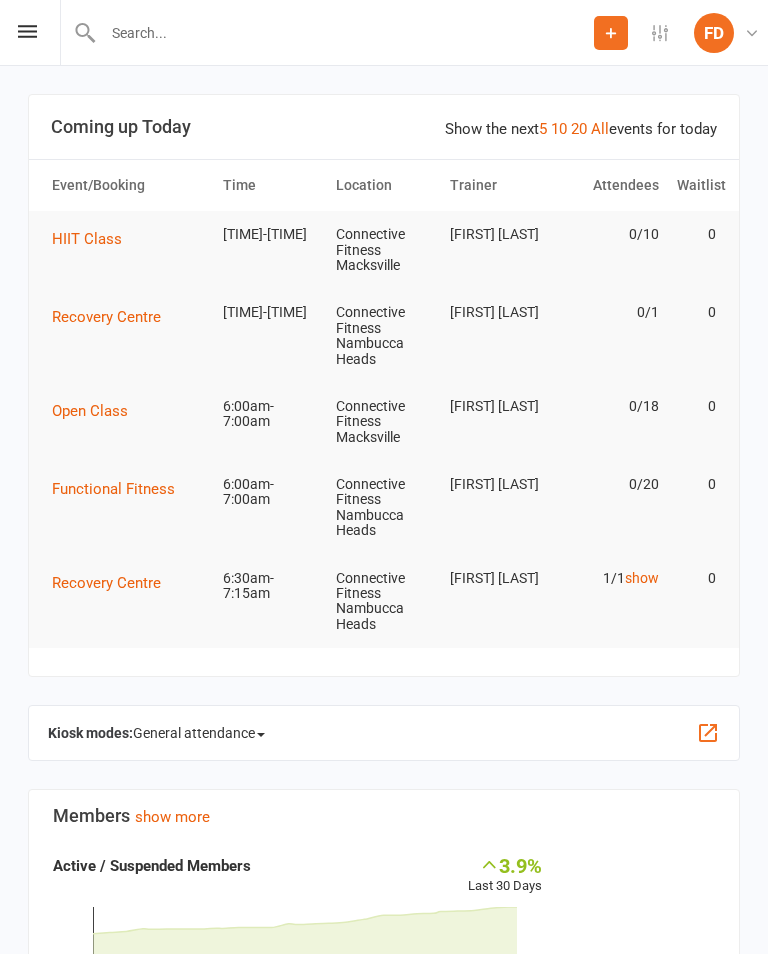 scroll, scrollTop: 0, scrollLeft: 0, axis: both 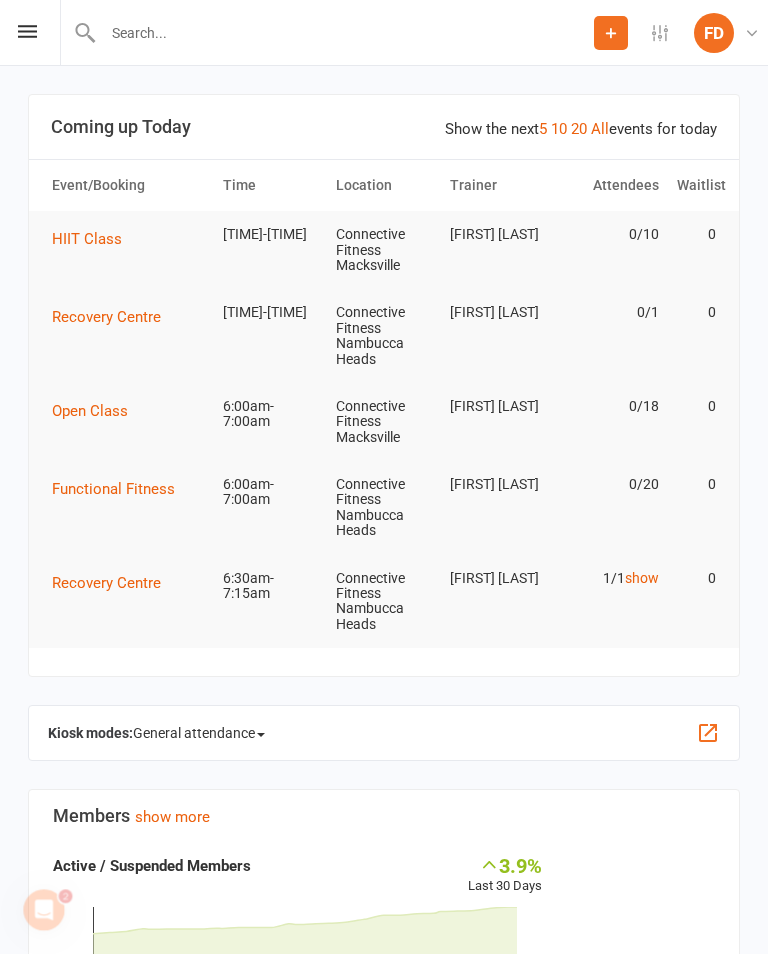 click on "Kiosk modes:  General attendance  General attendance Class Roll call" 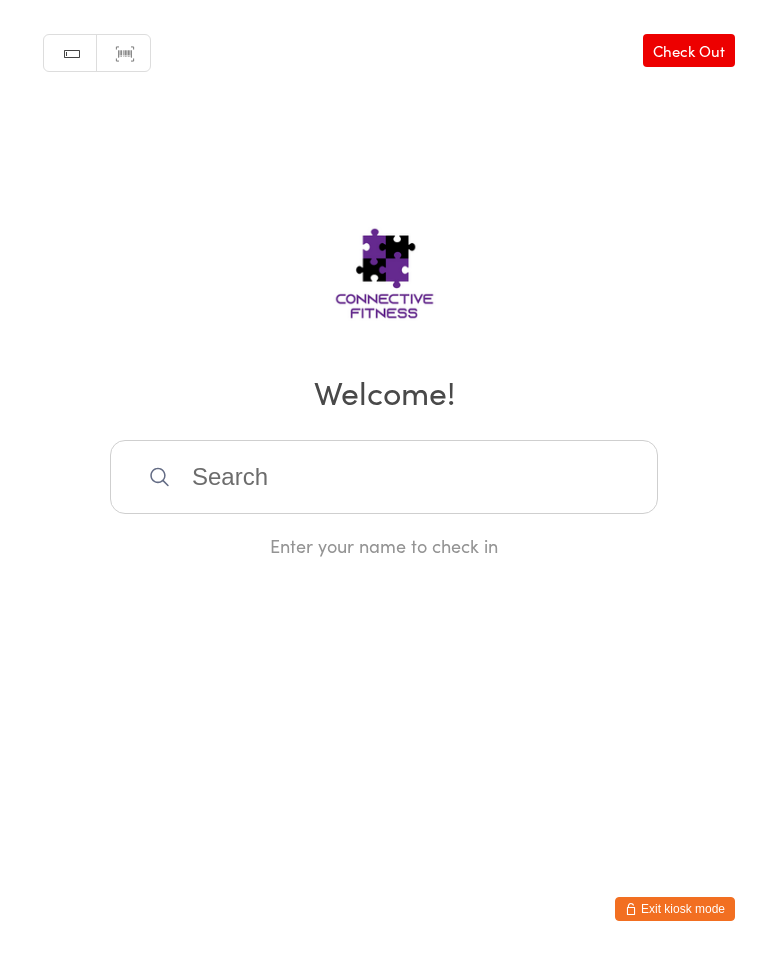 scroll, scrollTop: 0, scrollLeft: 0, axis: both 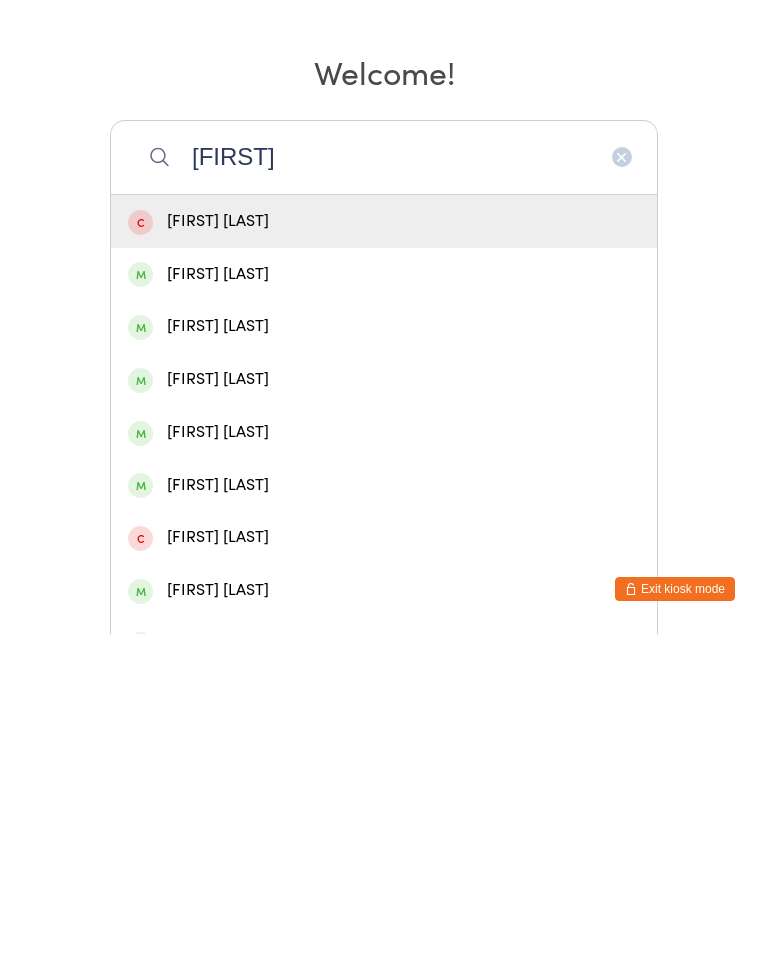 type on "[FIRST]" 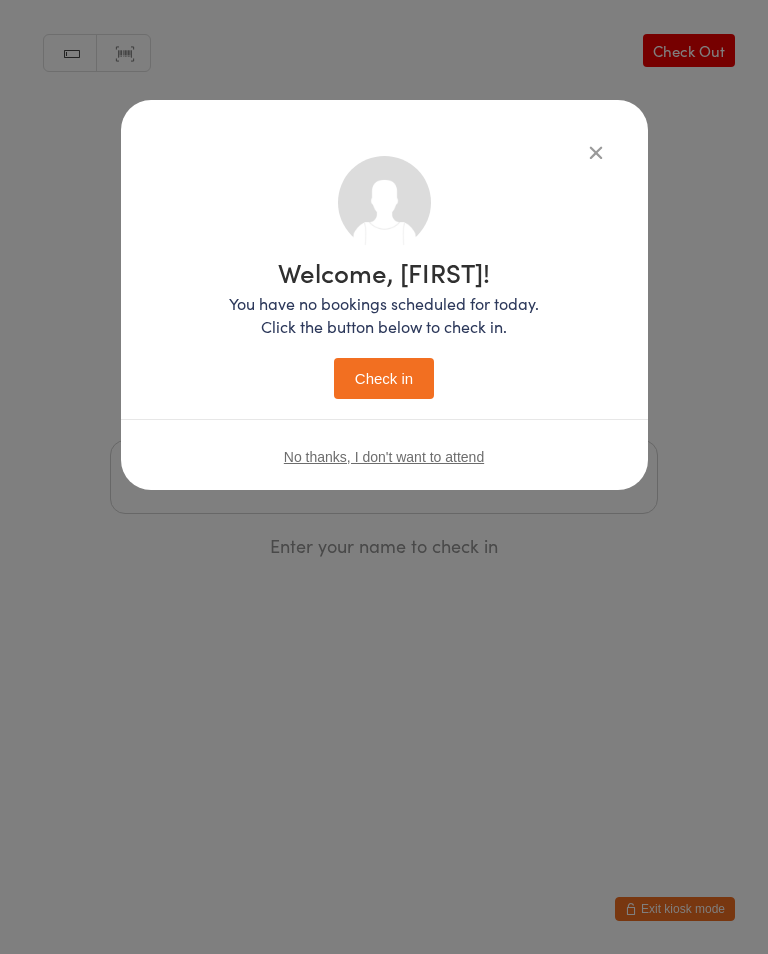 click on "Check in" at bounding box center [384, 378] 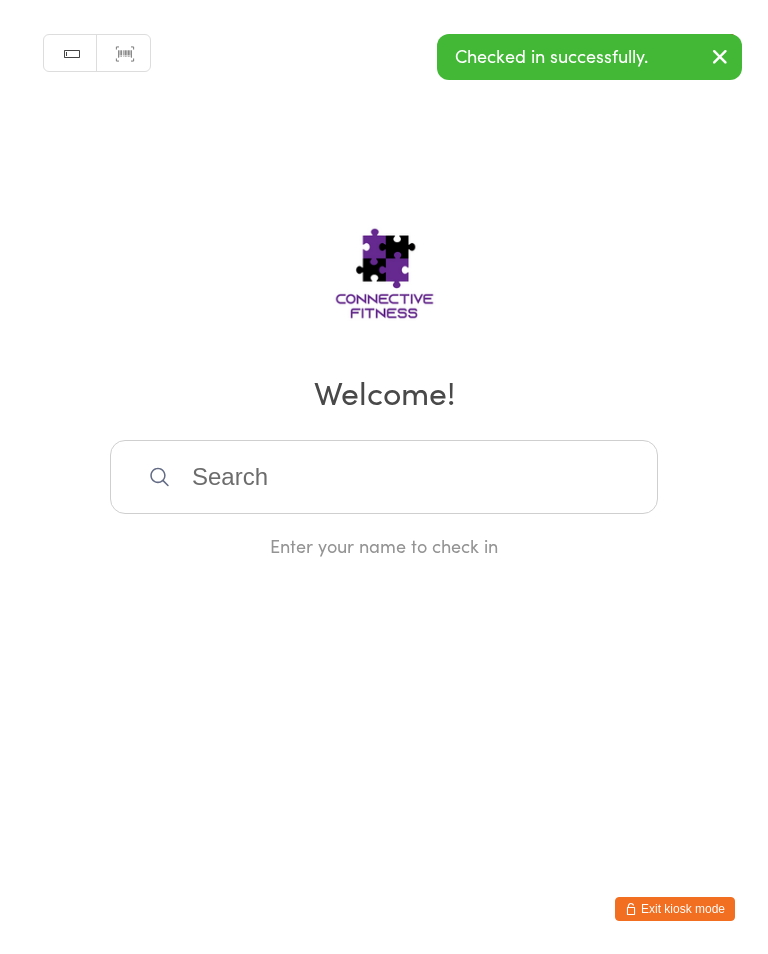 click at bounding box center (384, 477) 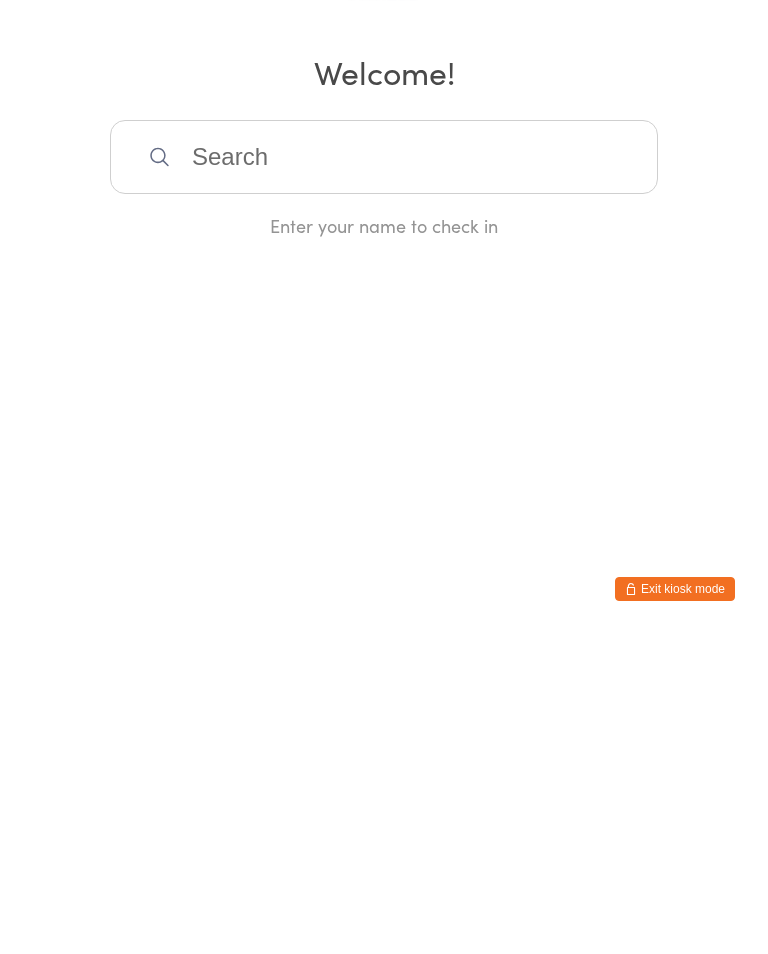 scroll, scrollTop: 0, scrollLeft: 0, axis: both 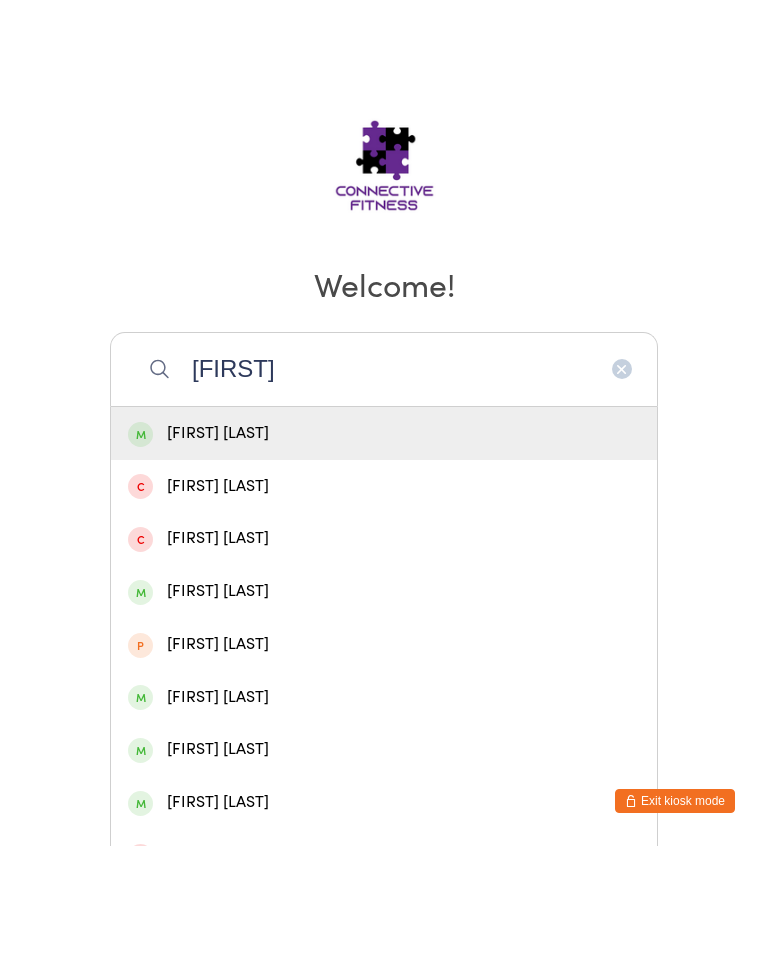 type on "[FIRST]" 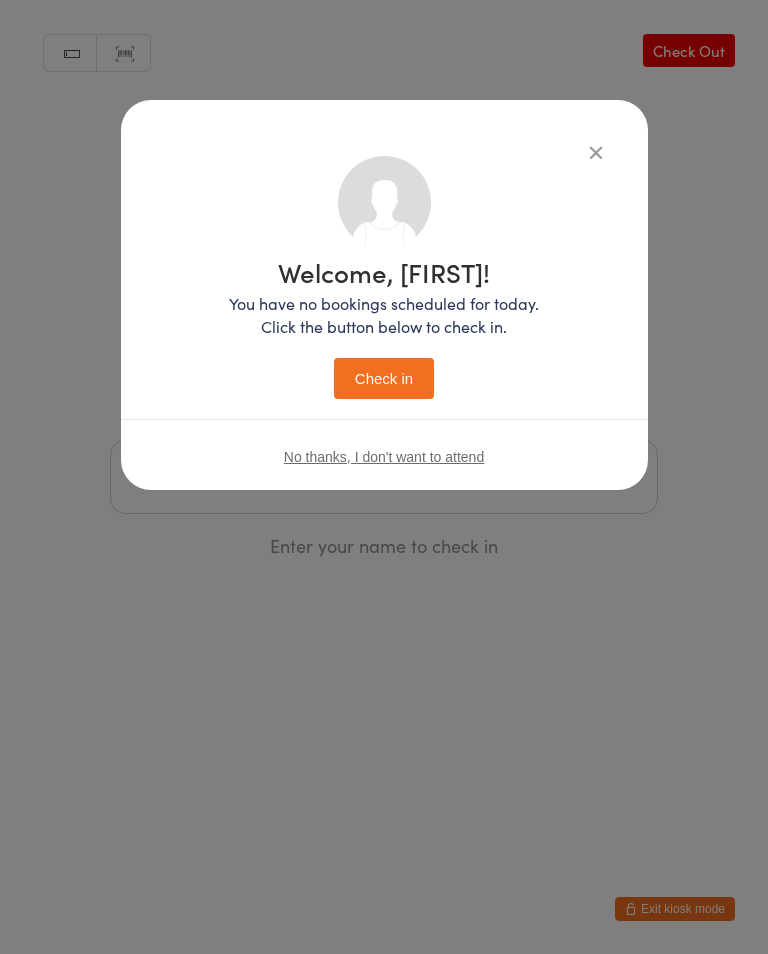 click on "Check in" at bounding box center [384, 378] 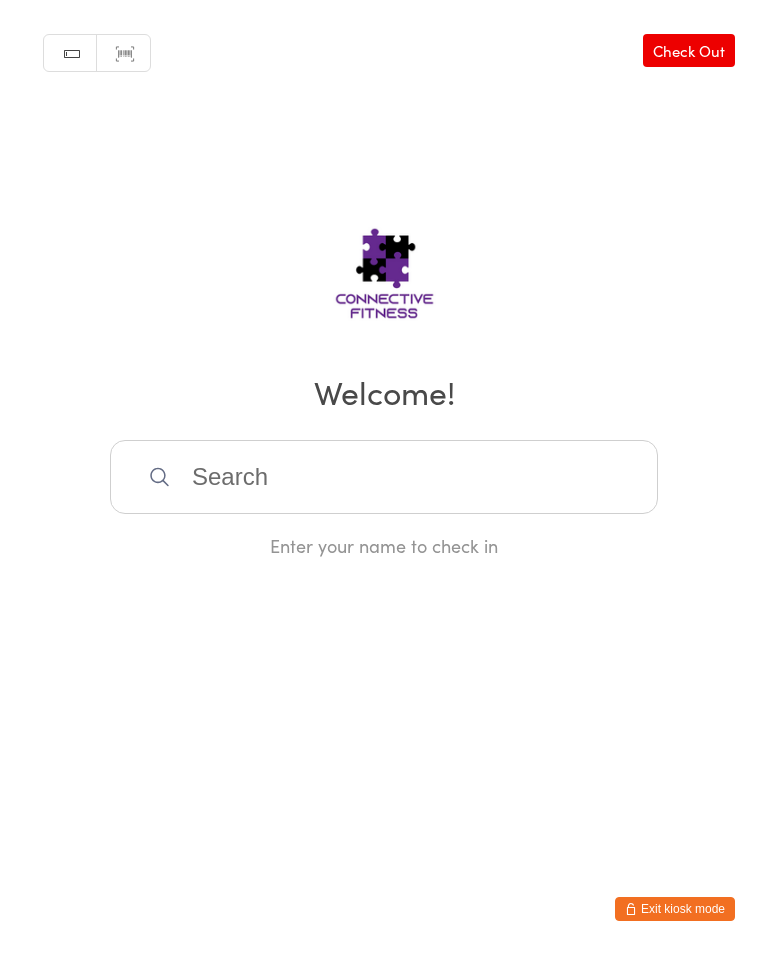 click at bounding box center [384, 477] 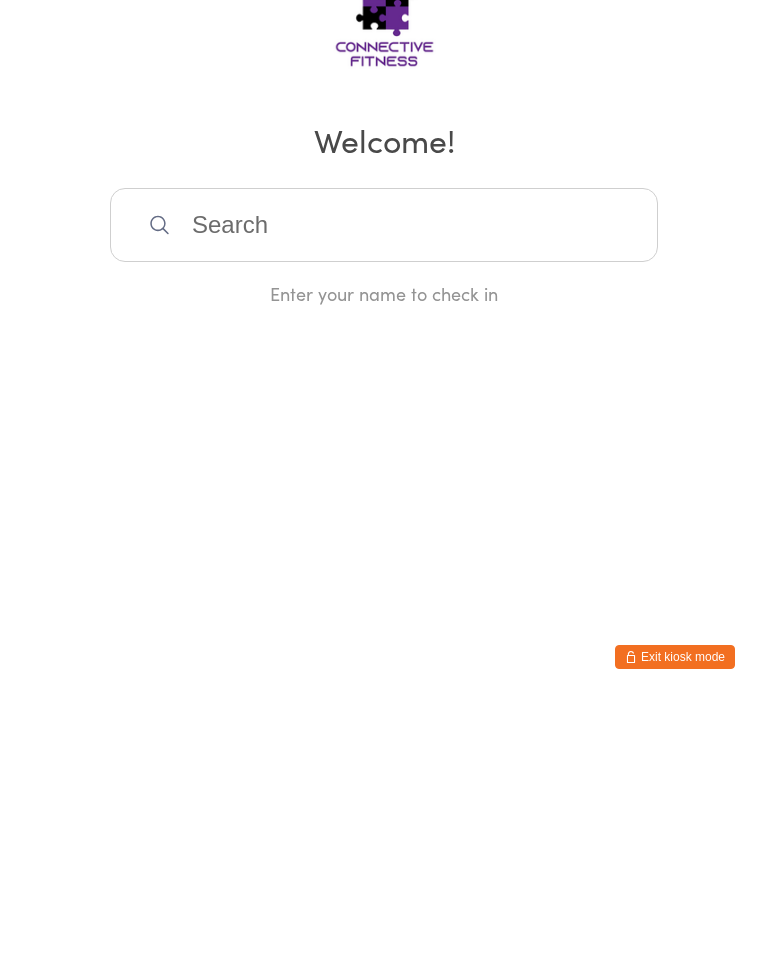 scroll, scrollTop: 0, scrollLeft: 0, axis: both 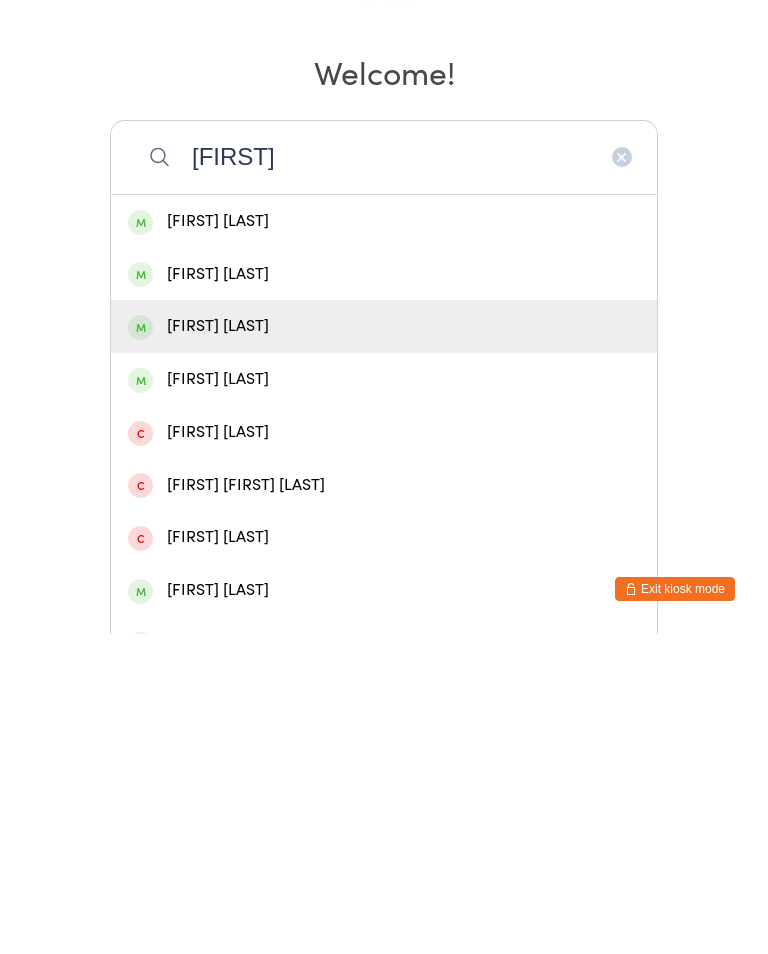 type on "[FIRST]" 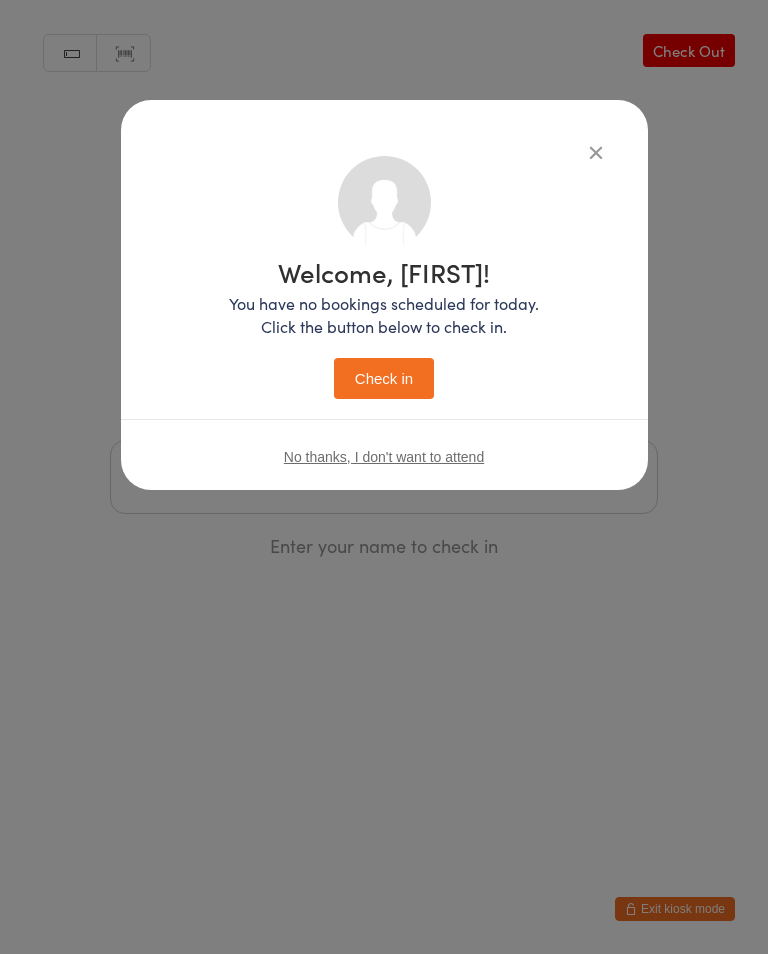 click on "Check in" at bounding box center (384, 378) 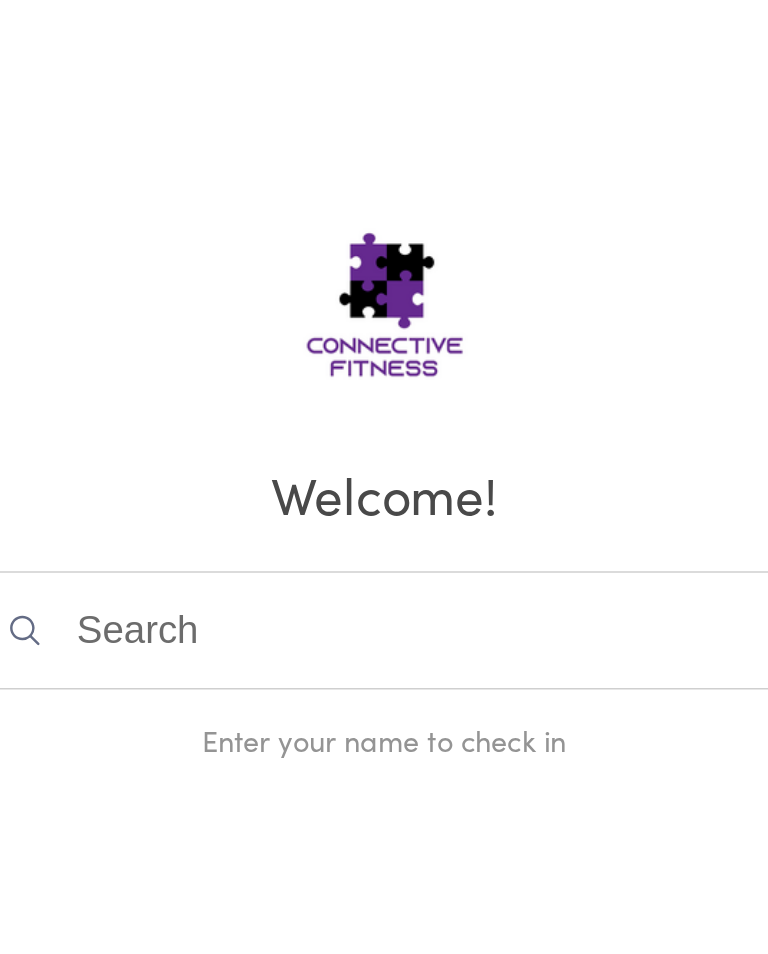 click at bounding box center (384, 477) 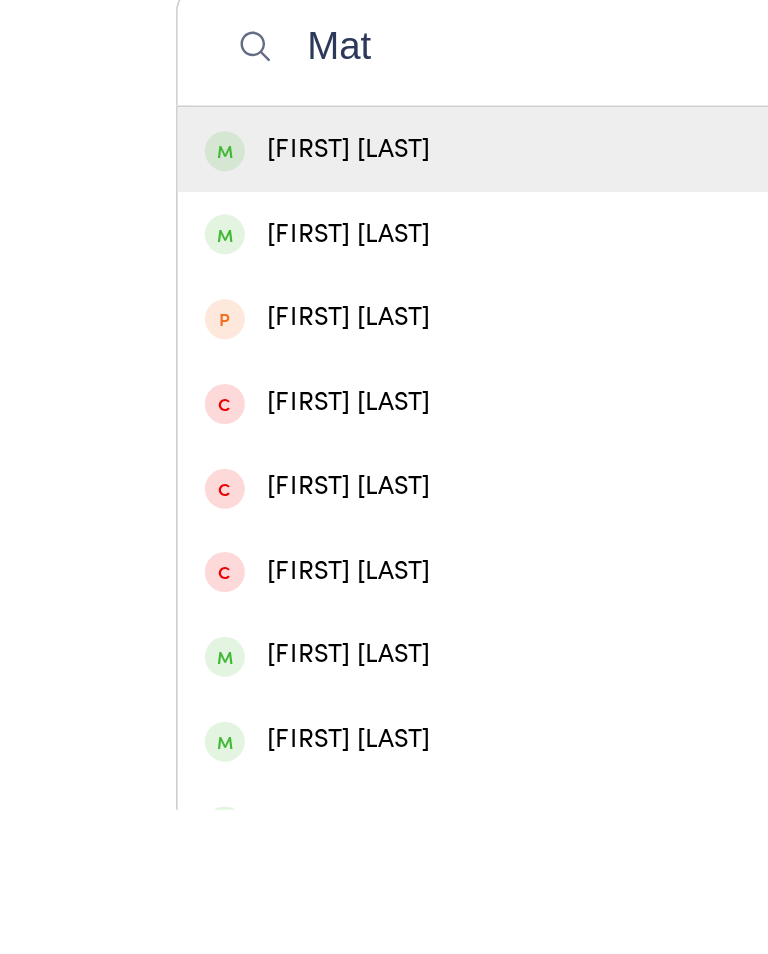 type on "Mat" 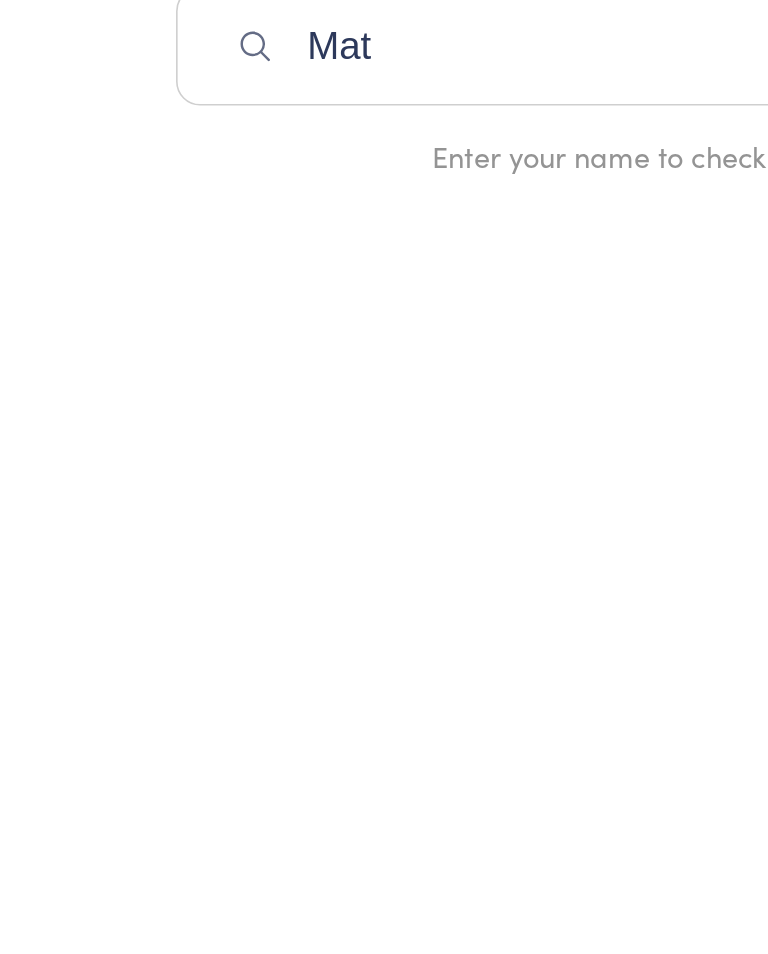 type 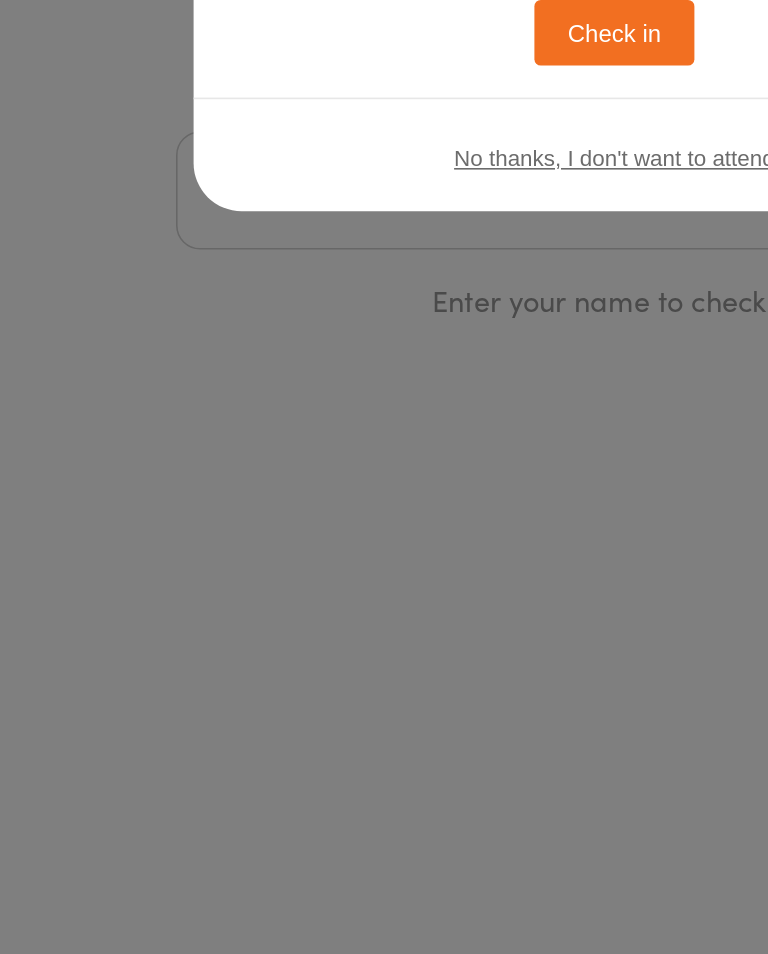 click on "Check in" at bounding box center (384, 378) 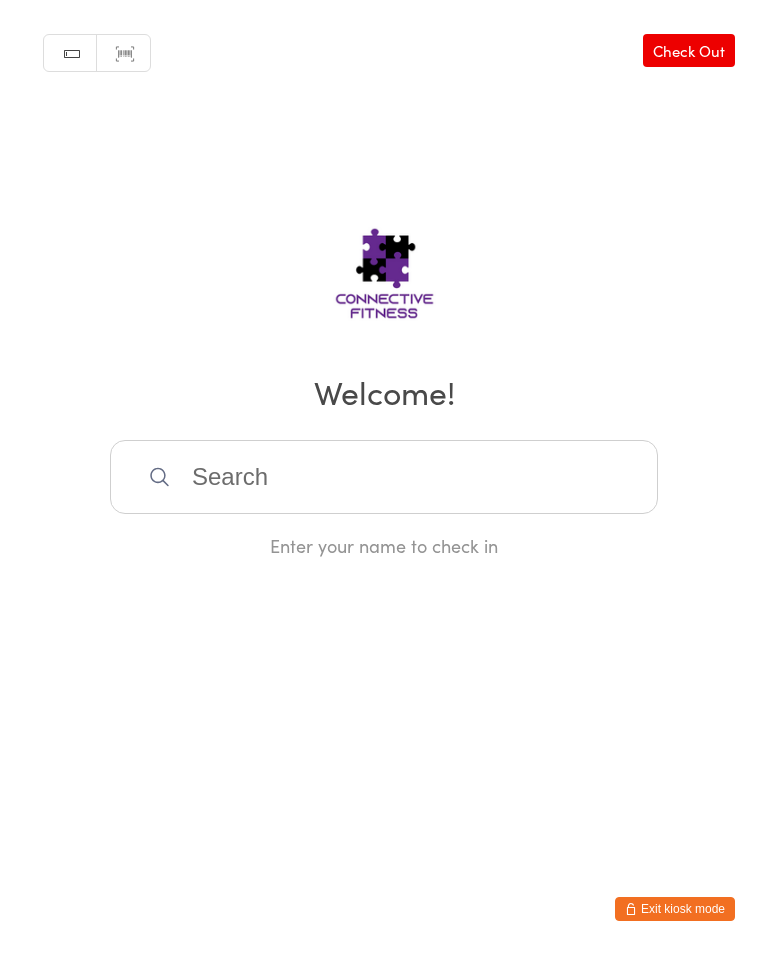 click on "Check Out" at bounding box center [689, 50] 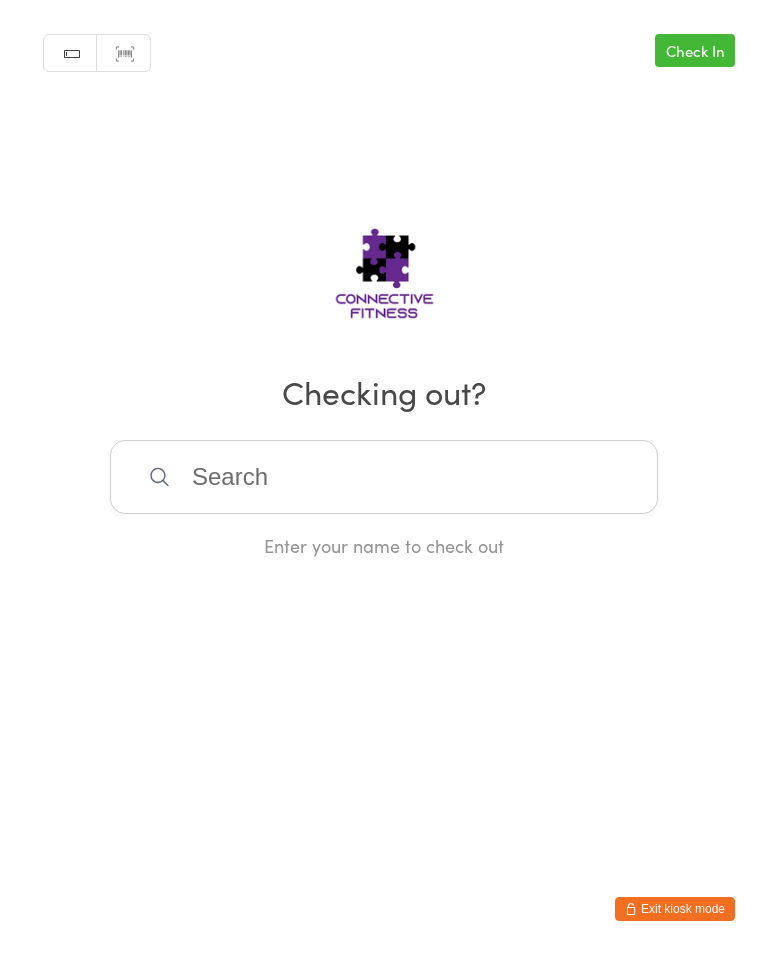 click on "Check In" at bounding box center (695, 50) 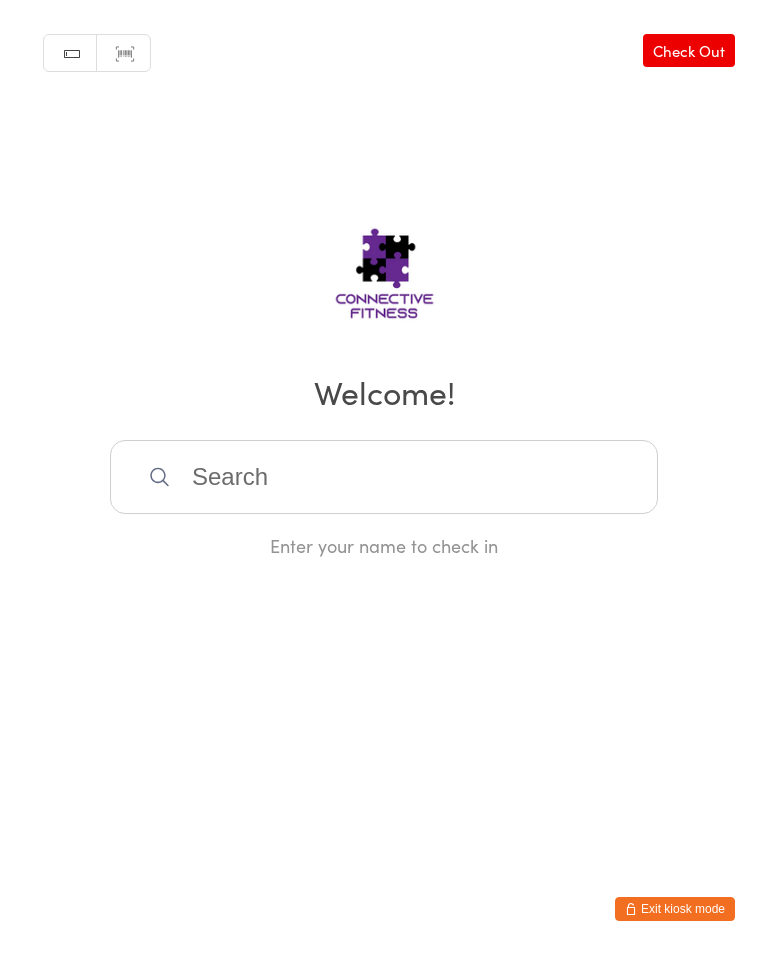 click at bounding box center (384, 477) 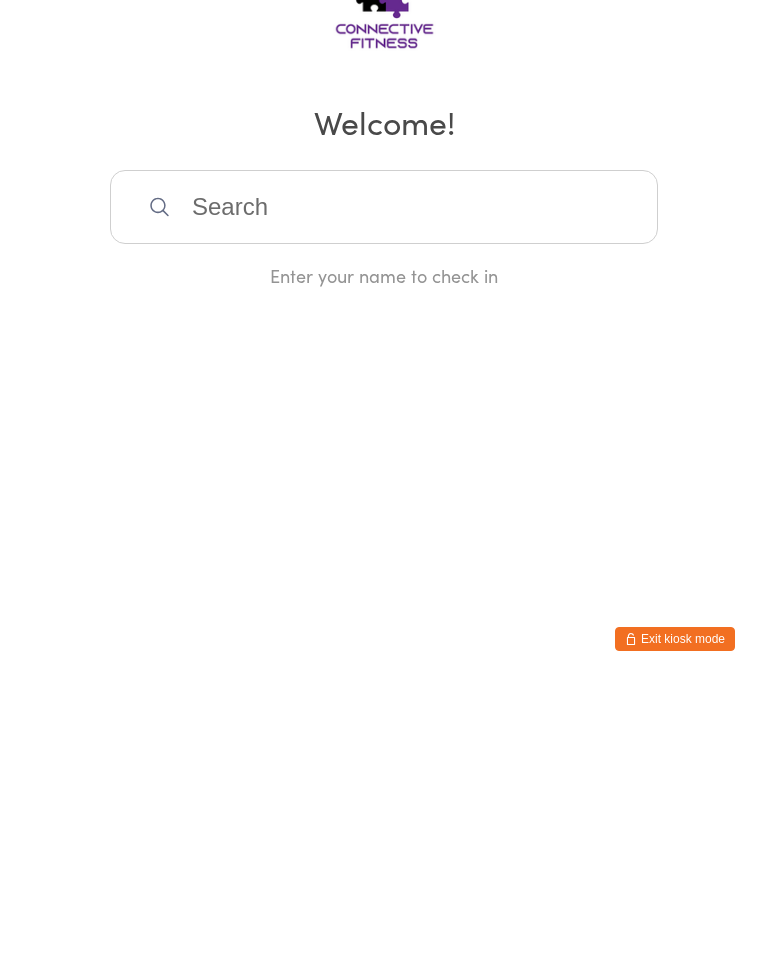 scroll, scrollTop: 0, scrollLeft: 0, axis: both 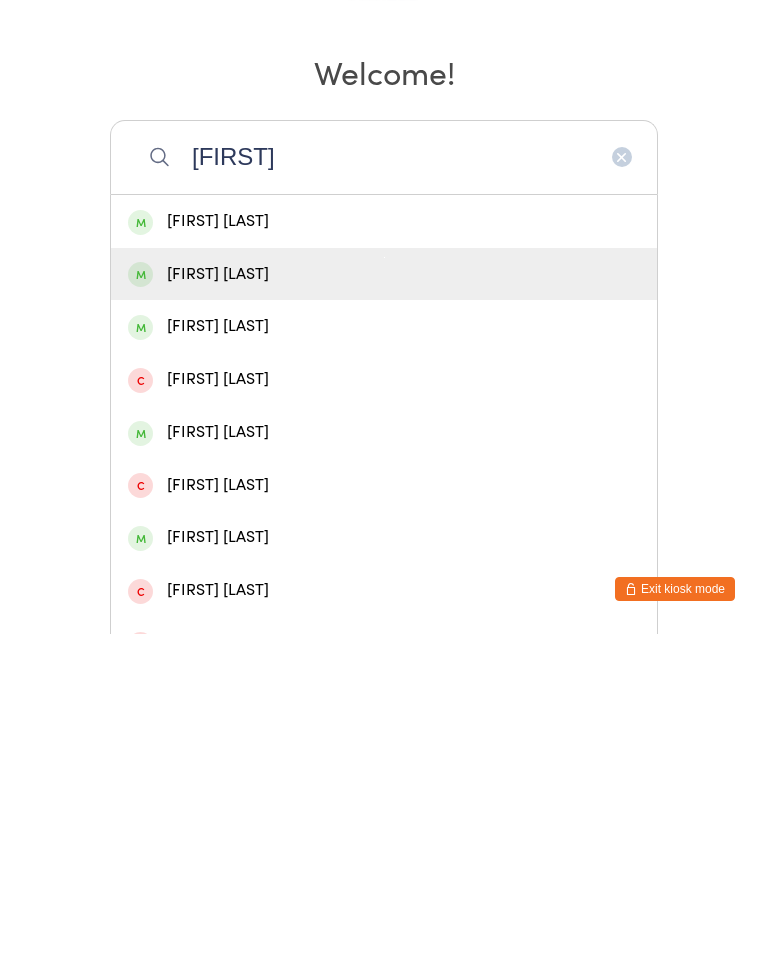 type on "[FIRST]" 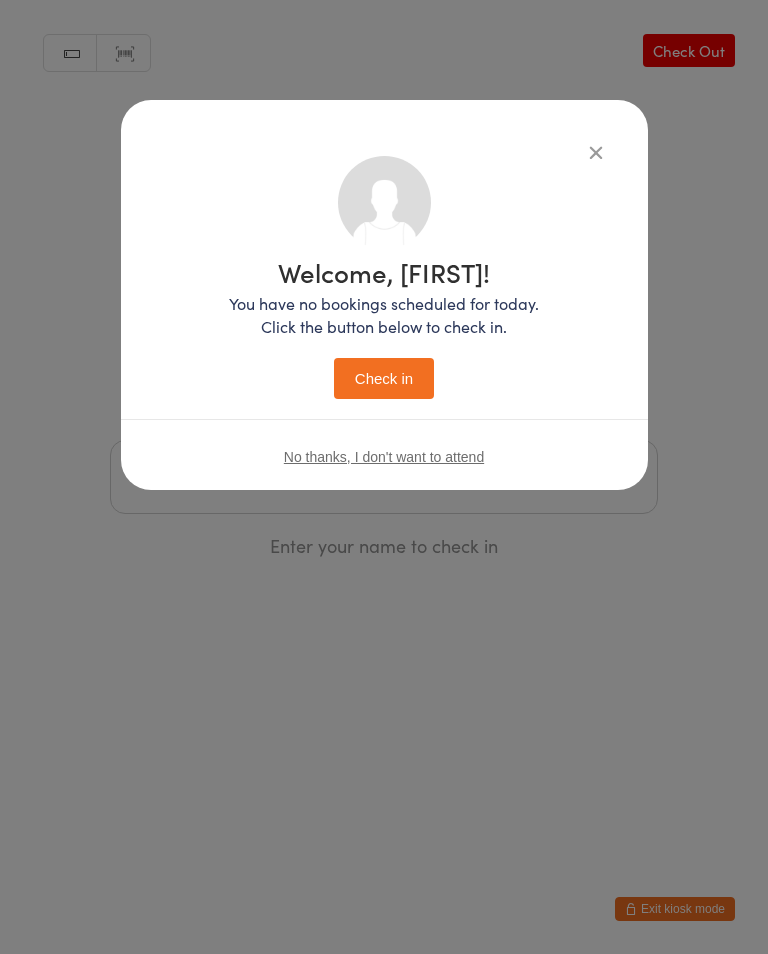 click on "Check in" at bounding box center [384, 378] 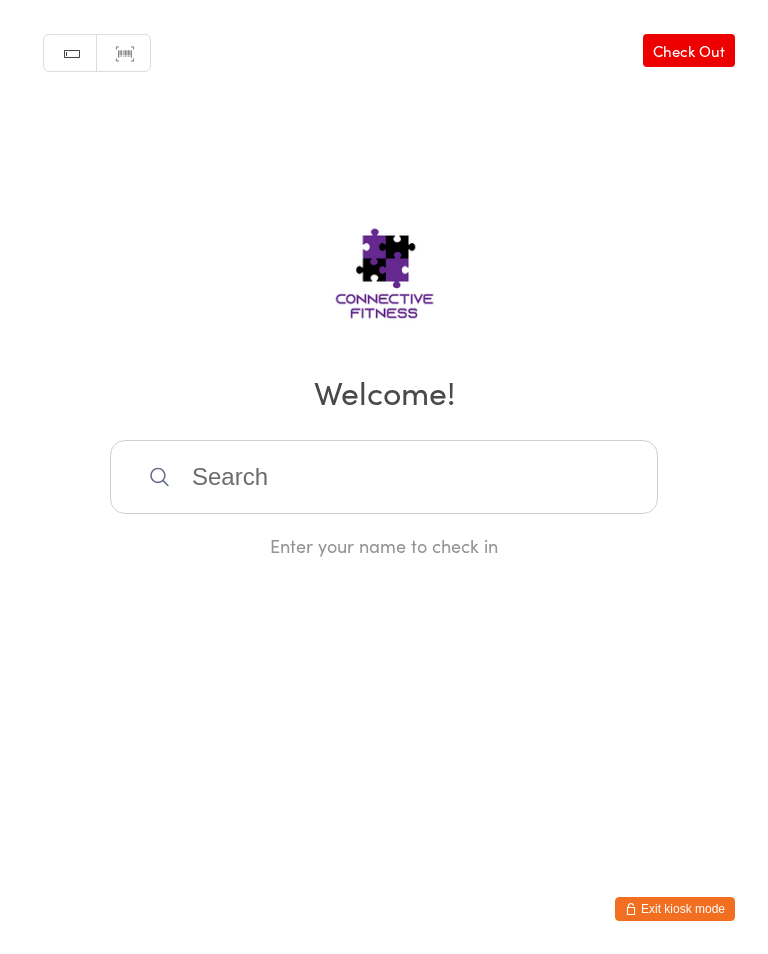click at bounding box center [384, 477] 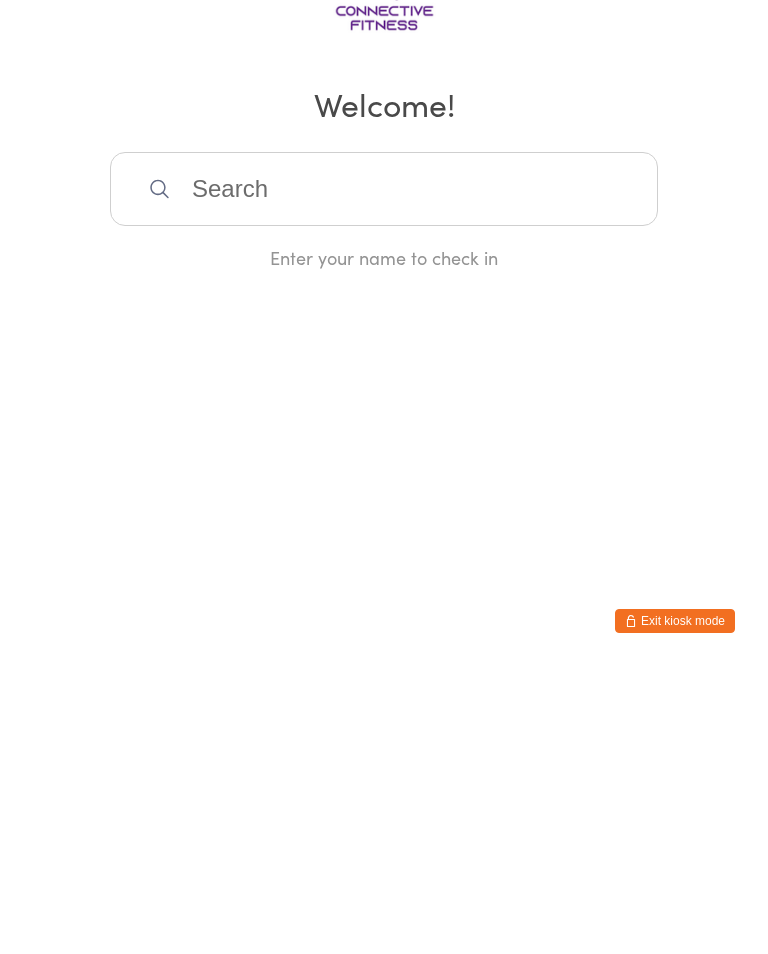 scroll, scrollTop: 0, scrollLeft: 0, axis: both 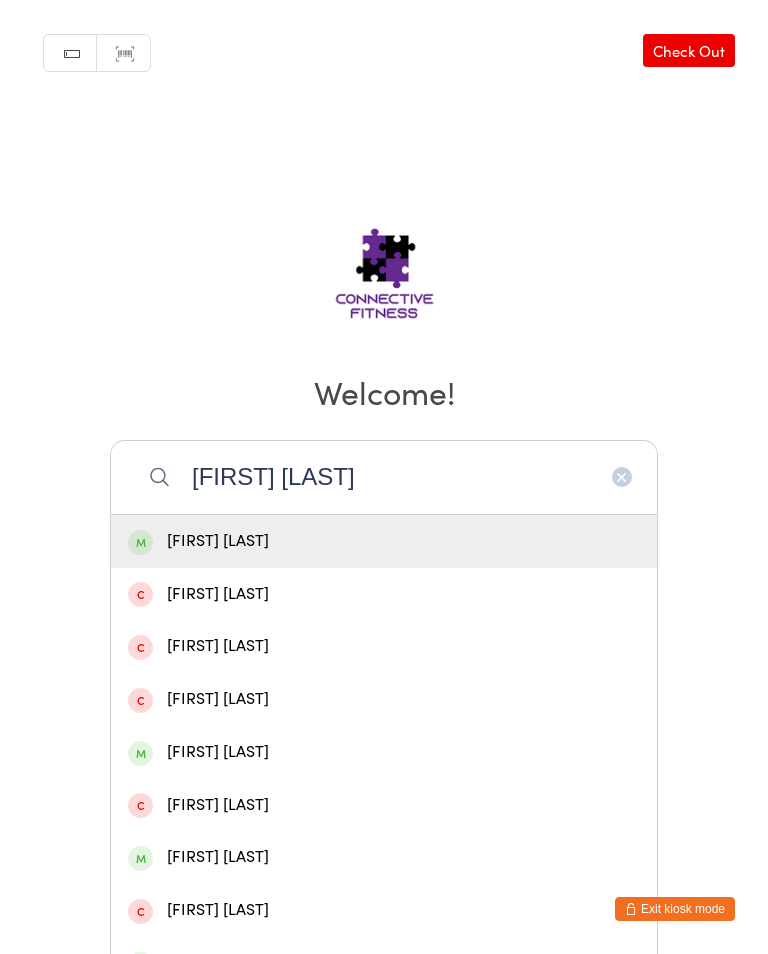 type on "[FIRST] [LAST]" 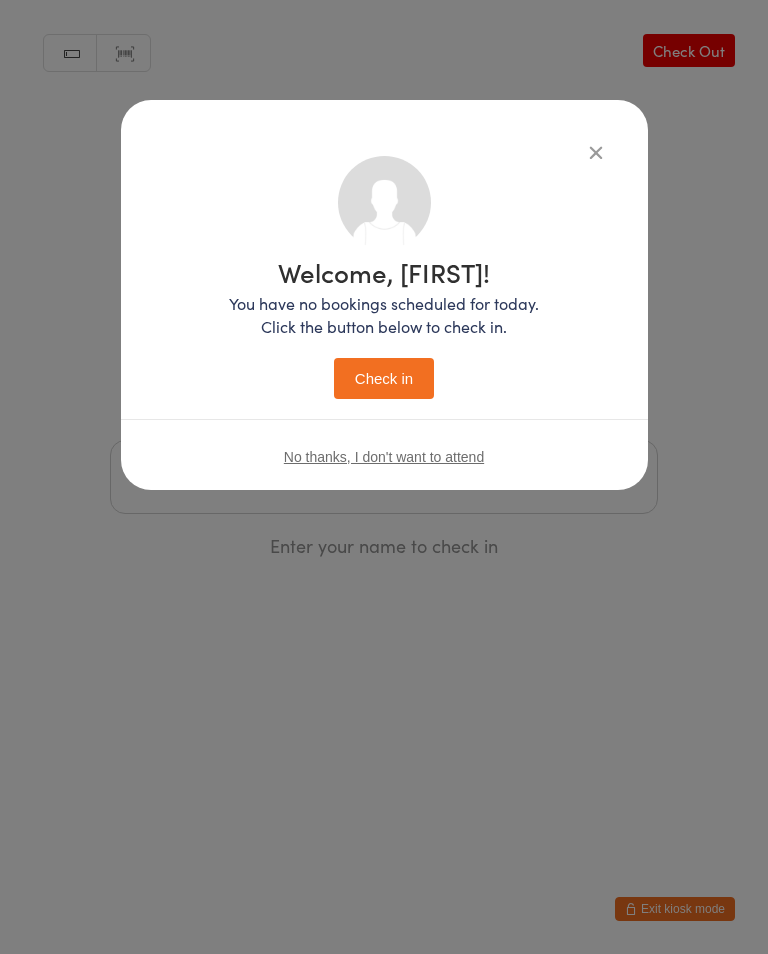 click on "Check in" at bounding box center [384, 378] 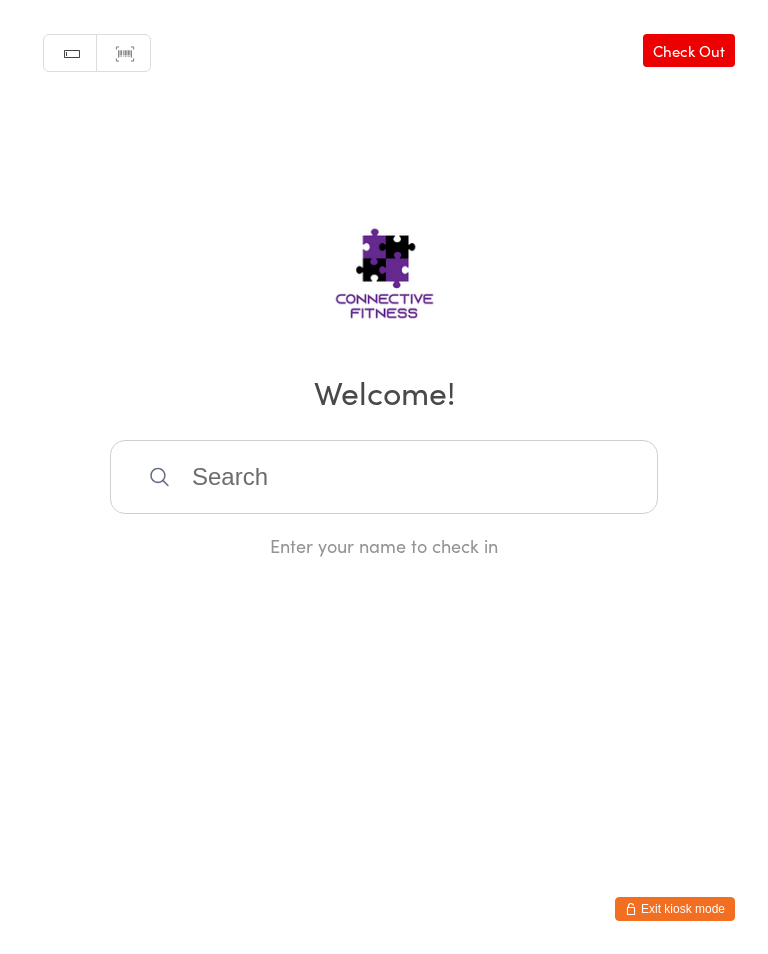 click at bounding box center (384, 477) 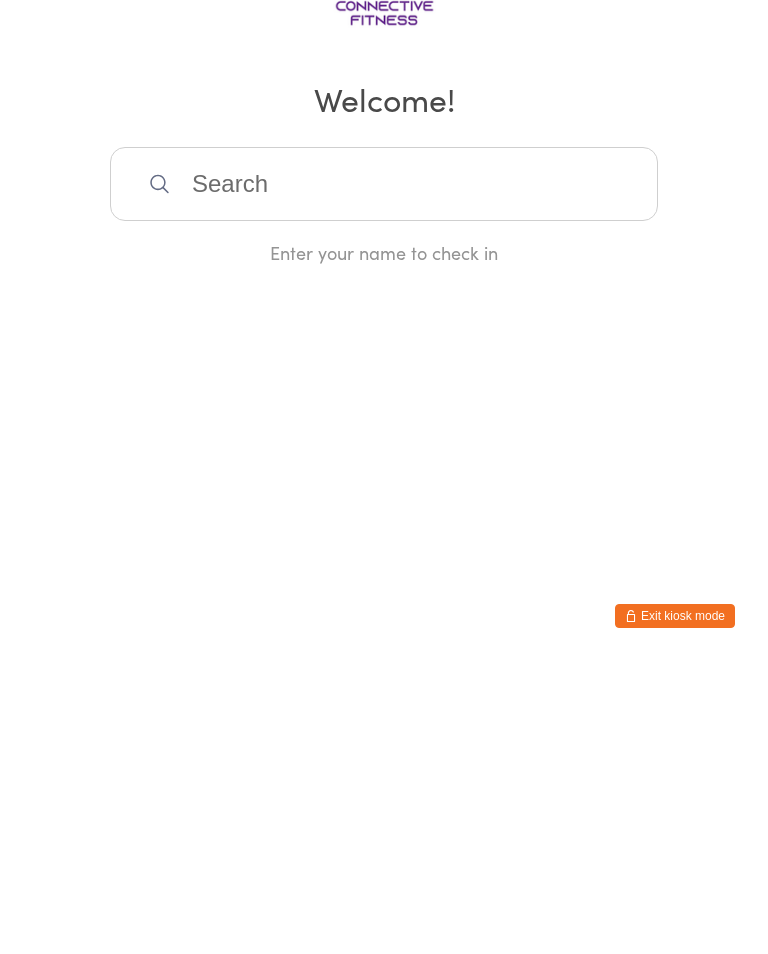 scroll, scrollTop: 0, scrollLeft: 0, axis: both 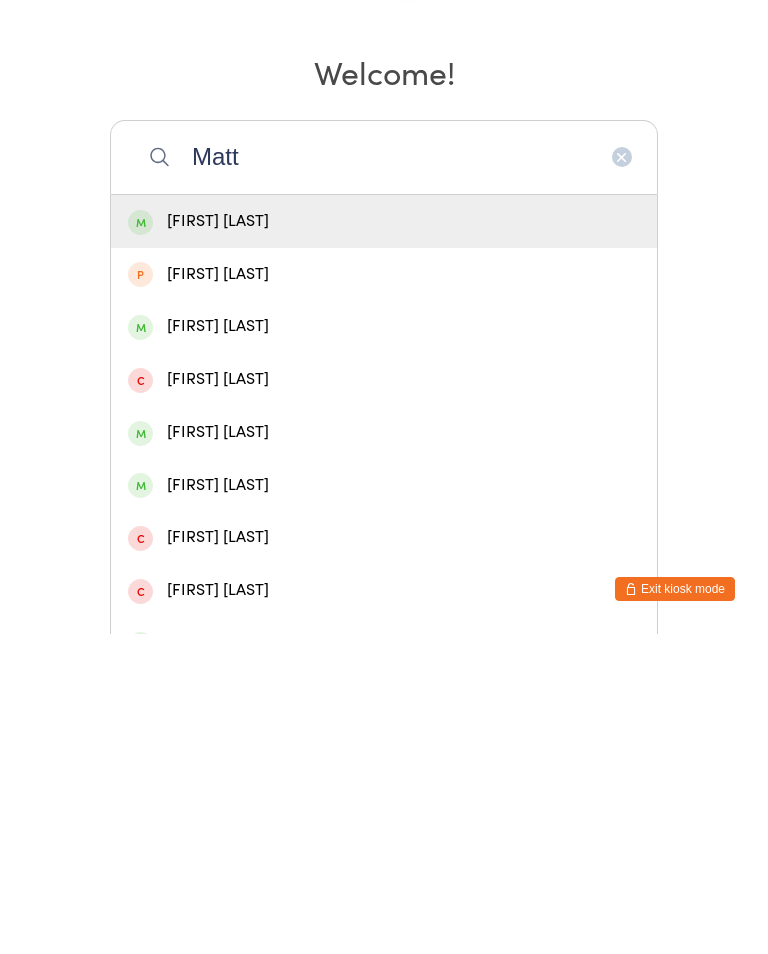 type on "Matt" 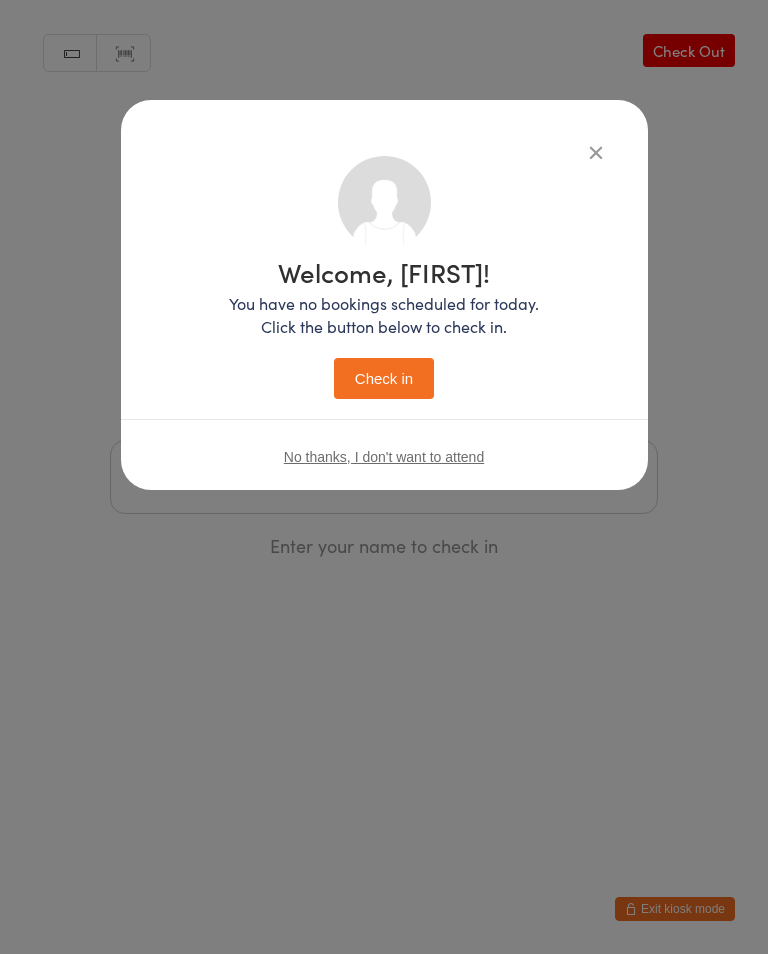 click on "Check in" at bounding box center (384, 378) 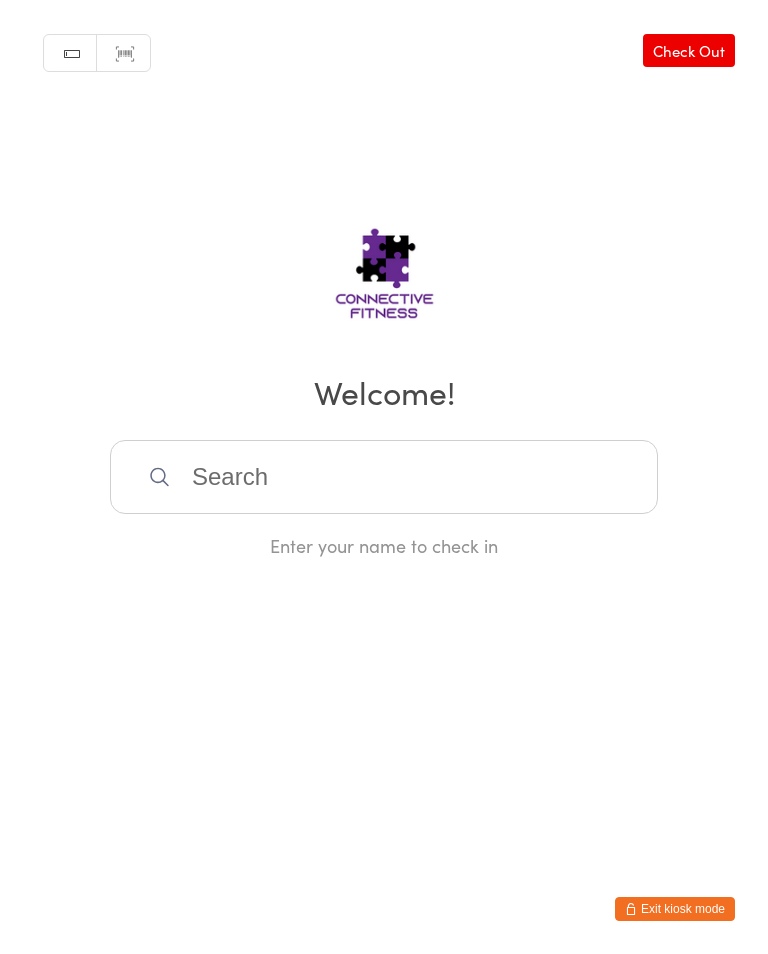 click at bounding box center [384, 477] 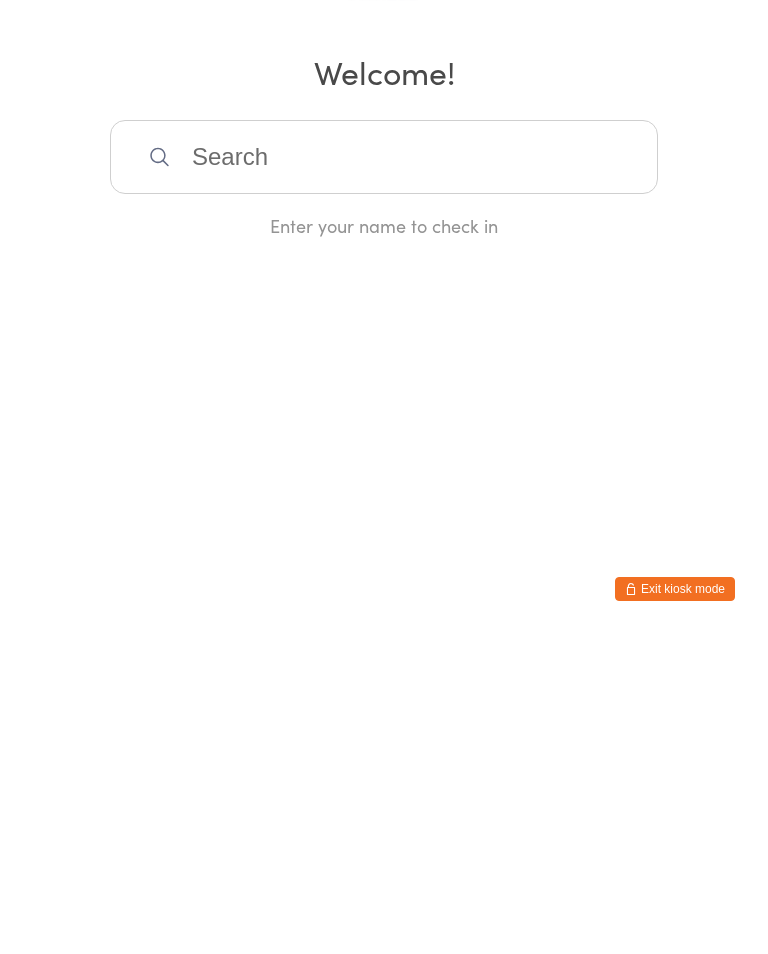 scroll, scrollTop: 0, scrollLeft: 0, axis: both 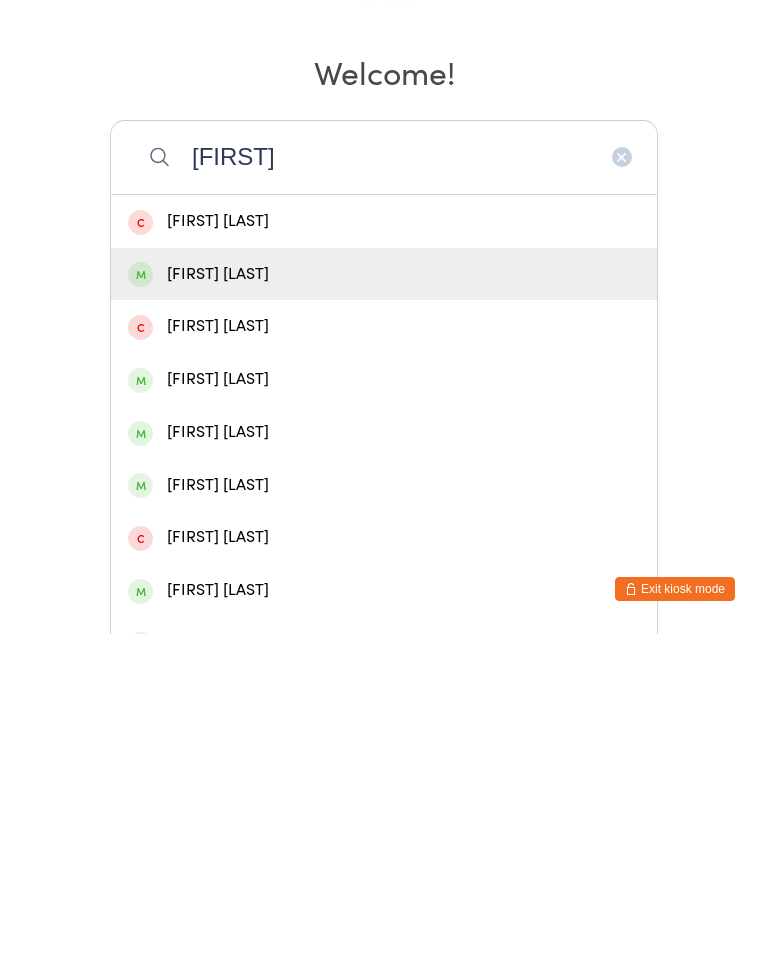 type on "[FIRST]" 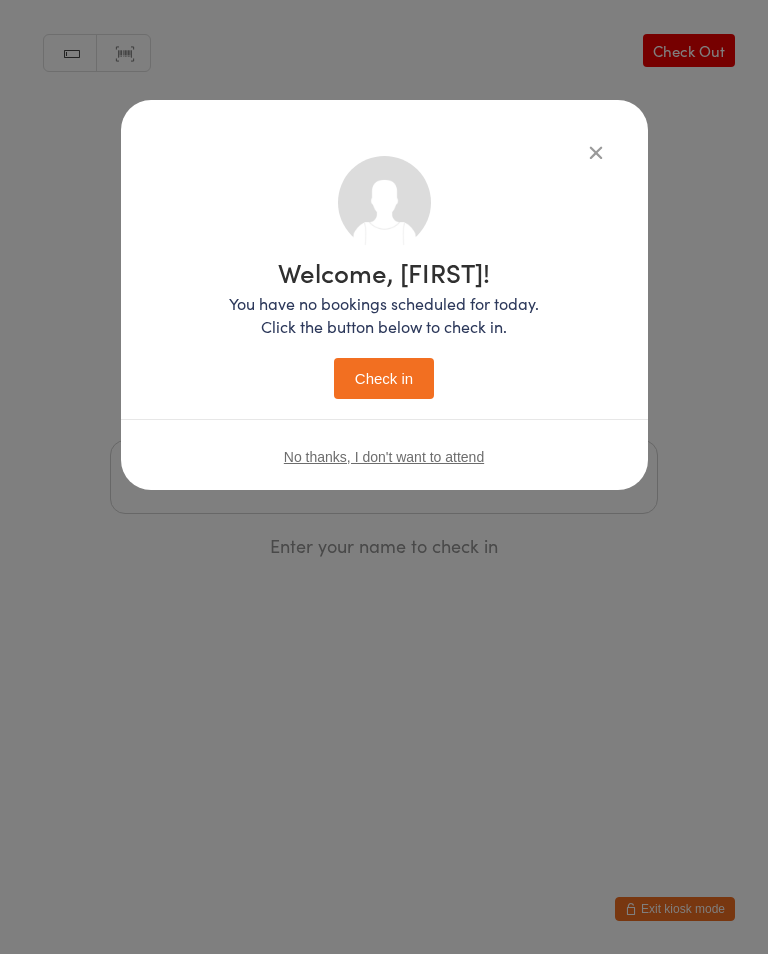 click on "Check in" at bounding box center (384, 378) 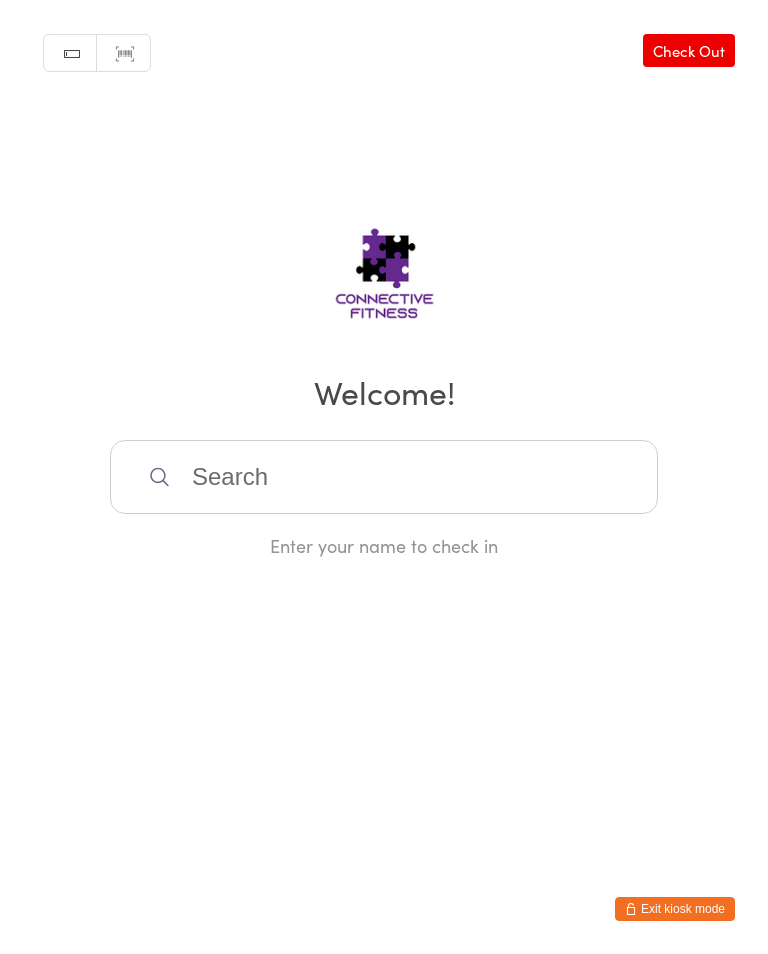 click at bounding box center [384, 477] 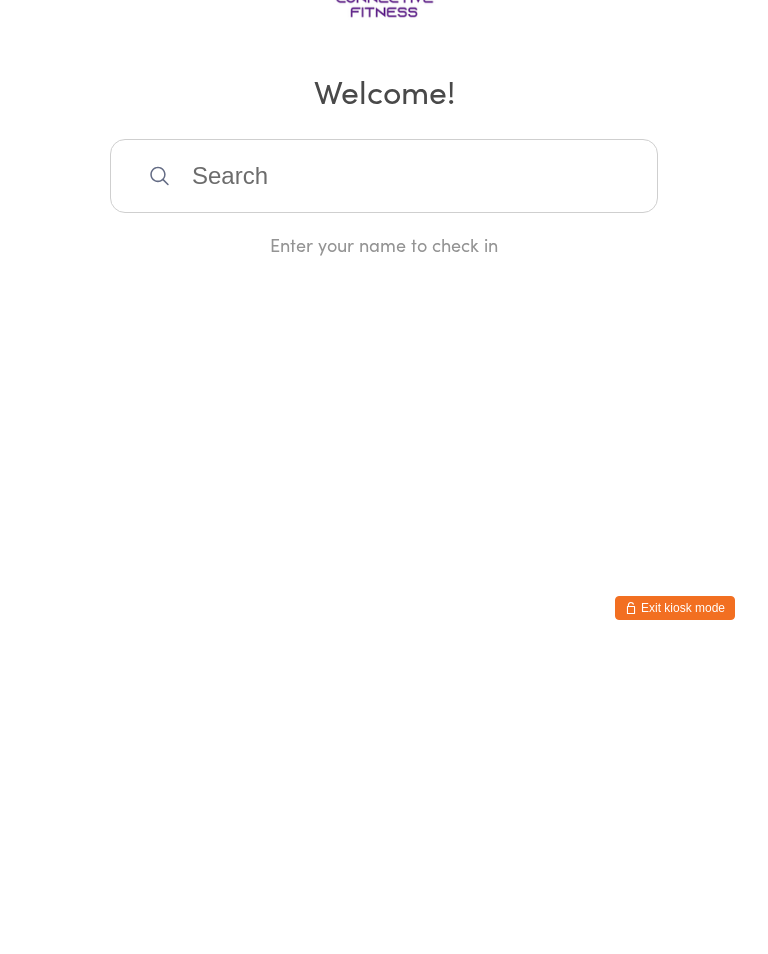 scroll, scrollTop: 0, scrollLeft: 0, axis: both 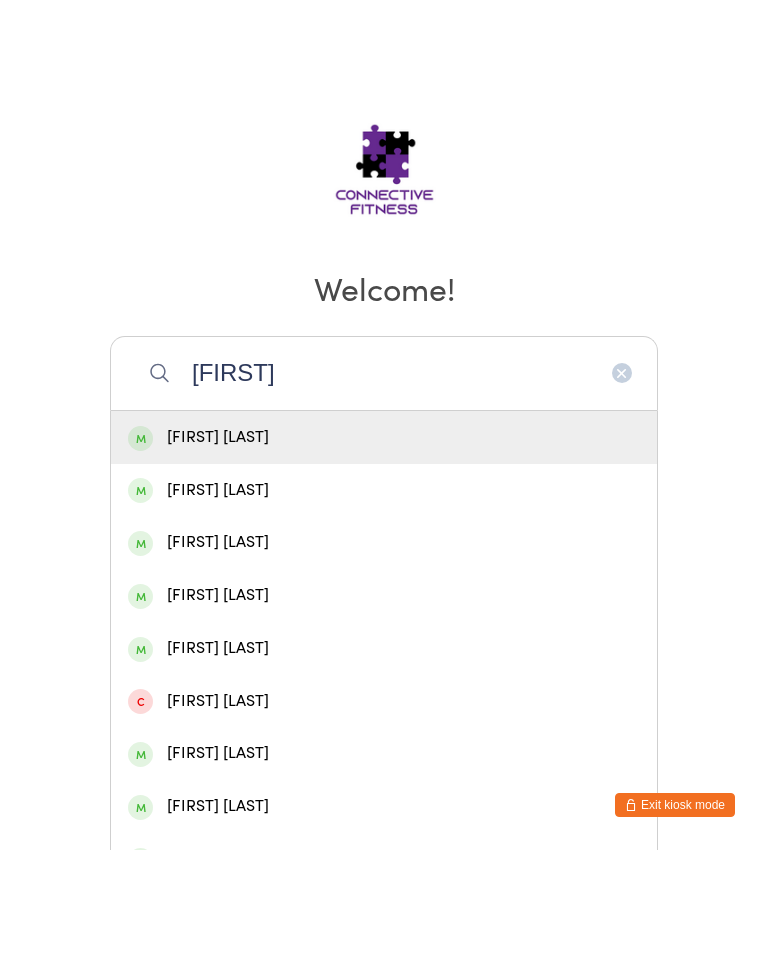 type on "[FIRST]" 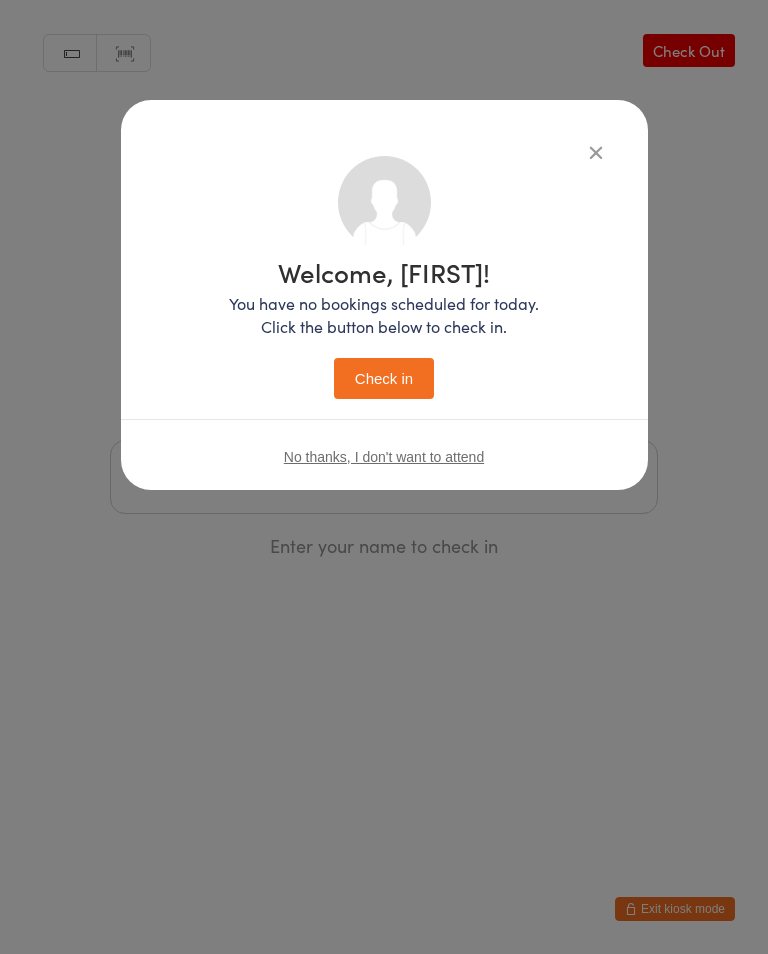 click on "Check in" at bounding box center (384, 378) 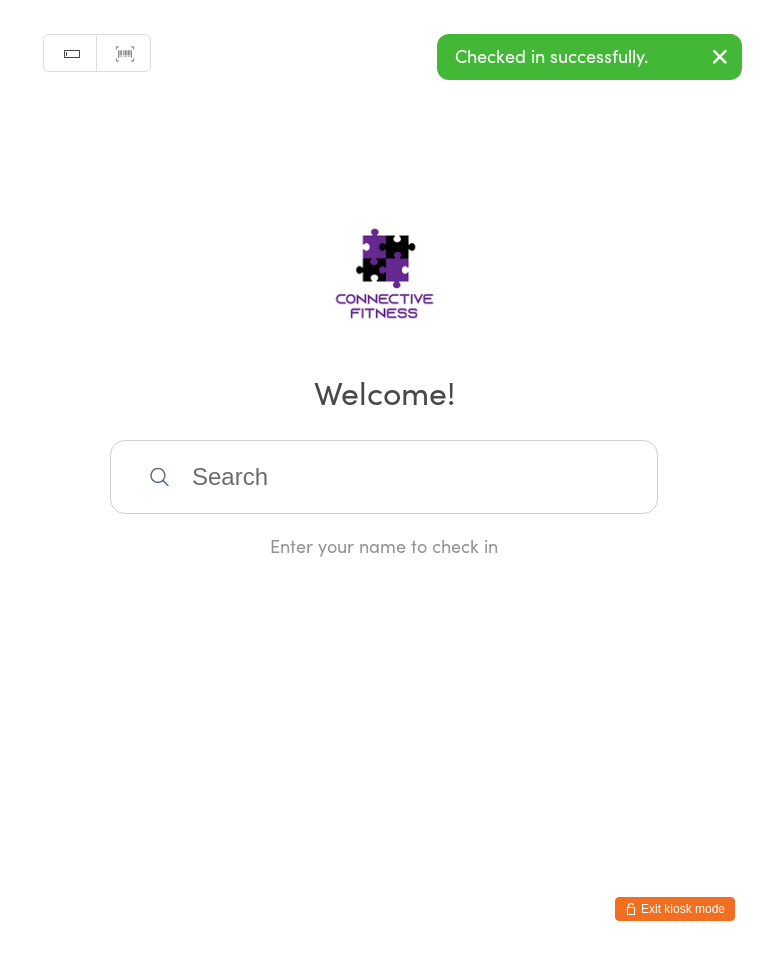 click at bounding box center (384, 477) 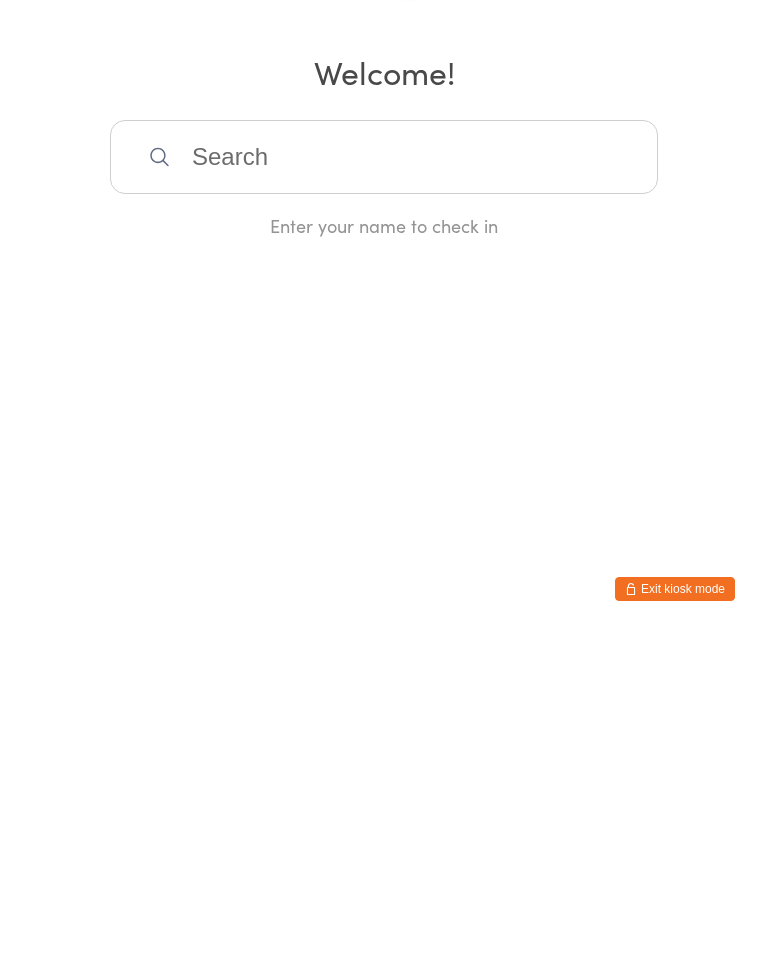 scroll, scrollTop: 0, scrollLeft: 0, axis: both 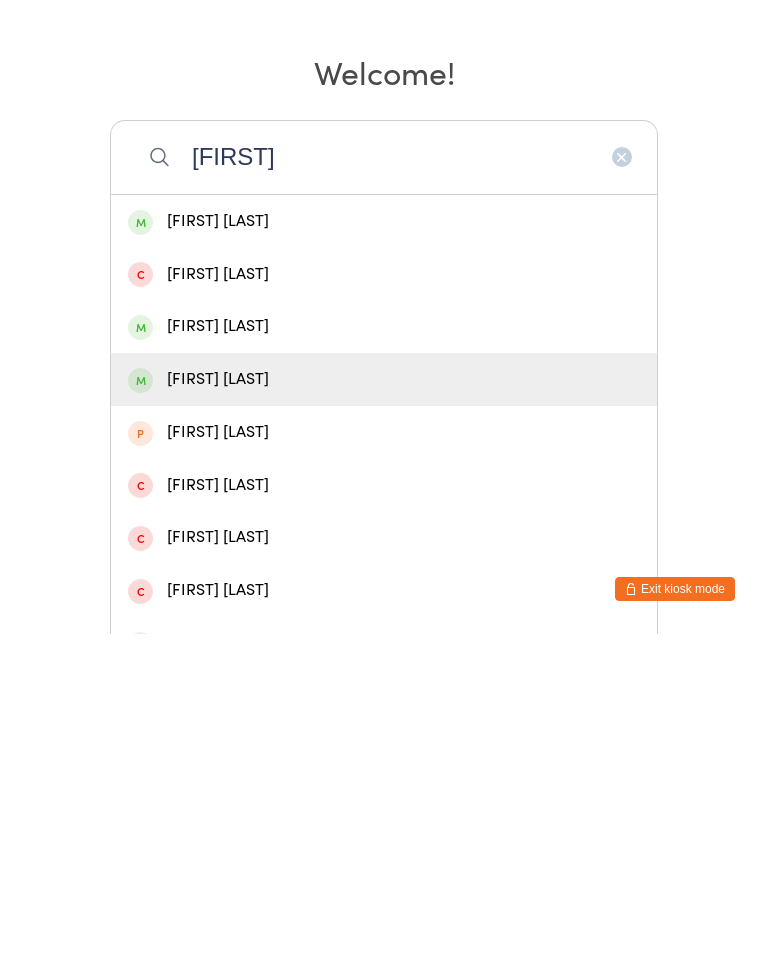 type on "[FIRST]" 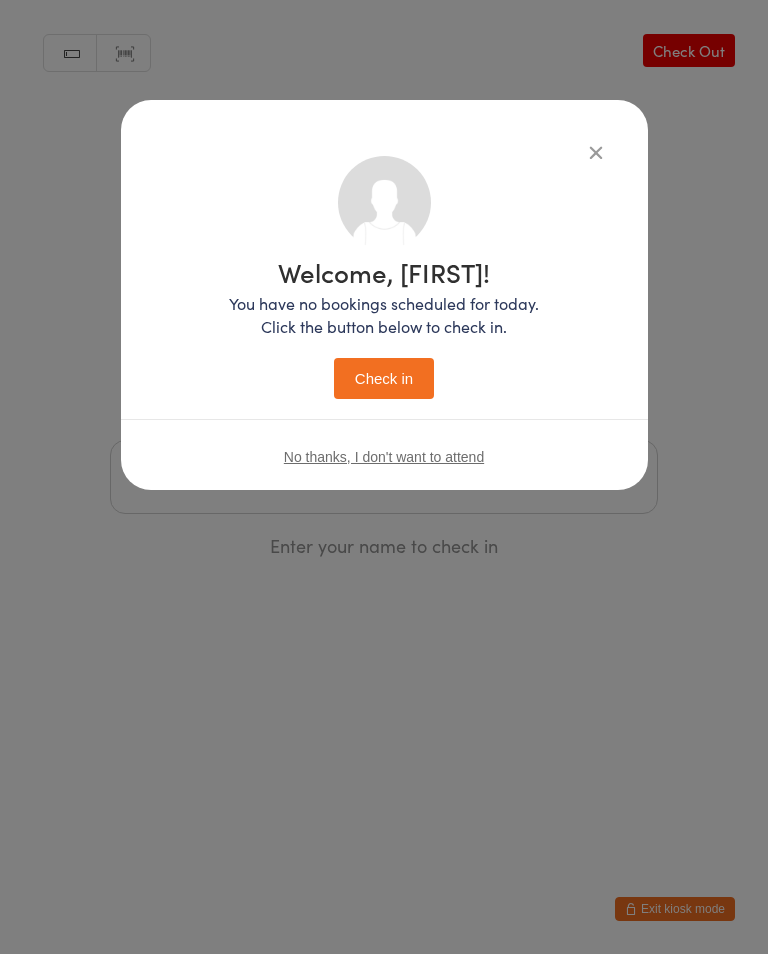 click on "Check in" at bounding box center (384, 378) 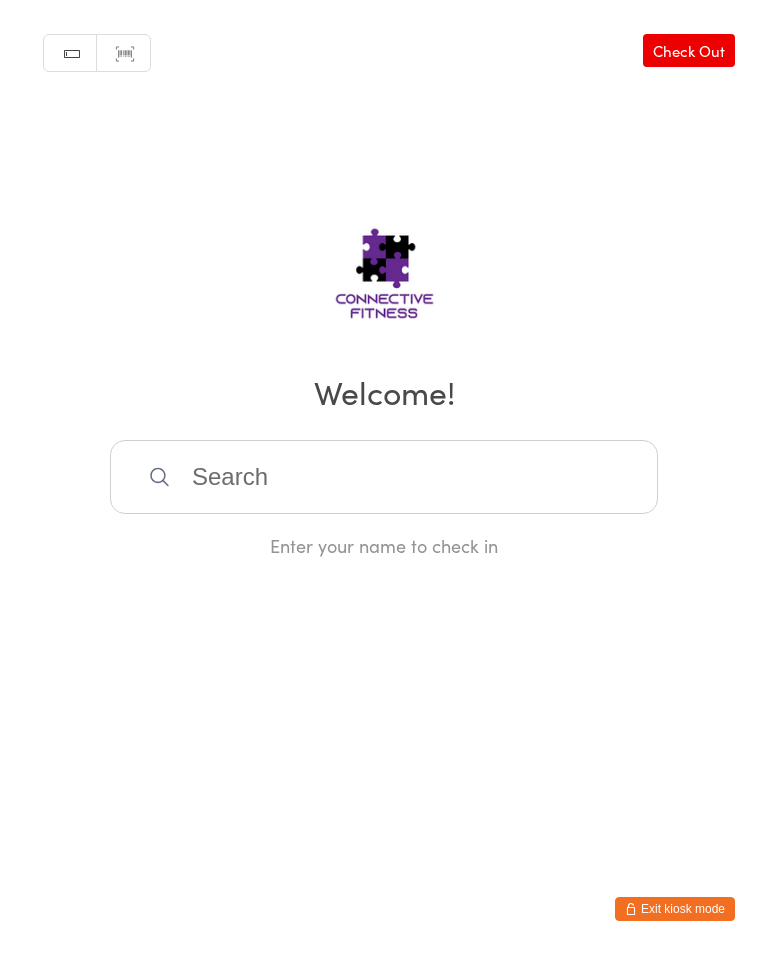 click at bounding box center [384, 477] 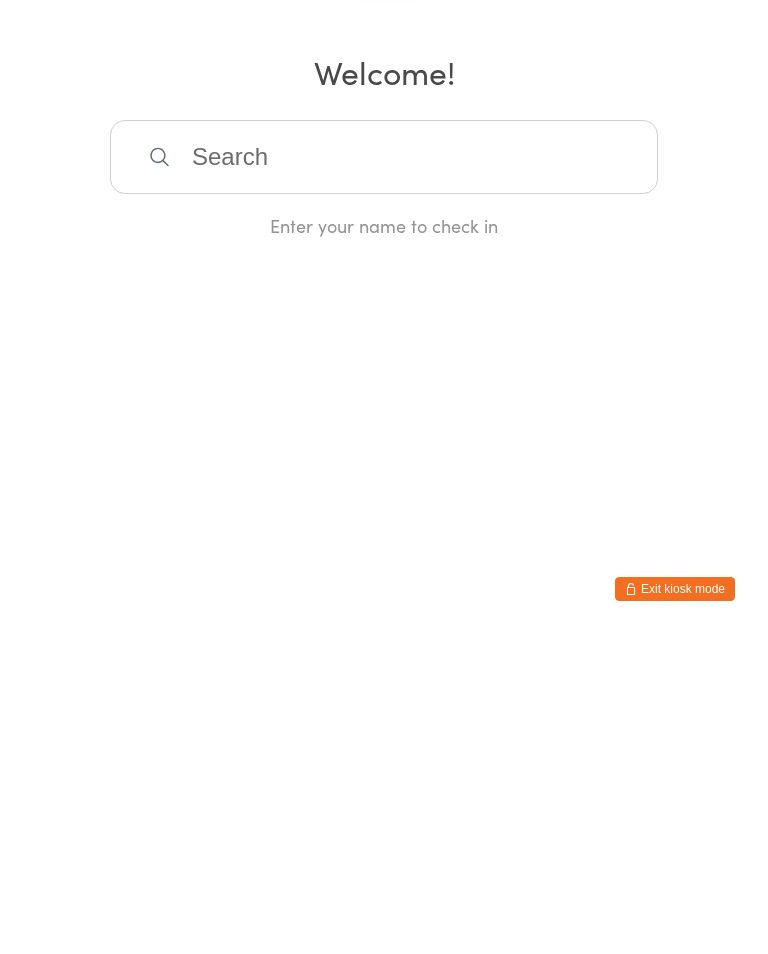 scroll, scrollTop: 0, scrollLeft: 0, axis: both 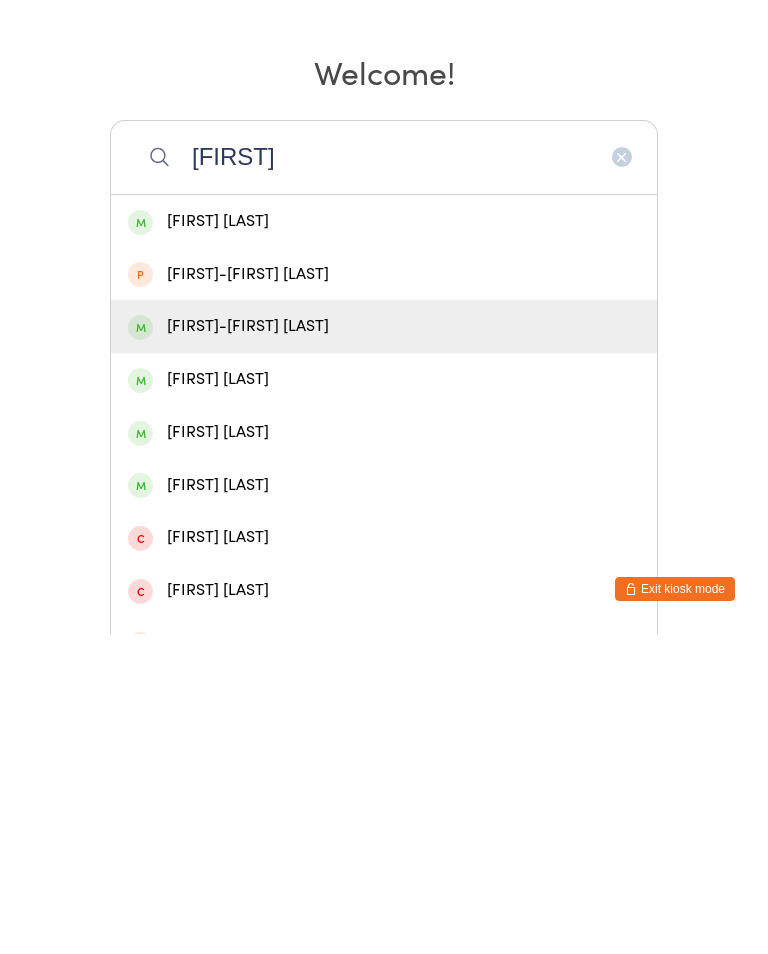 type on "[FIRST]" 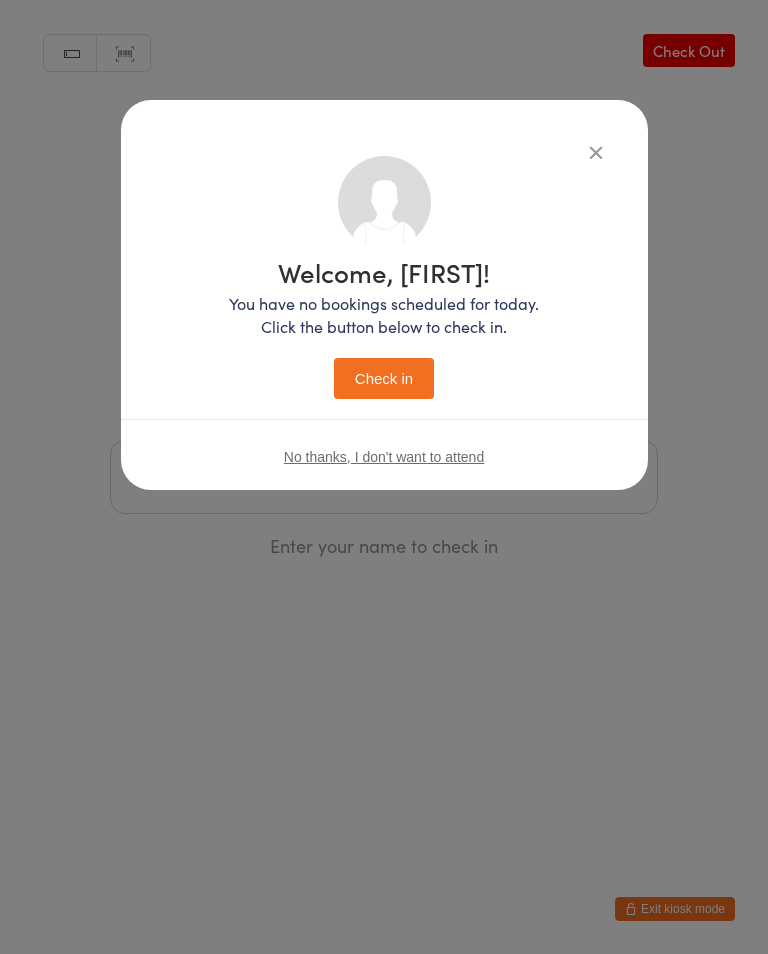 click on "Check in" at bounding box center (384, 378) 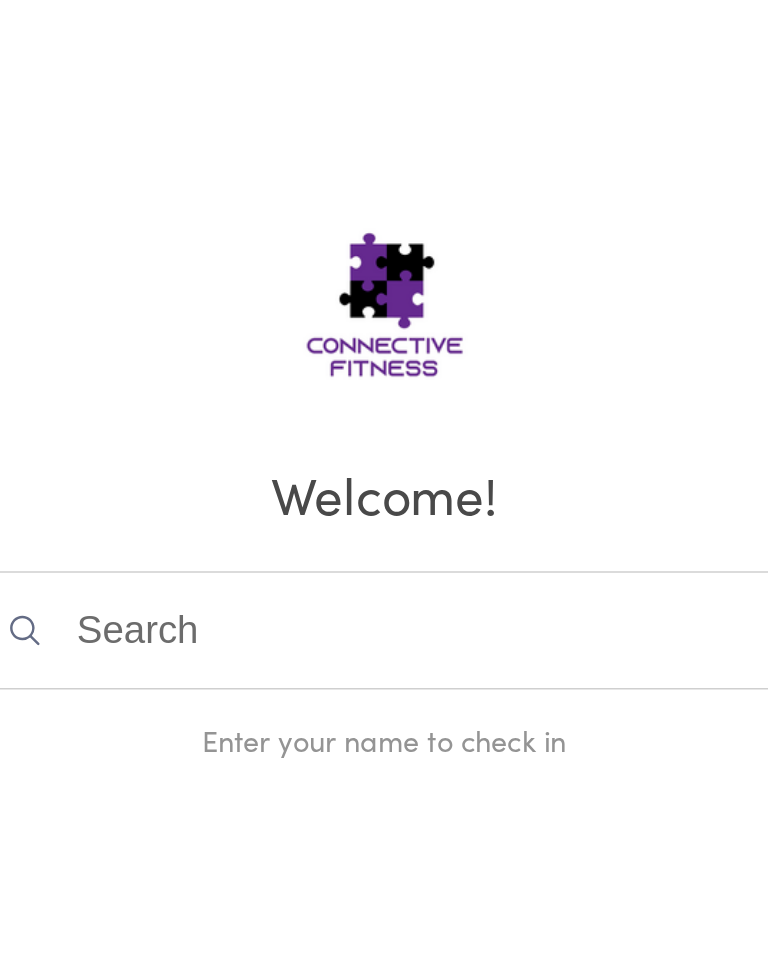 click at bounding box center (384, 477) 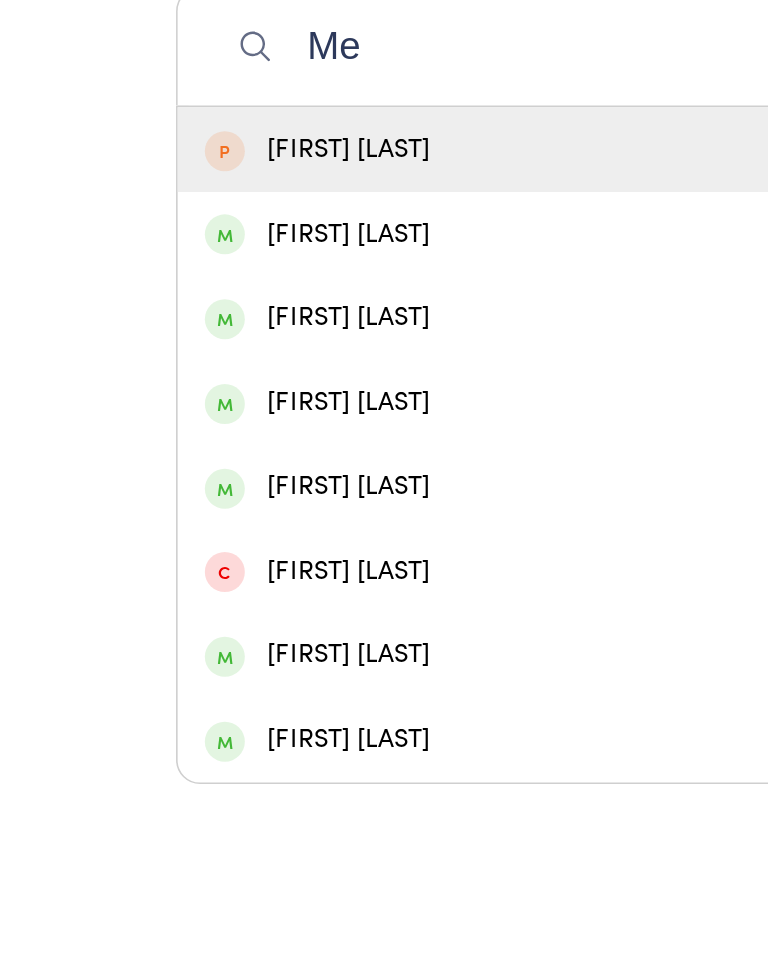 type on "Me" 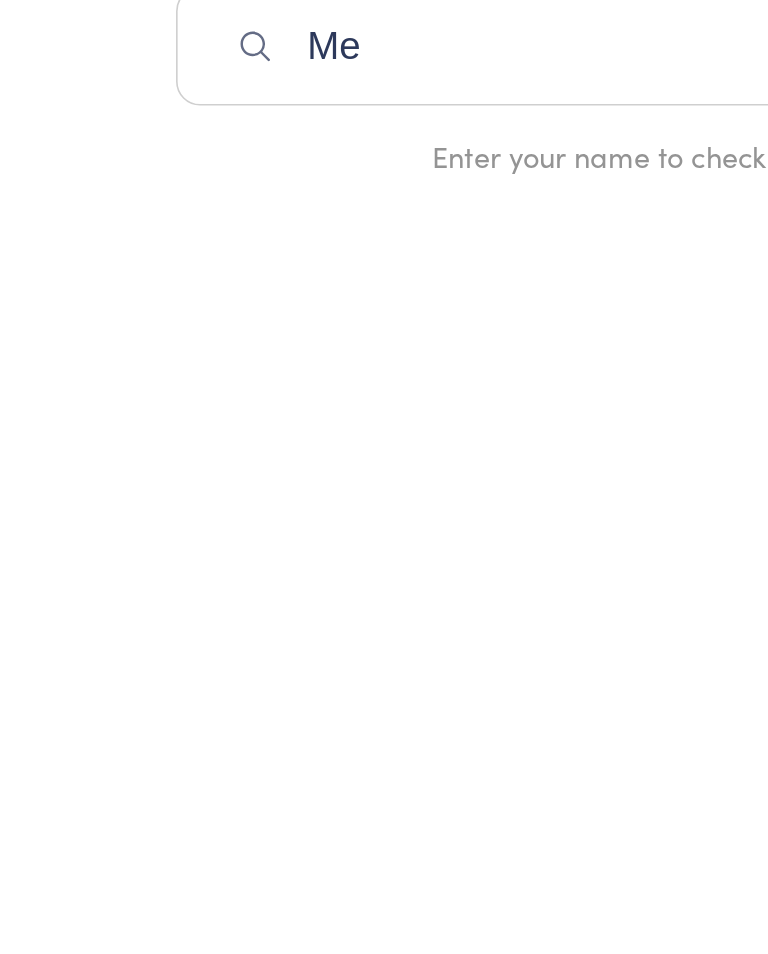 type 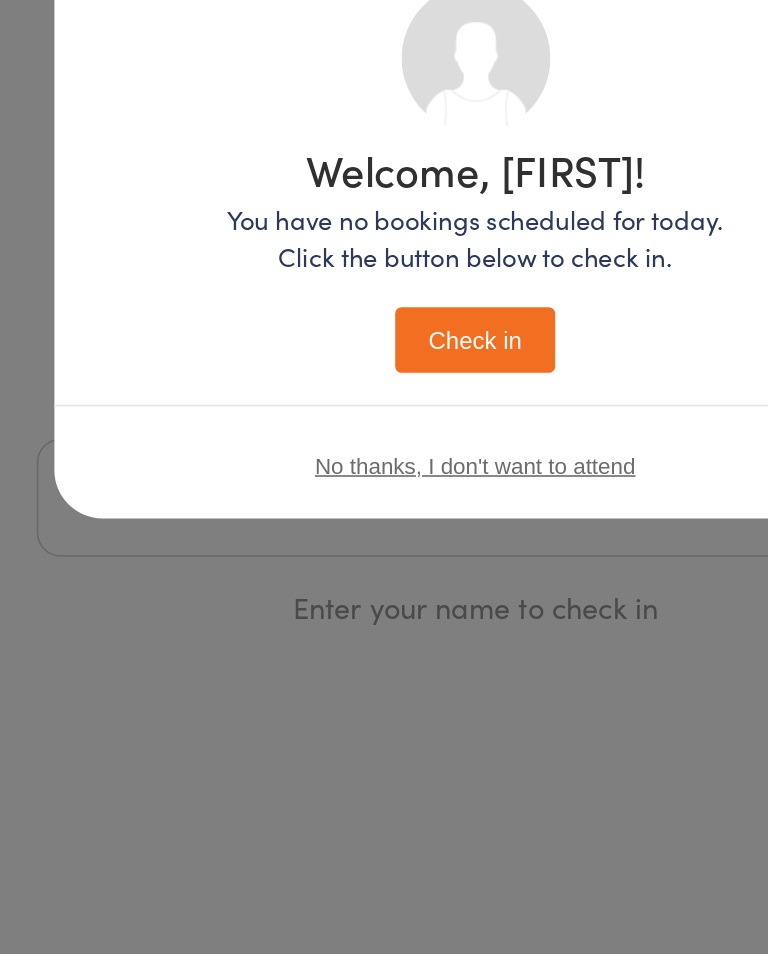 click on "Welcome, [FIRST]! You have no bookings scheduled for today. Click the button below to check in. Check in No thanks, I don't want to attend" at bounding box center (384, 477) 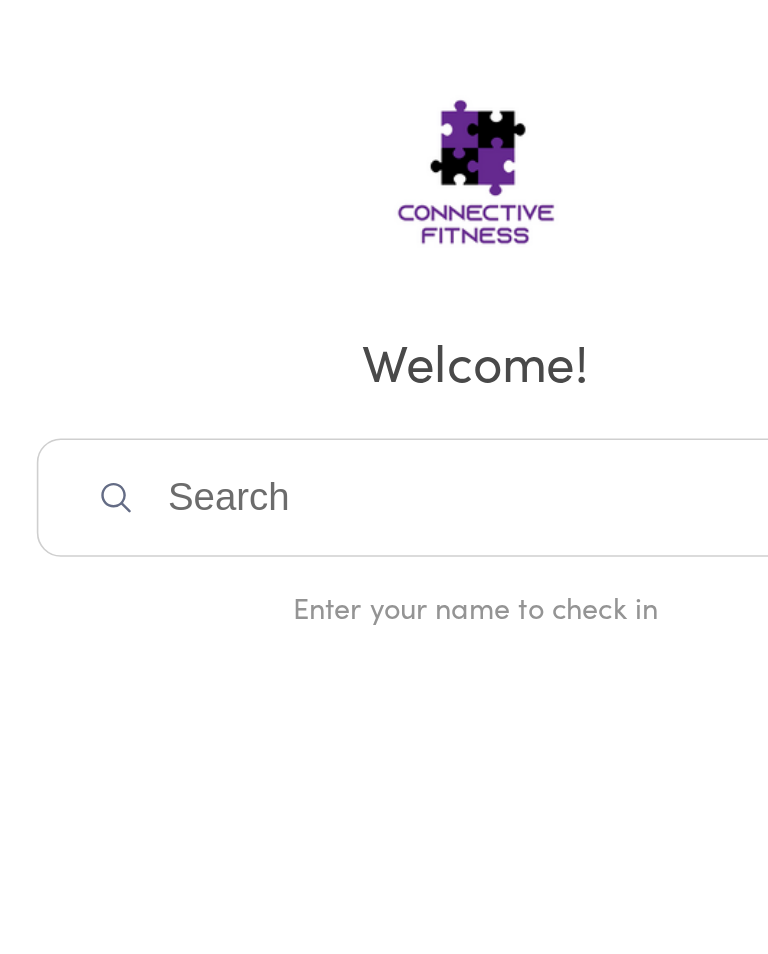 click at bounding box center (384, 266) 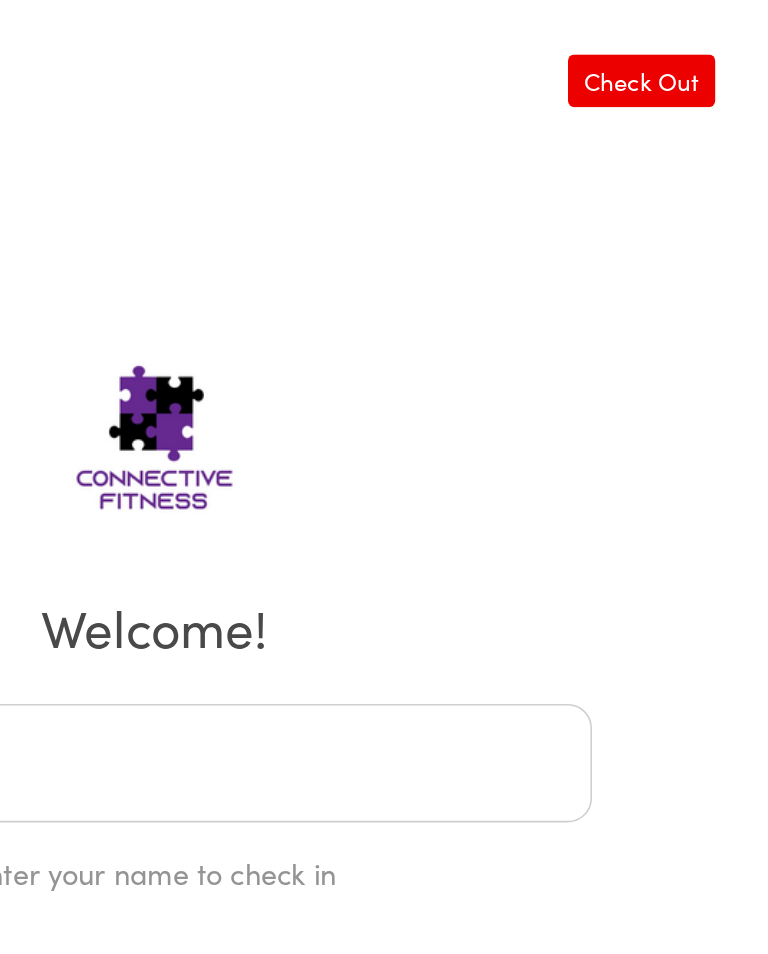 click on "Check Out" at bounding box center [689, 50] 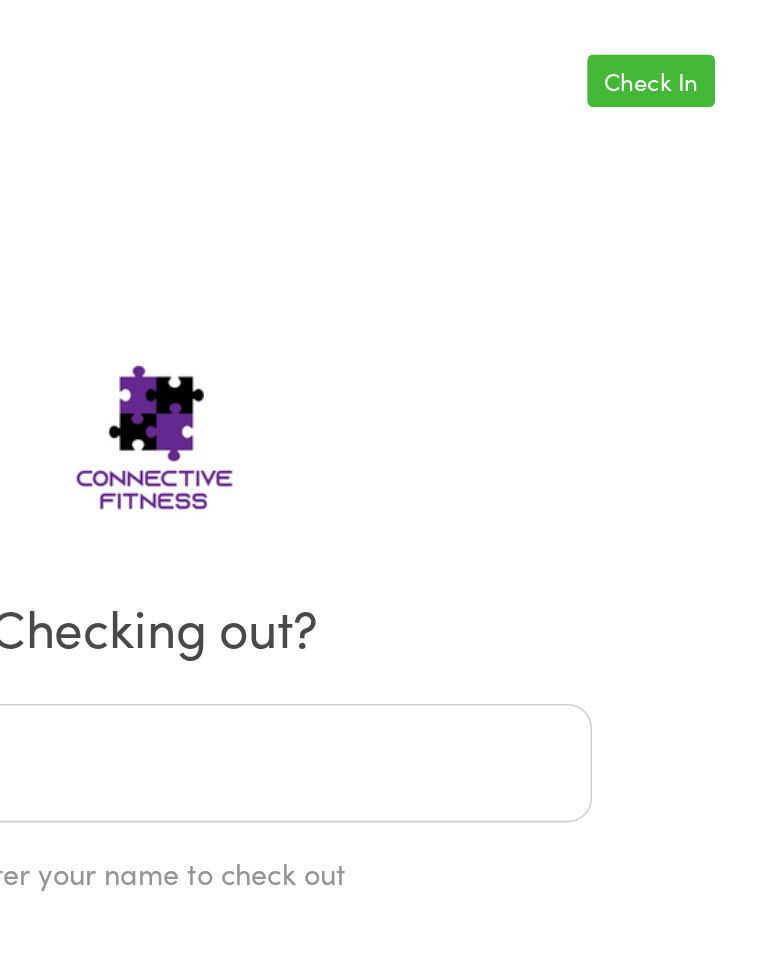 click on "Check In" at bounding box center (695, 50) 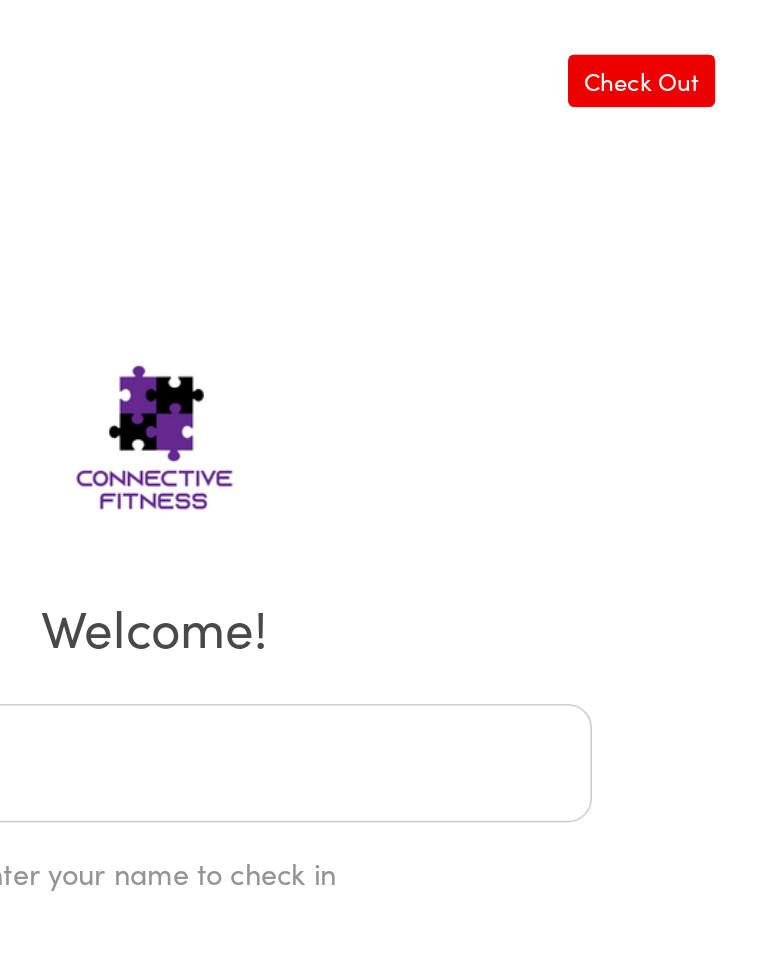 click on "Check Out" at bounding box center (689, 50) 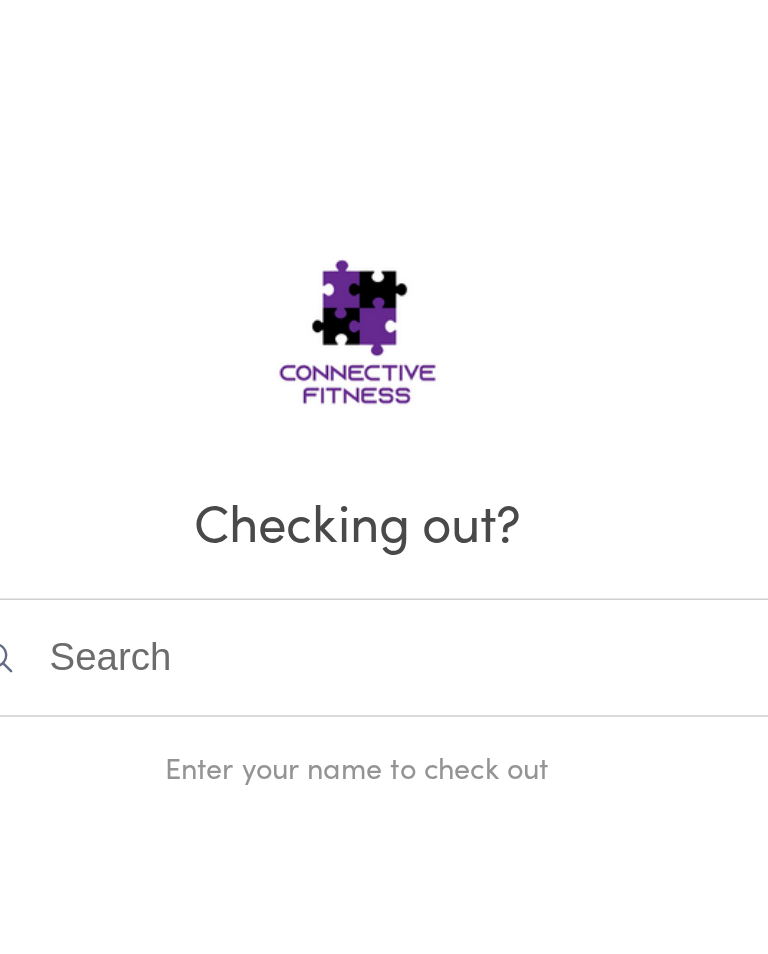 click at bounding box center (384, 477) 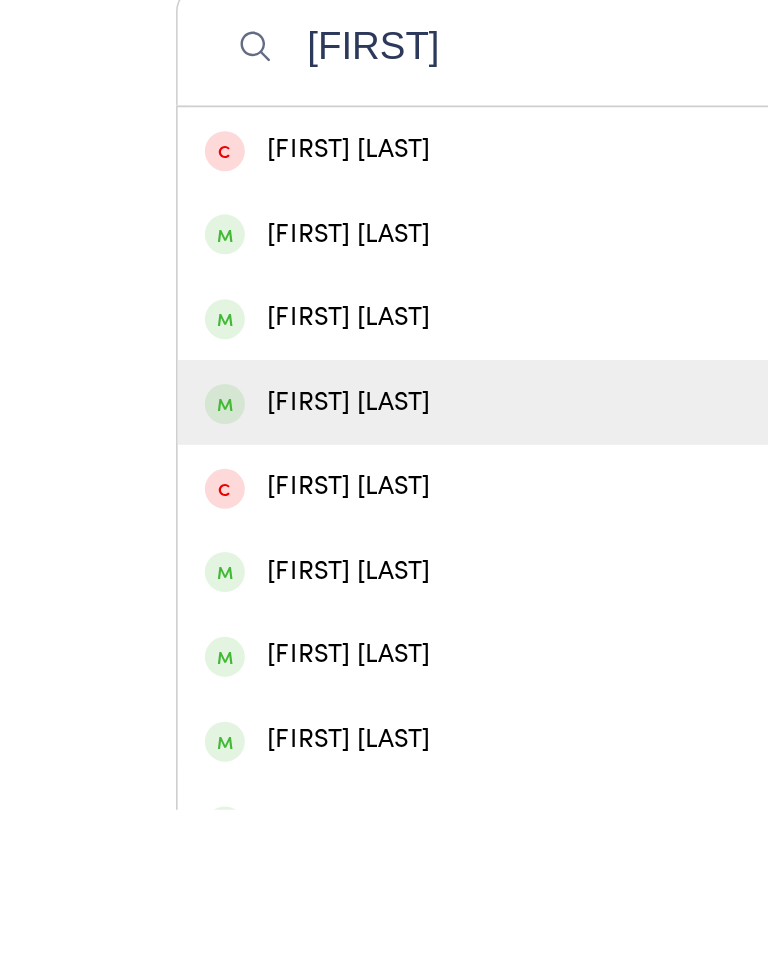 type on "[FIRST]" 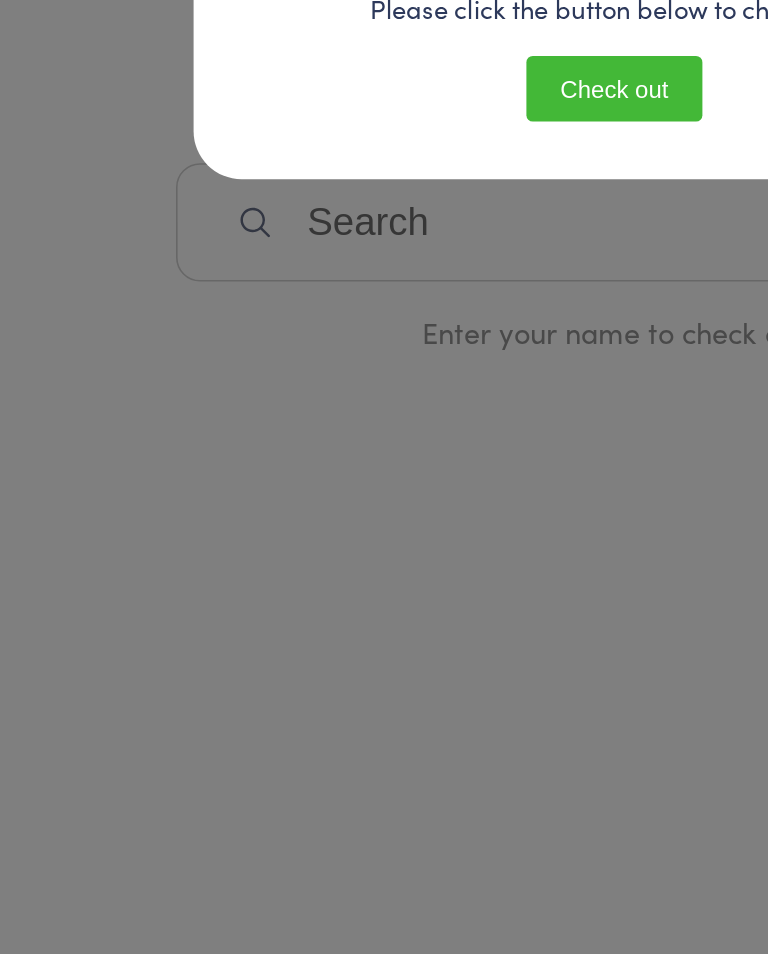 click on "Check out" at bounding box center (384, 393) 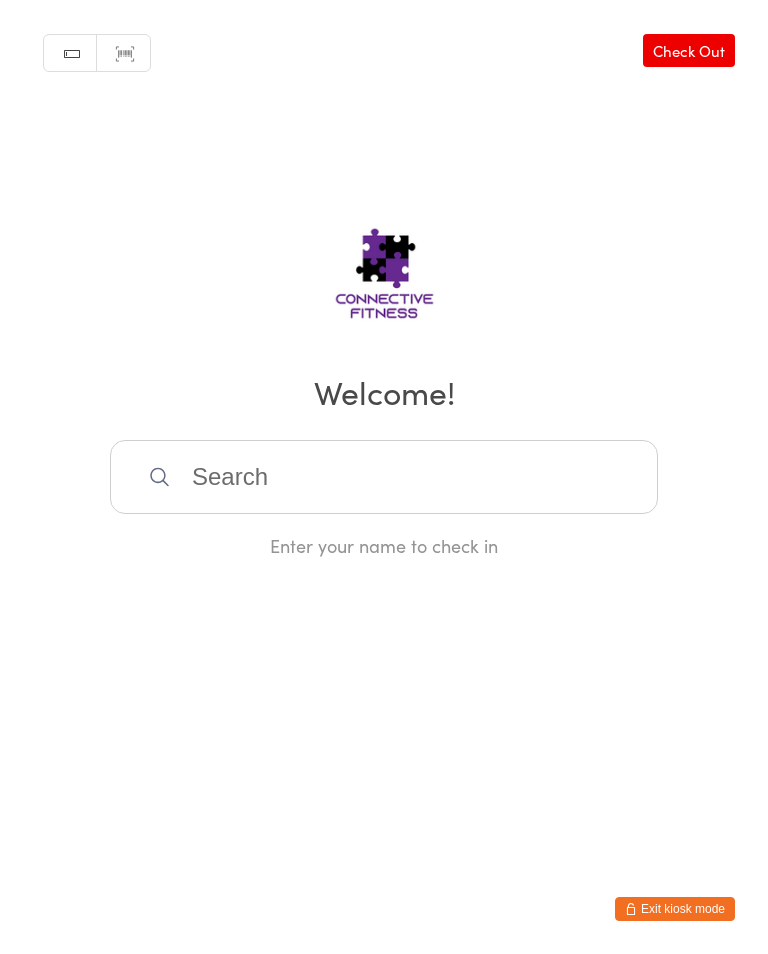 click on "Check Out" at bounding box center [689, 50] 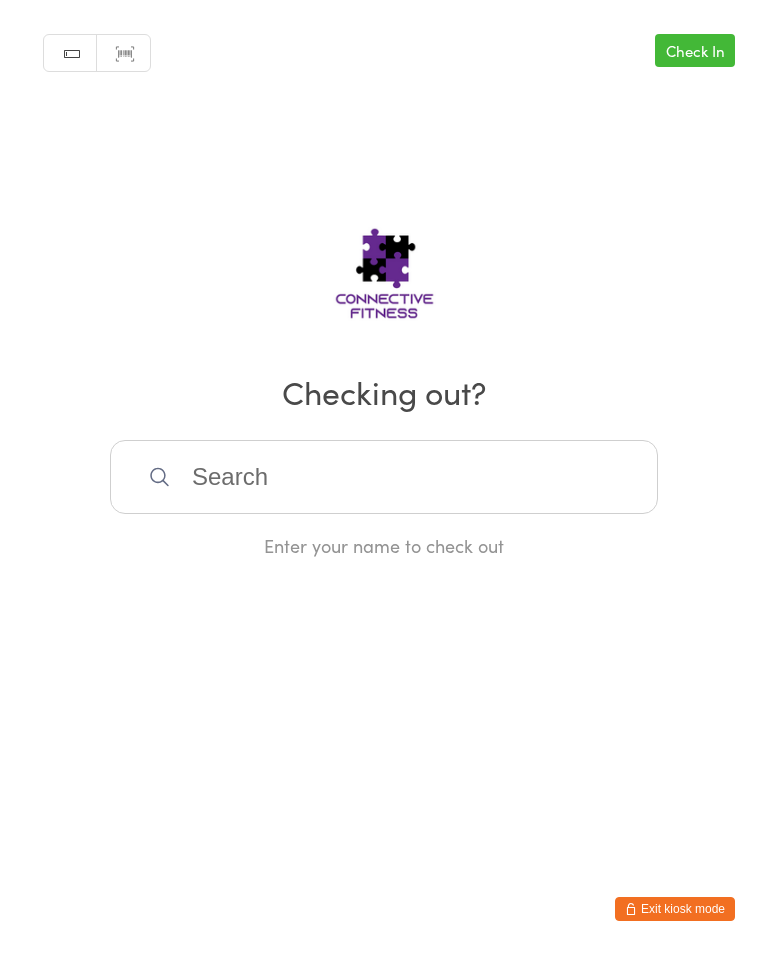 click at bounding box center (384, 477) 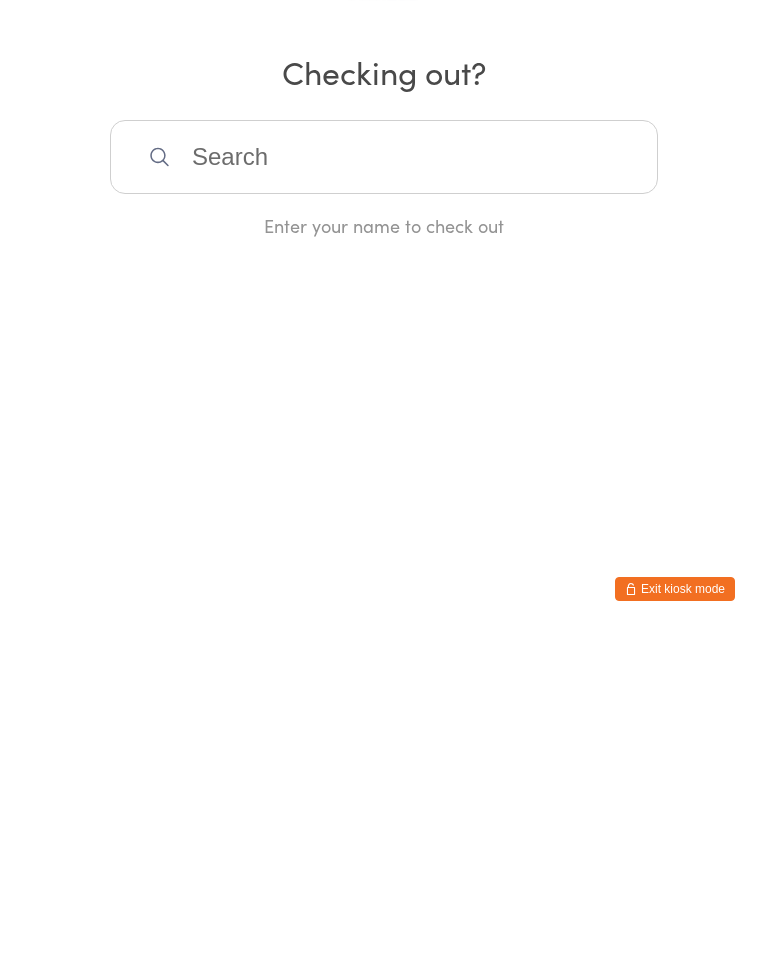 scroll, scrollTop: 0, scrollLeft: 0, axis: both 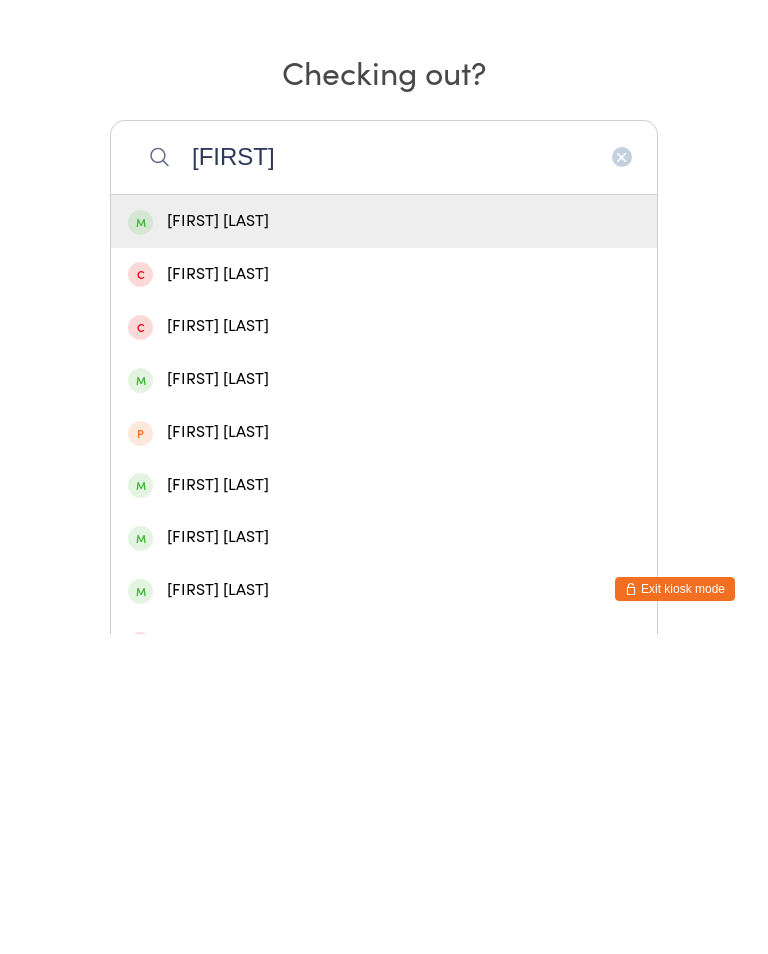 type on "[FIRST]" 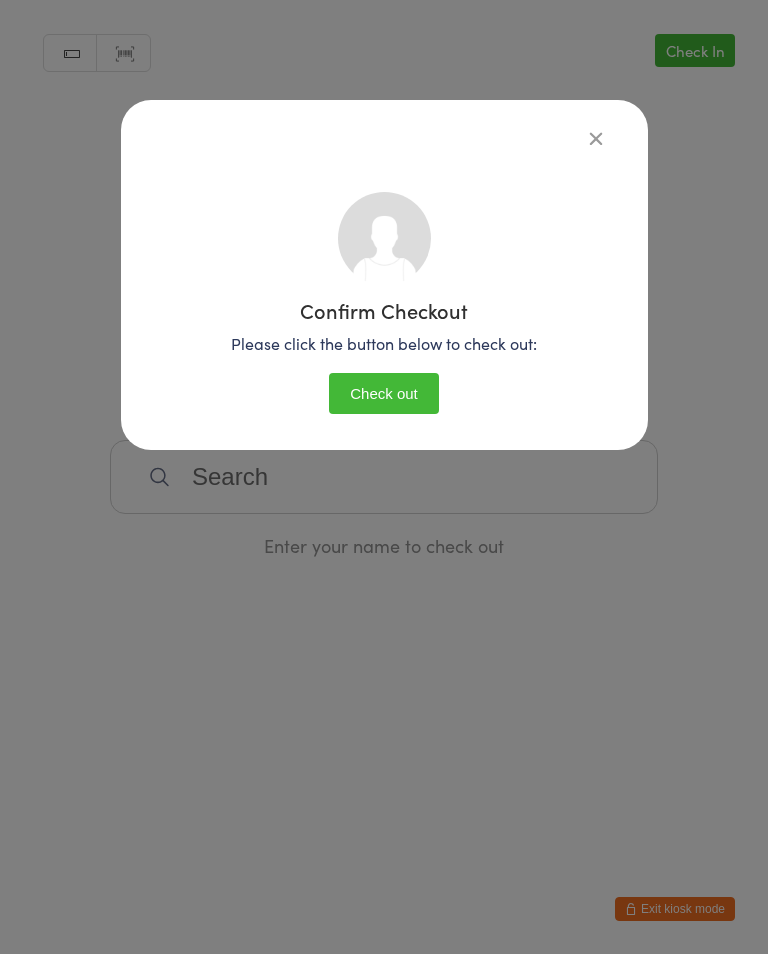 click on "Check out" at bounding box center (384, 393) 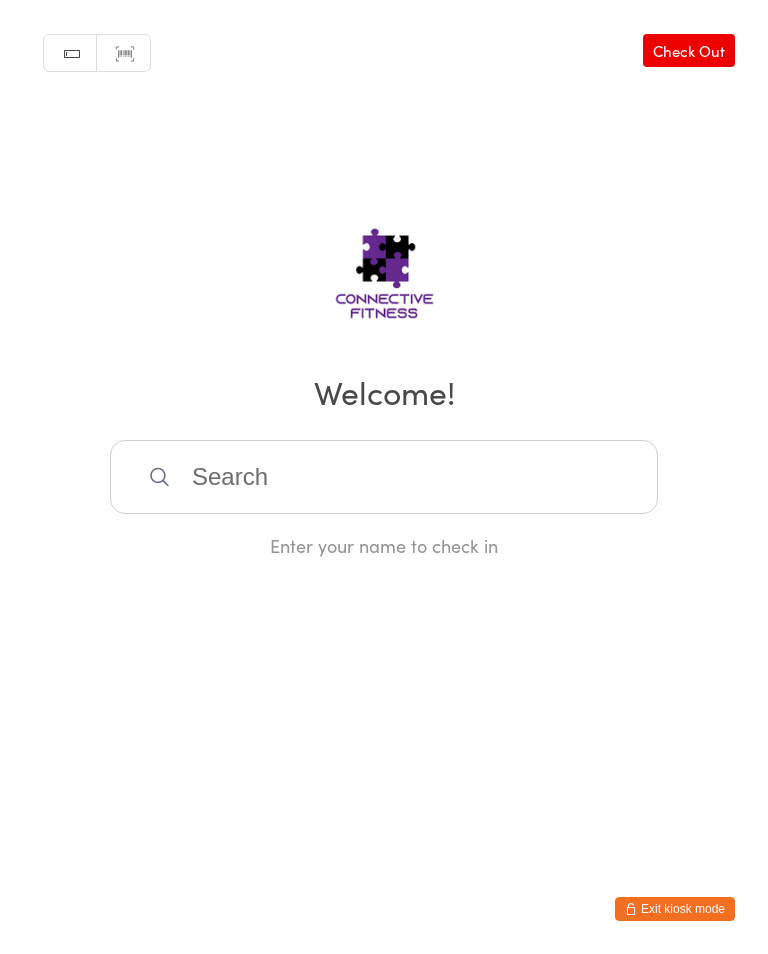 click at bounding box center (384, 477) 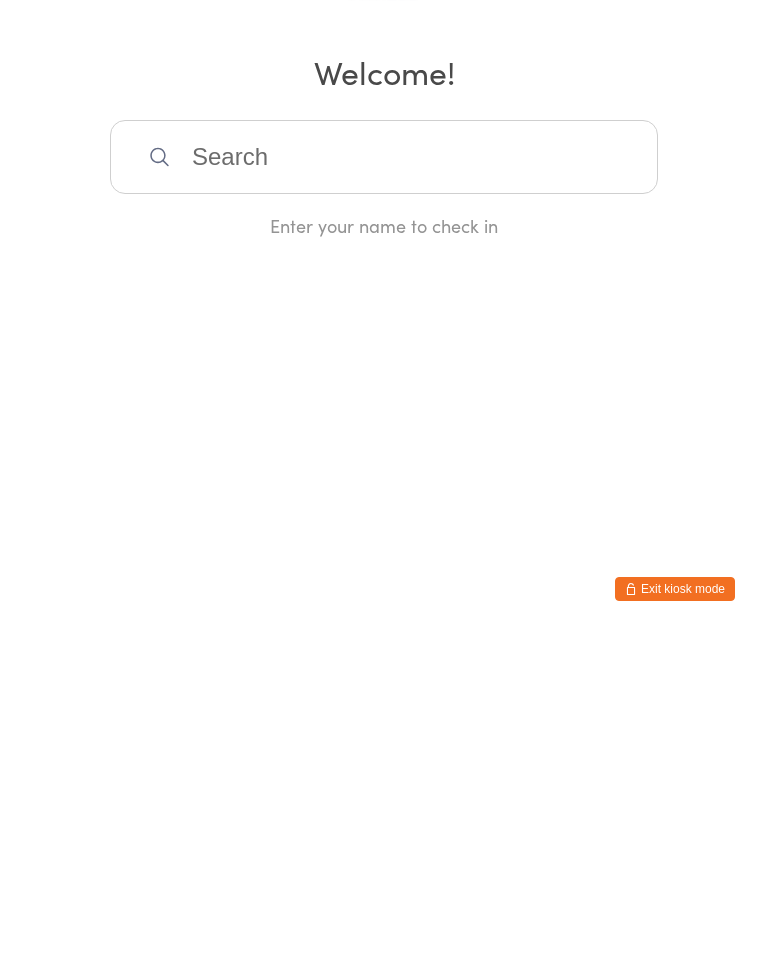 scroll, scrollTop: 0, scrollLeft: 0, axis: both 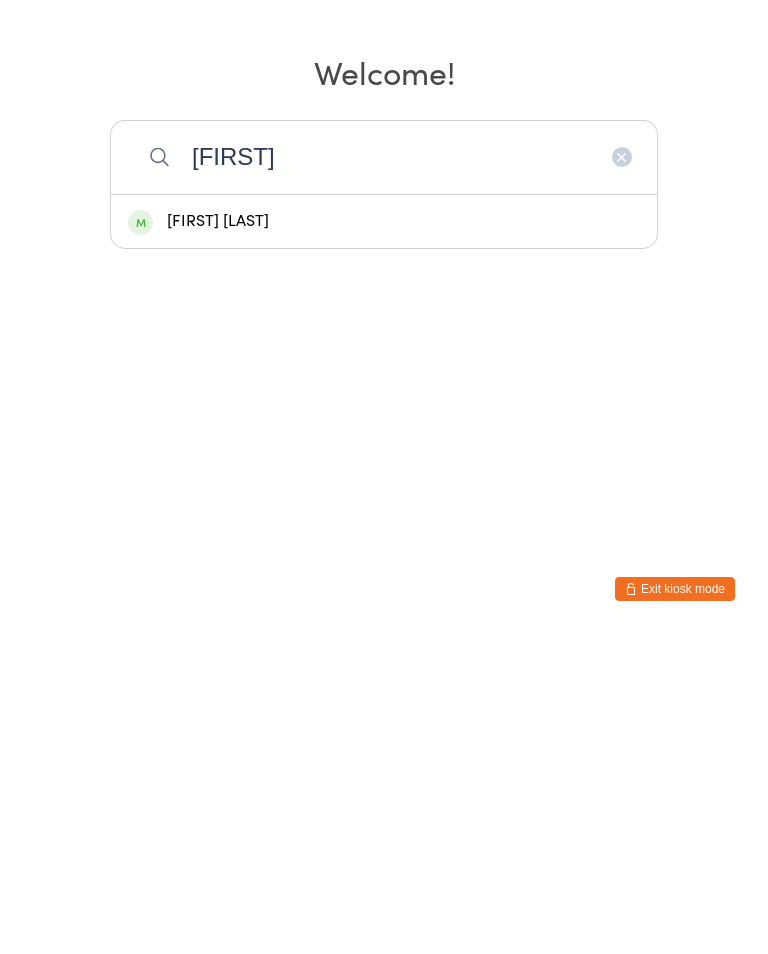 type on "[FIRST]" 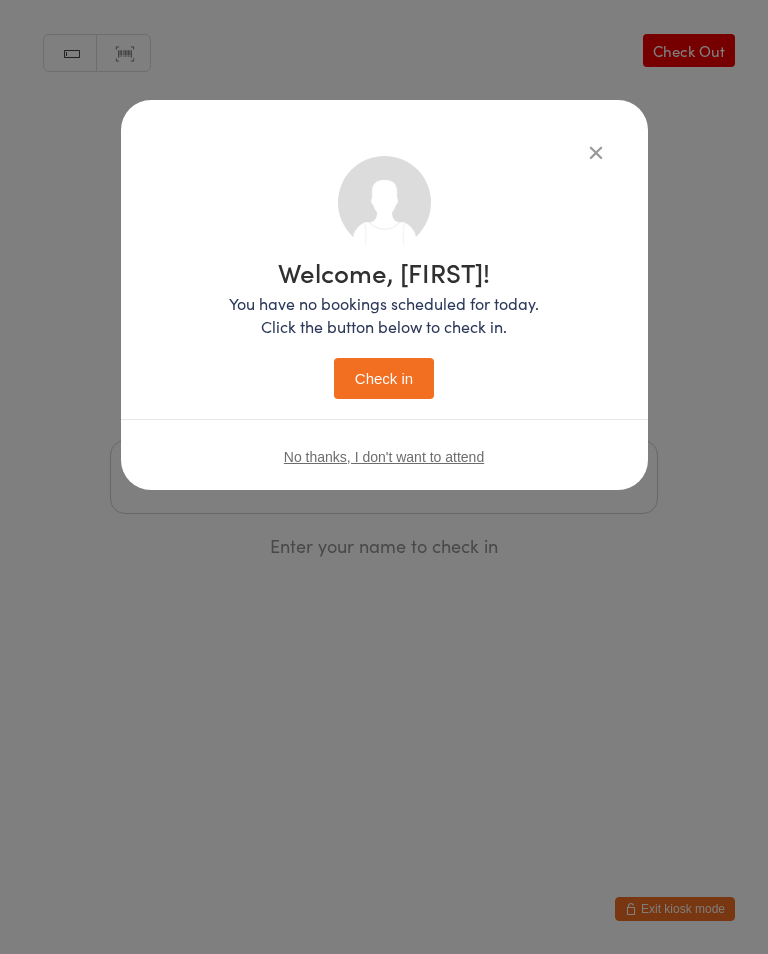 click on "Check in" at bounding box center (384, 378) 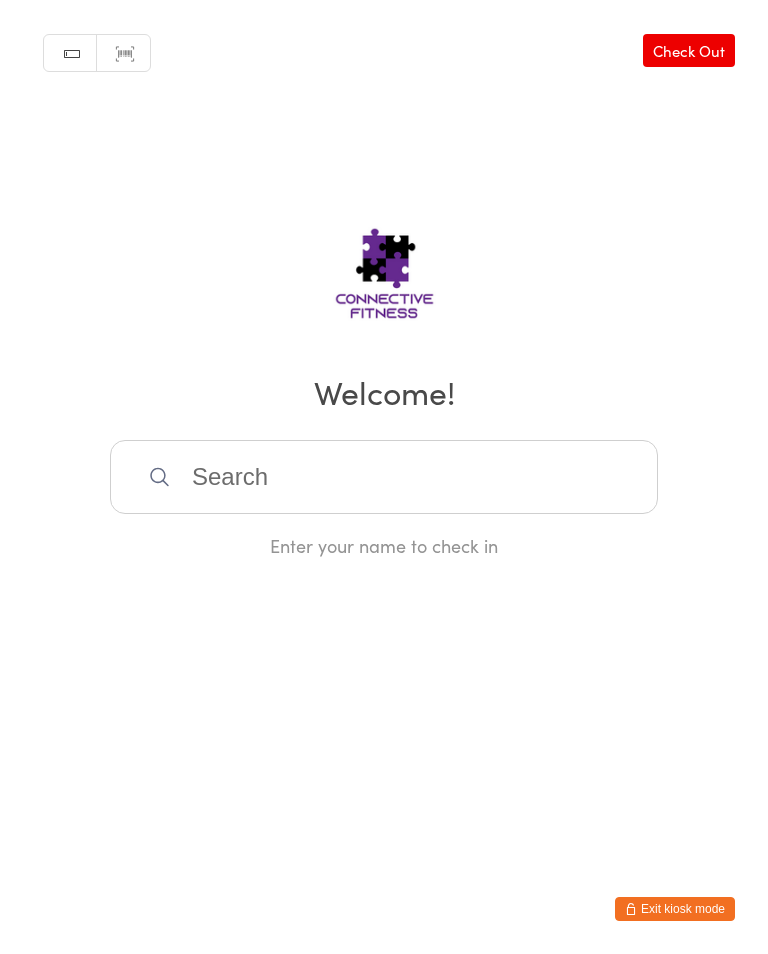 click at bounding box center [384, 477] 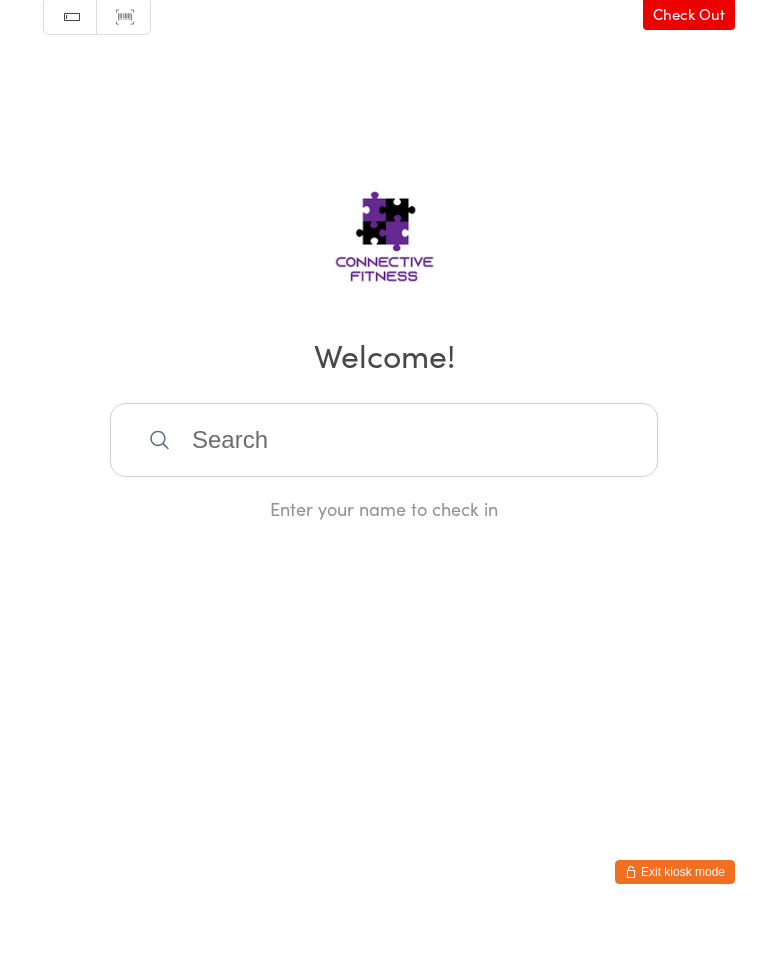 click on "You have now entered Kiosk Mode. Members will be able to check themselves in using the search field below. Click "Exit kiosk mode" below to exit Kiosk Mode at any time. Checked in successfully. Manual search Scanner input Check Out Welcome! Enter your name to check in Exit kiosk mode" at bounding box center [384, 477] 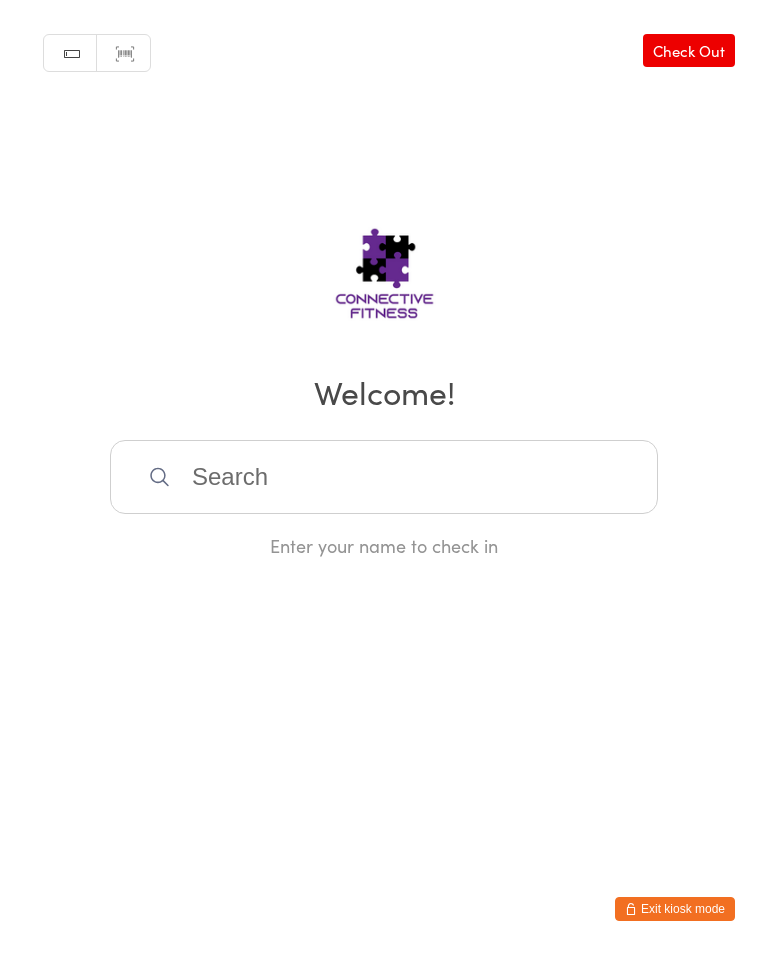 click at bounding box center (384, 477) 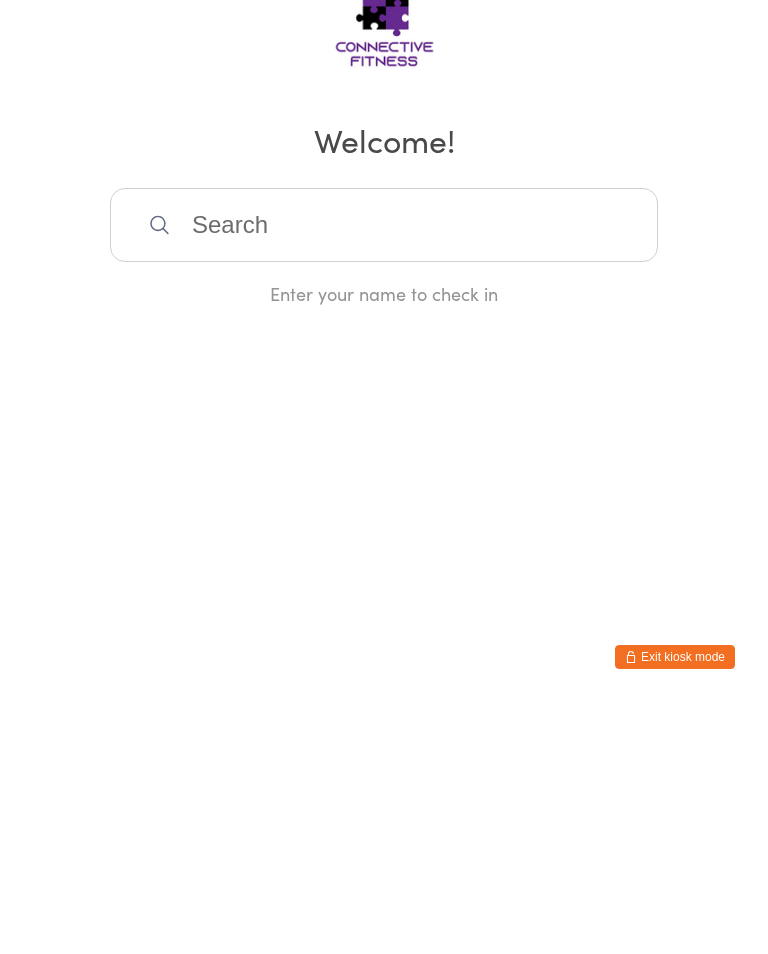 scroll, scrollTop: 0, scrollLeft: 0, axis: both 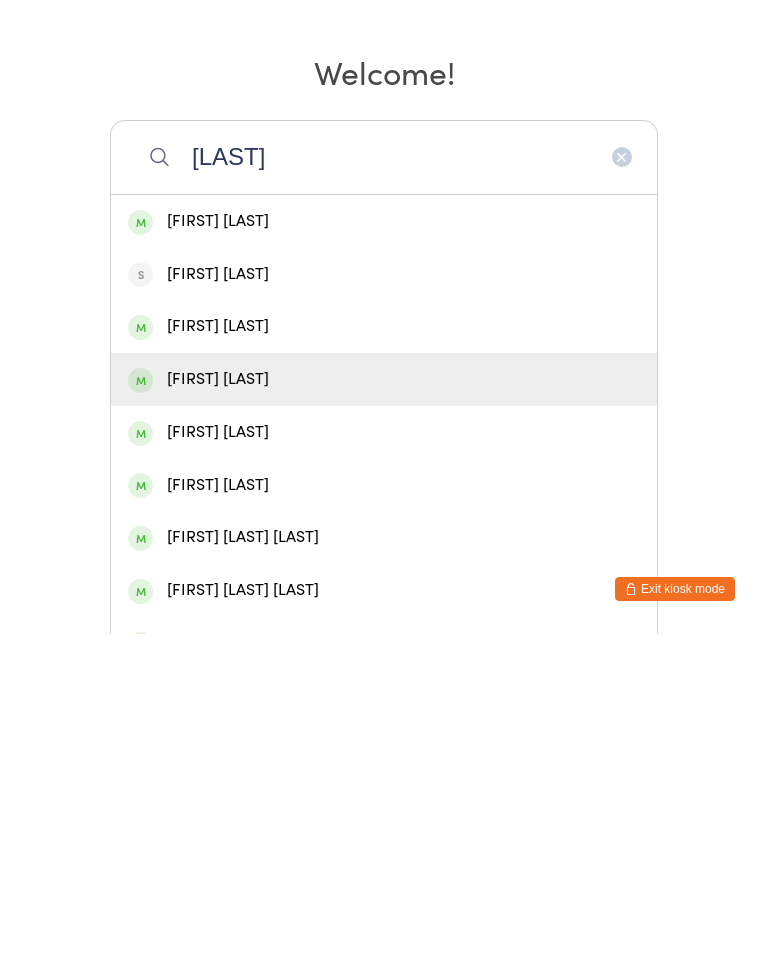 type on "[LAST]" 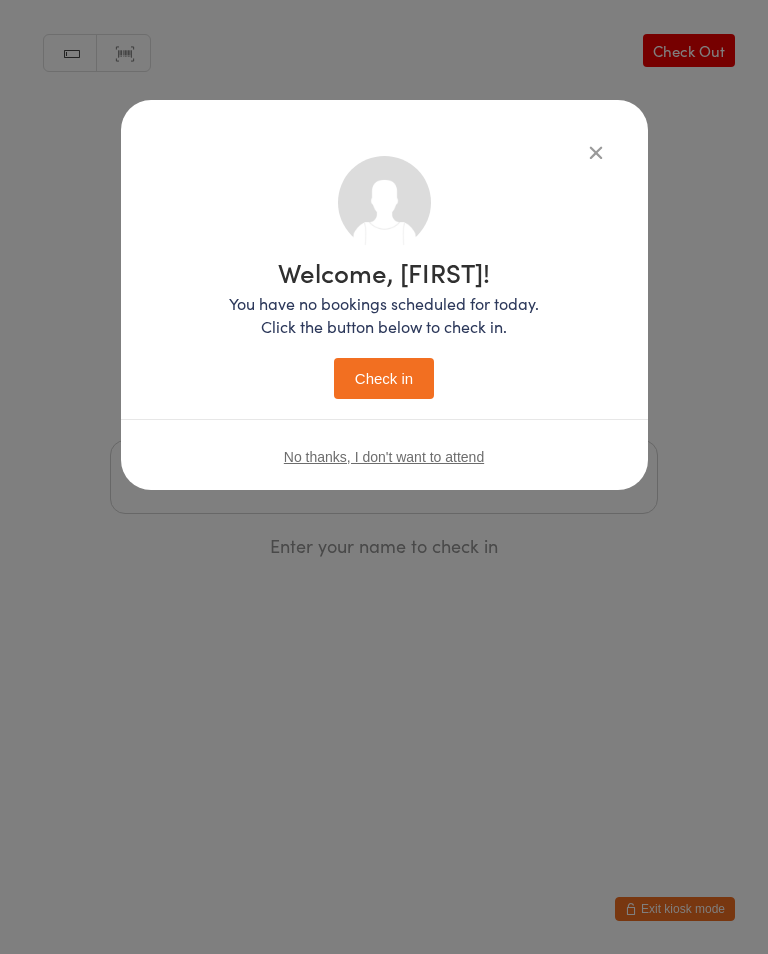 click on "Check in" at bounding box center [384, 378] 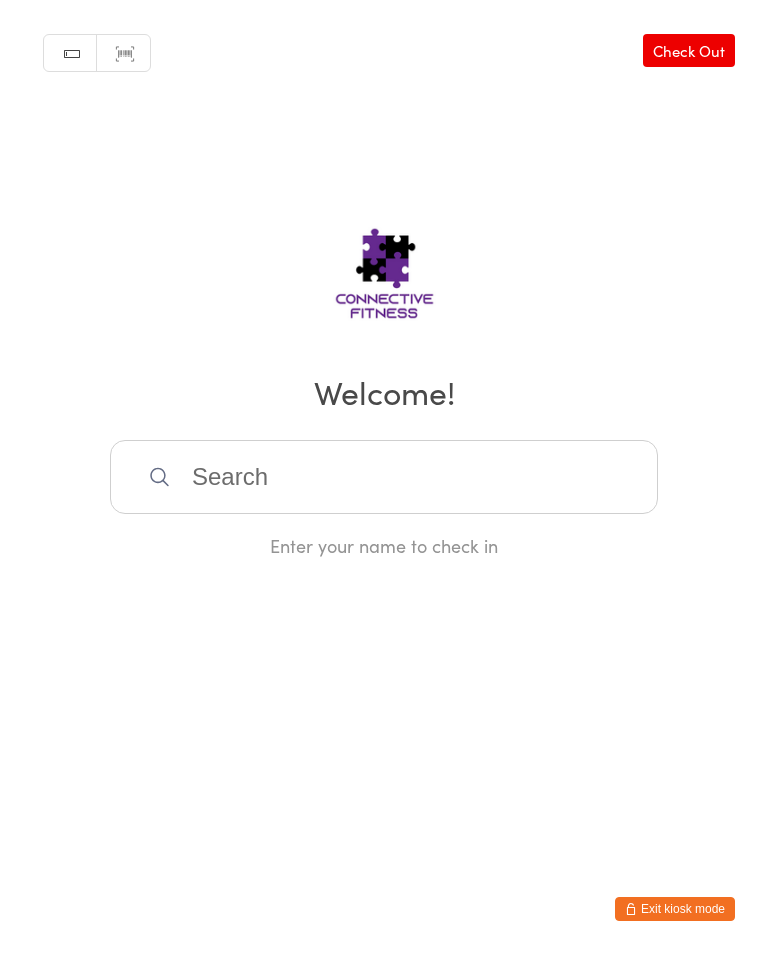 click at bounding box center [384, 477] 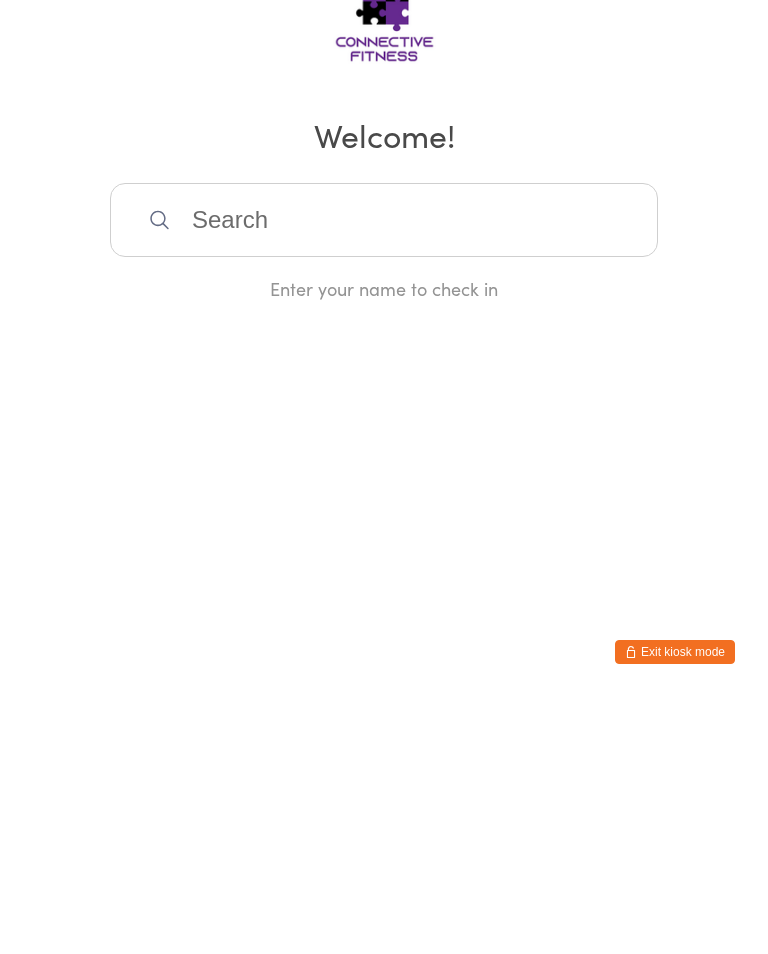 scroll, scrollTop: 0, scrollLeft: 0, axis: both 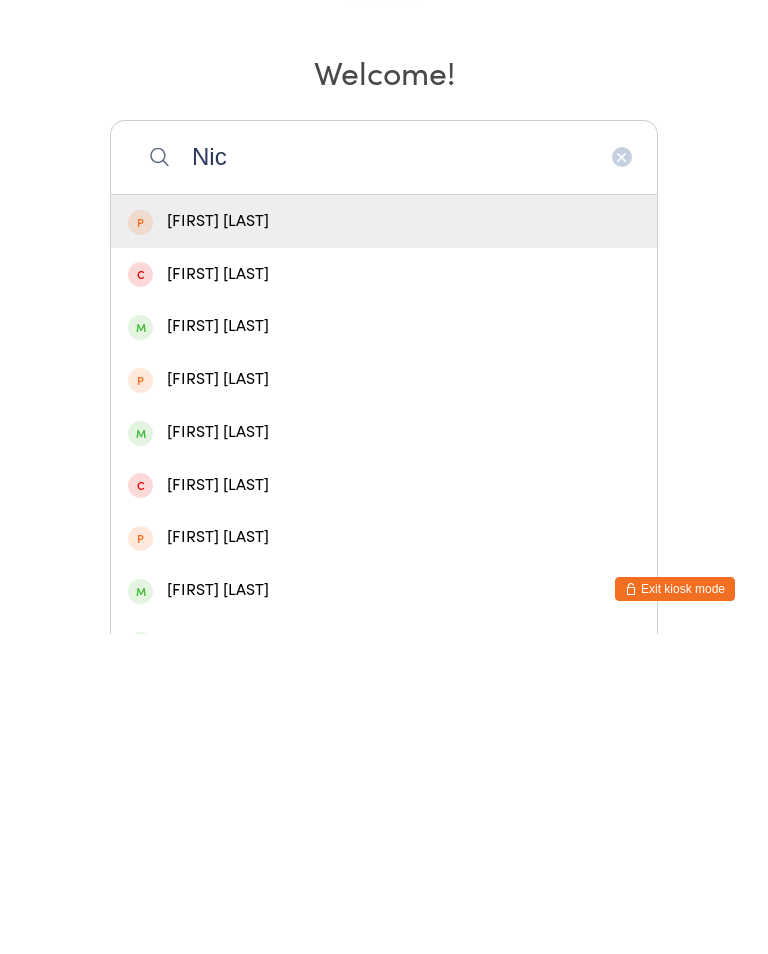 type on "Nic" 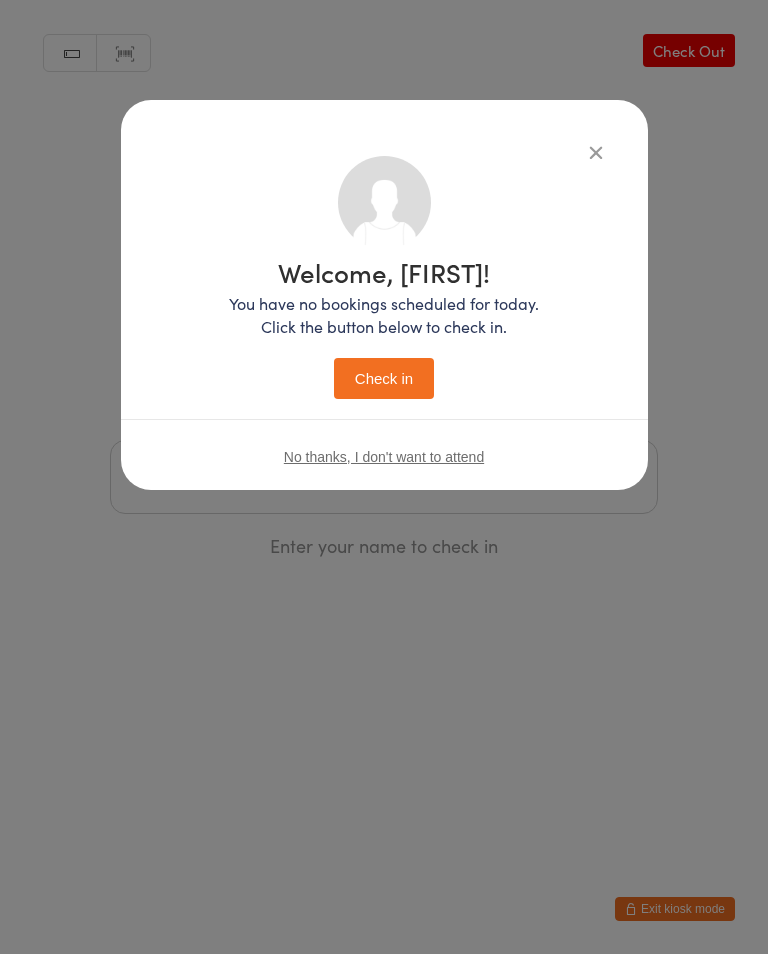 click on "Check in" at bounding box center (384, 378) 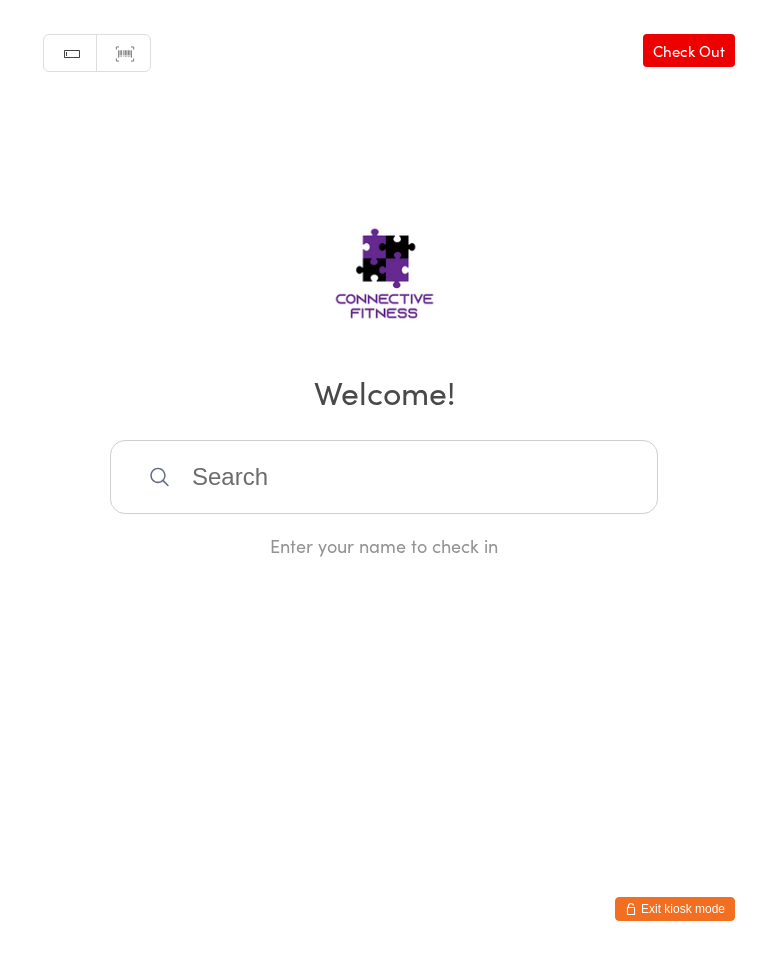 click at bounding box center [384, 477] 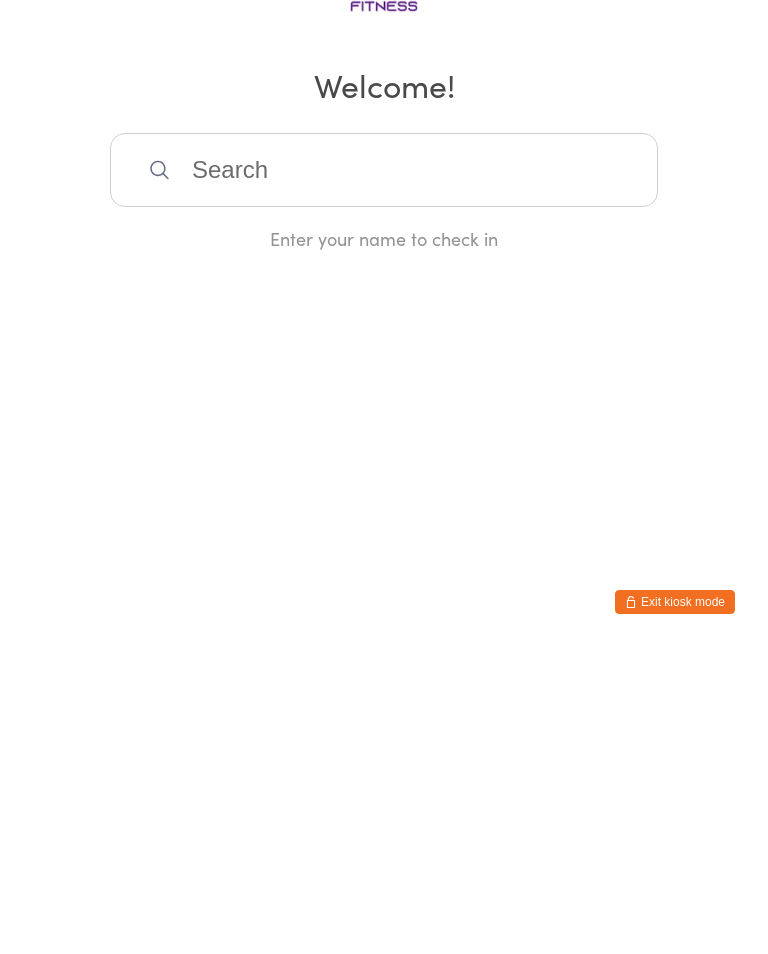 scroll, scrollTop: 0, scrollLeft: 0, axis: both 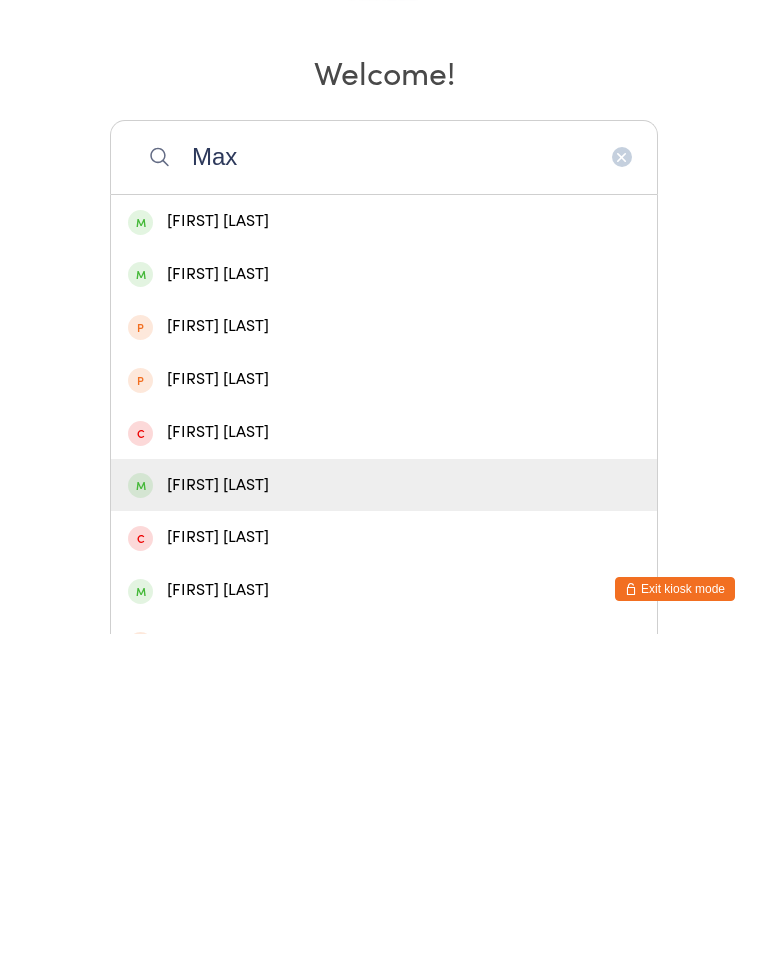 type on "Max" 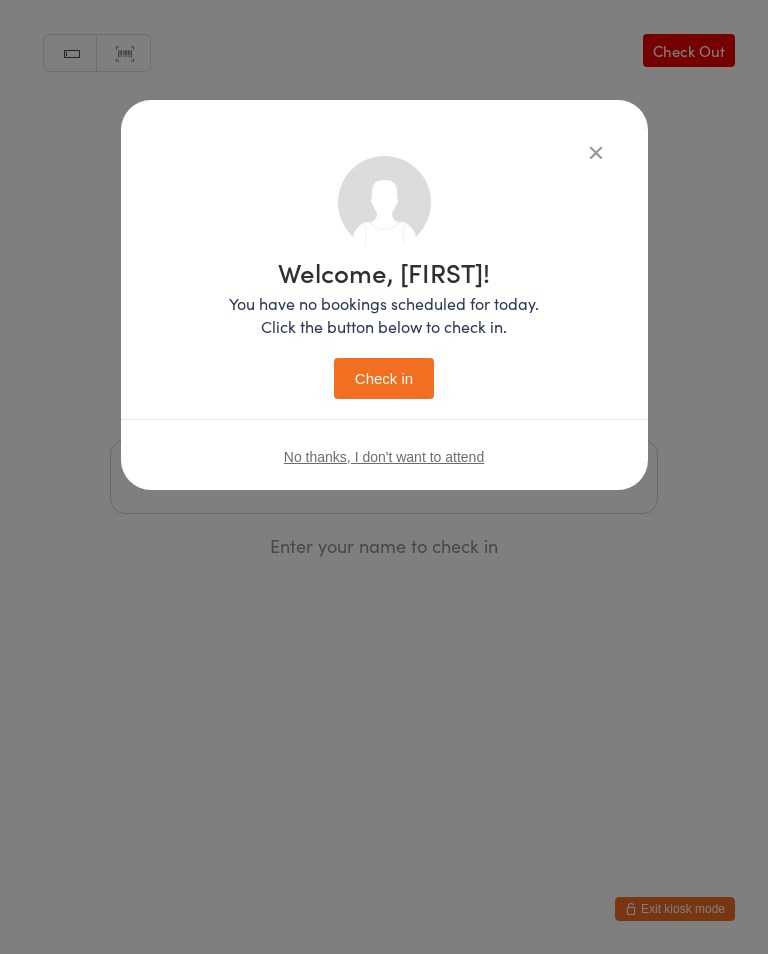 click on "Check in" at bounding box center (384, 378) 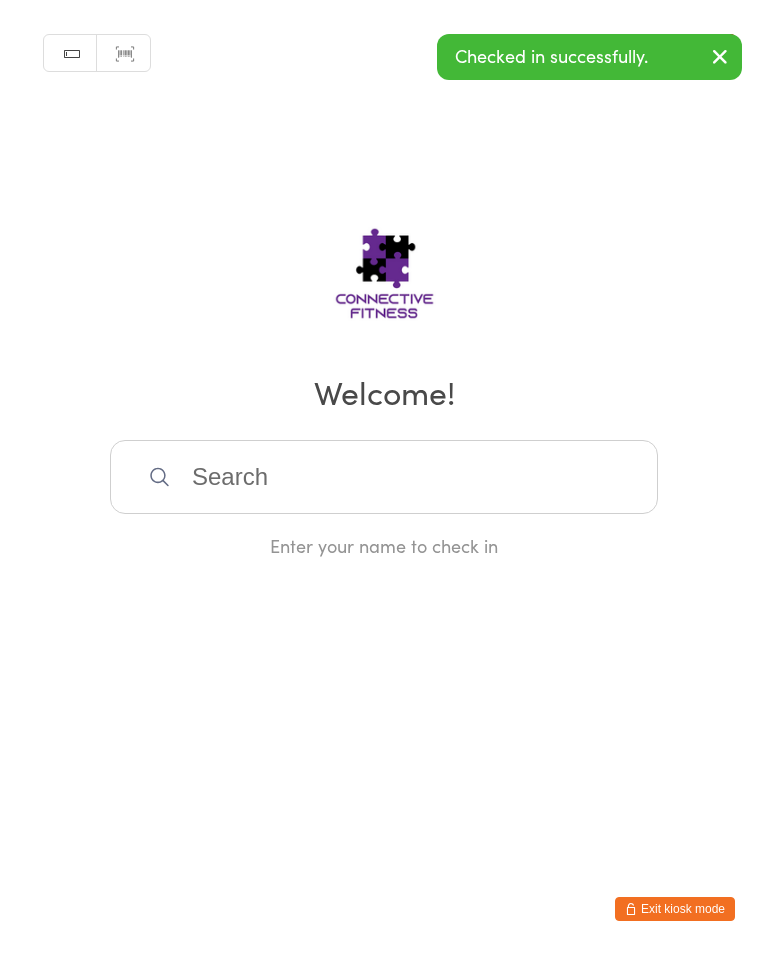 click at bounding box center (384, 477) 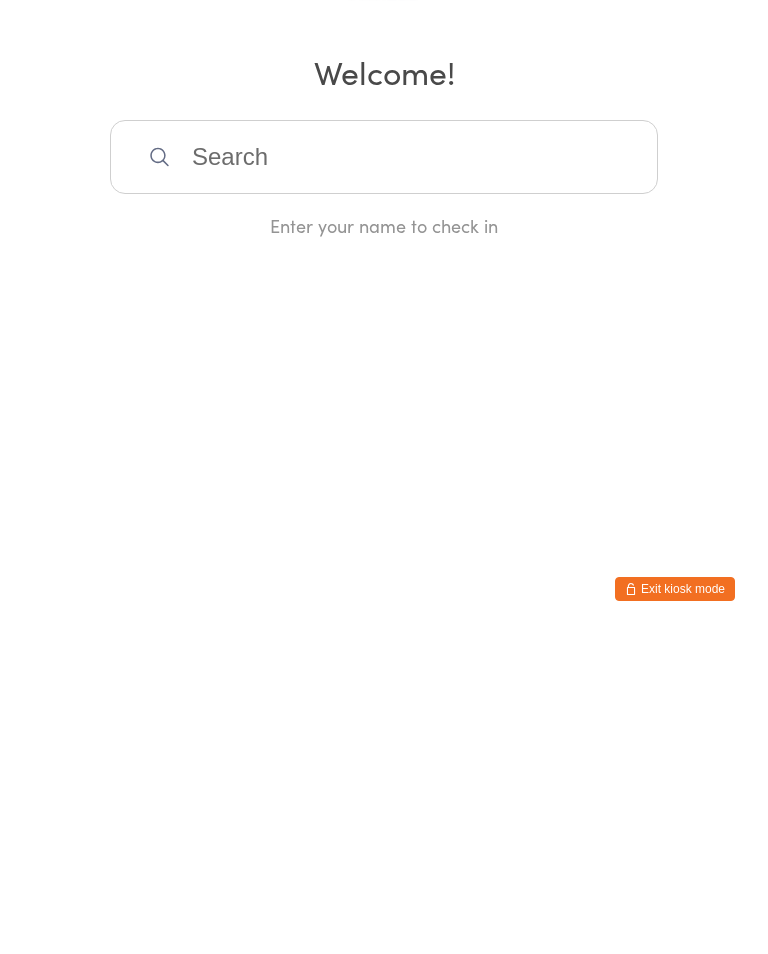 scroll, scrollTop: 0, scrollLeft: 0, axis: both 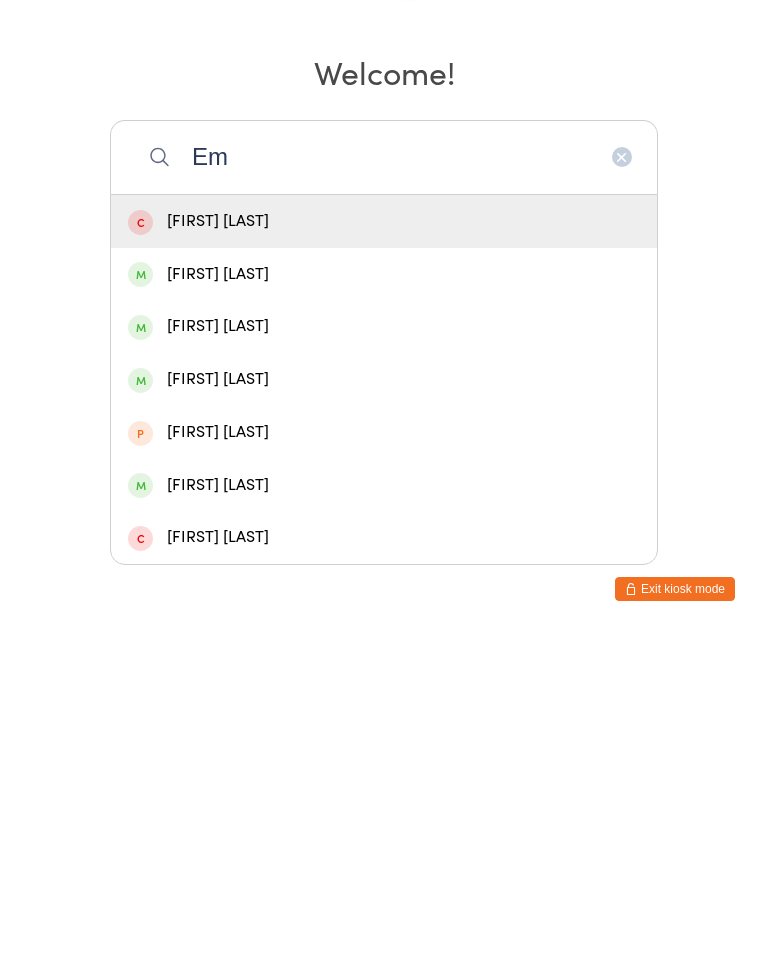 type on "E" 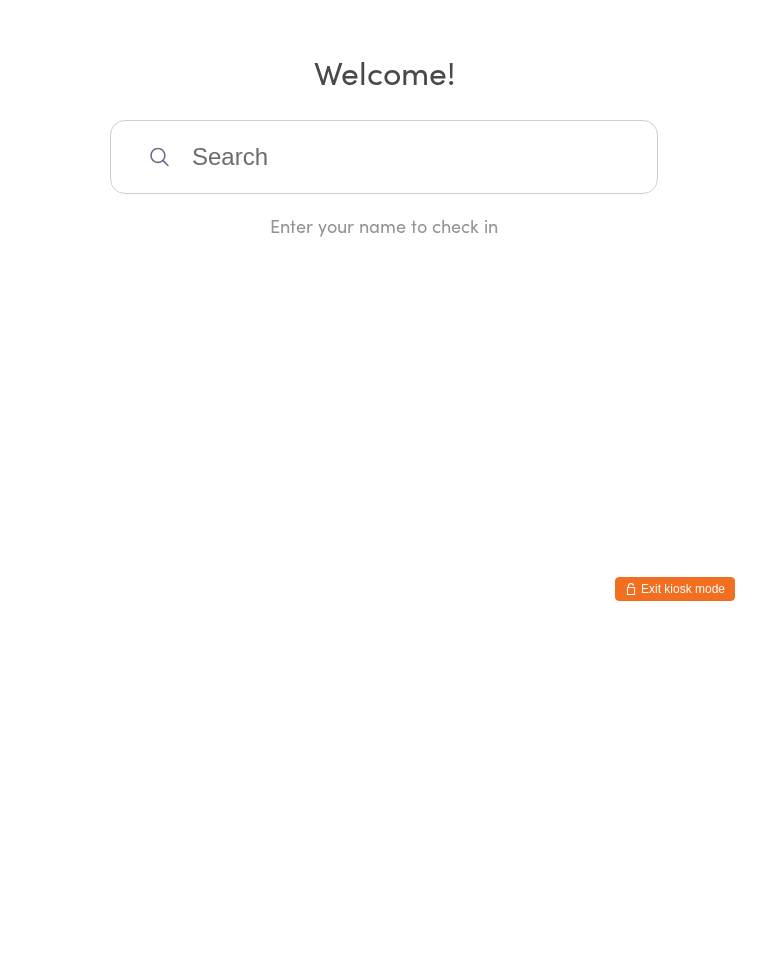 type on "L" 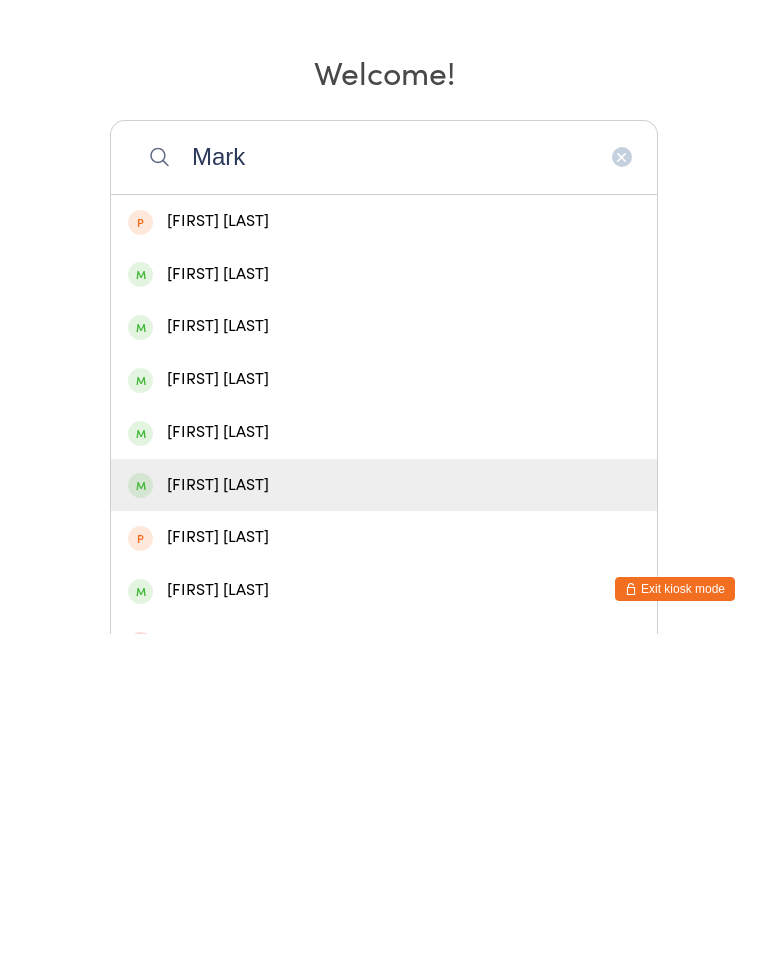 type on "Mark" 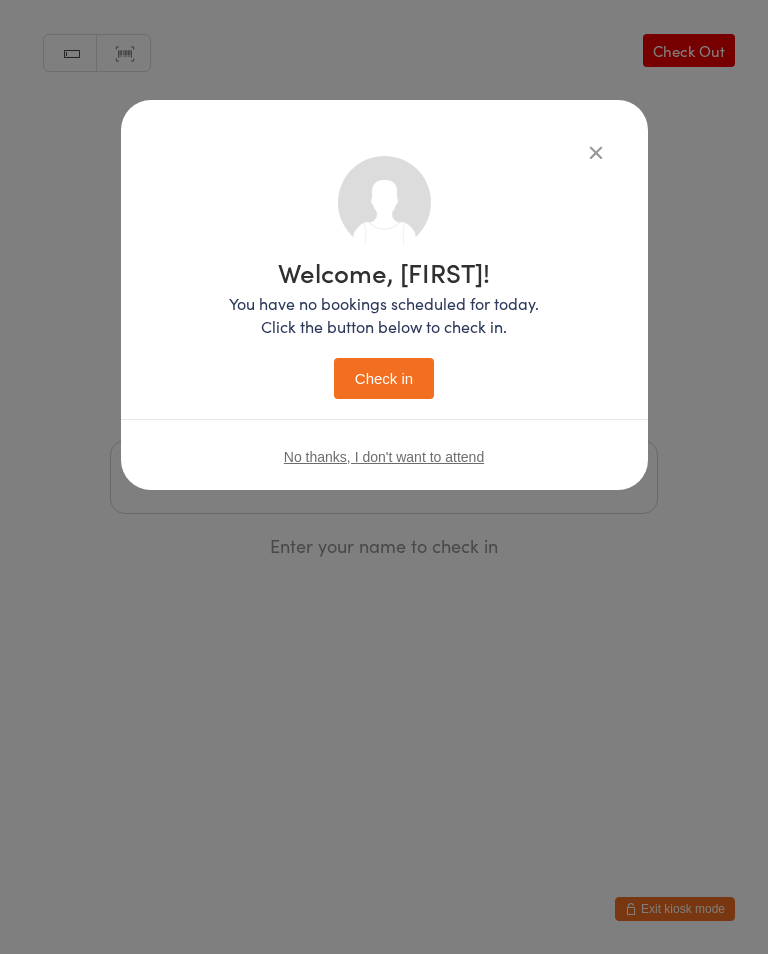 click on "Check in" at bounding box center (384, 378) 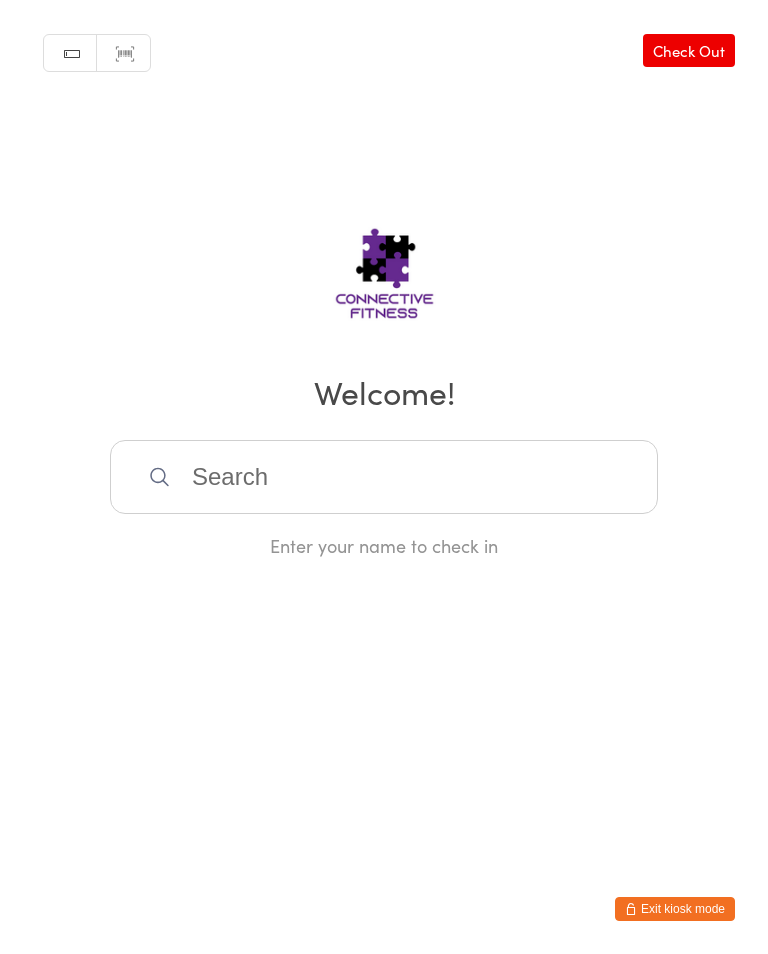 click on "Check Out" at bounding box center [689, 50] 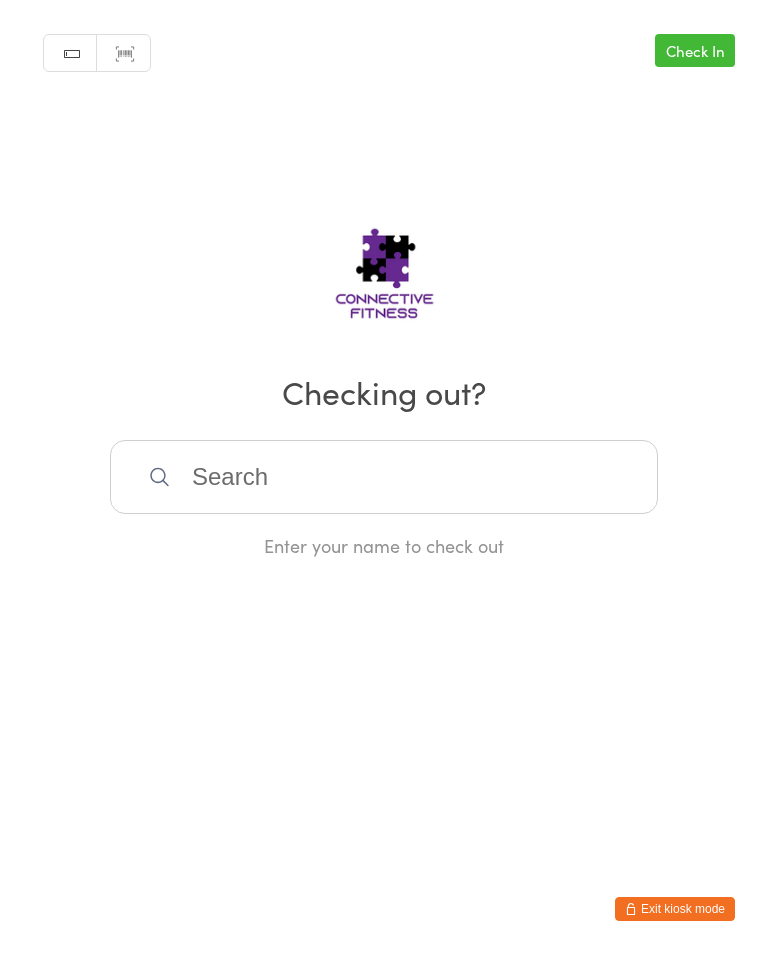 click at bounding box center [384, 477] 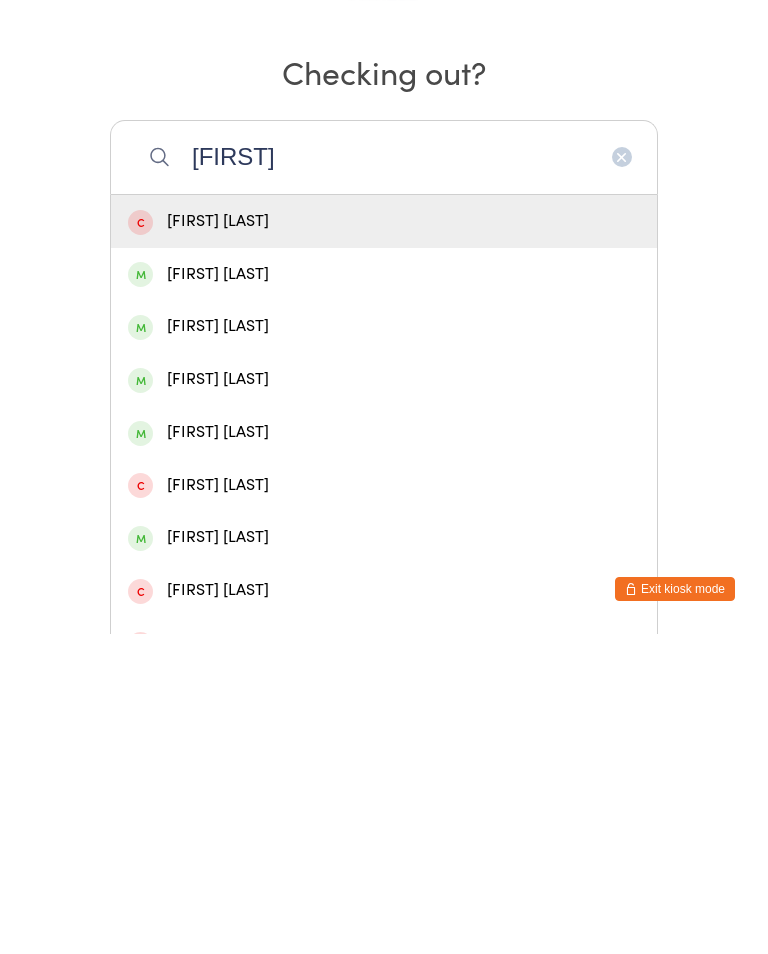 type on "[FIRST]" 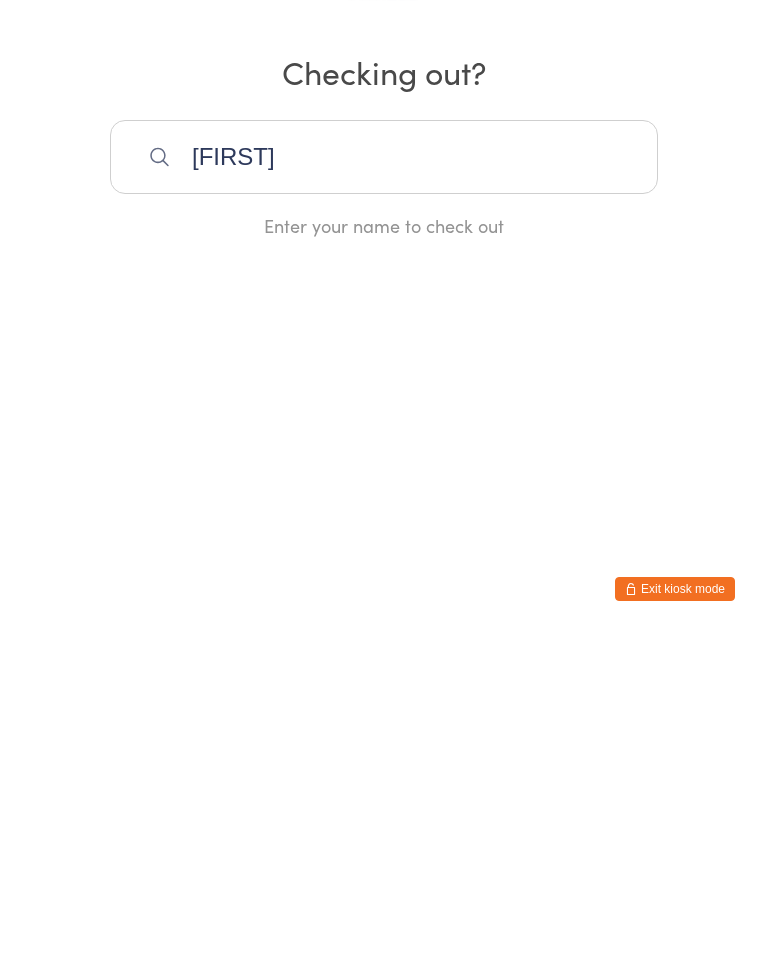 type 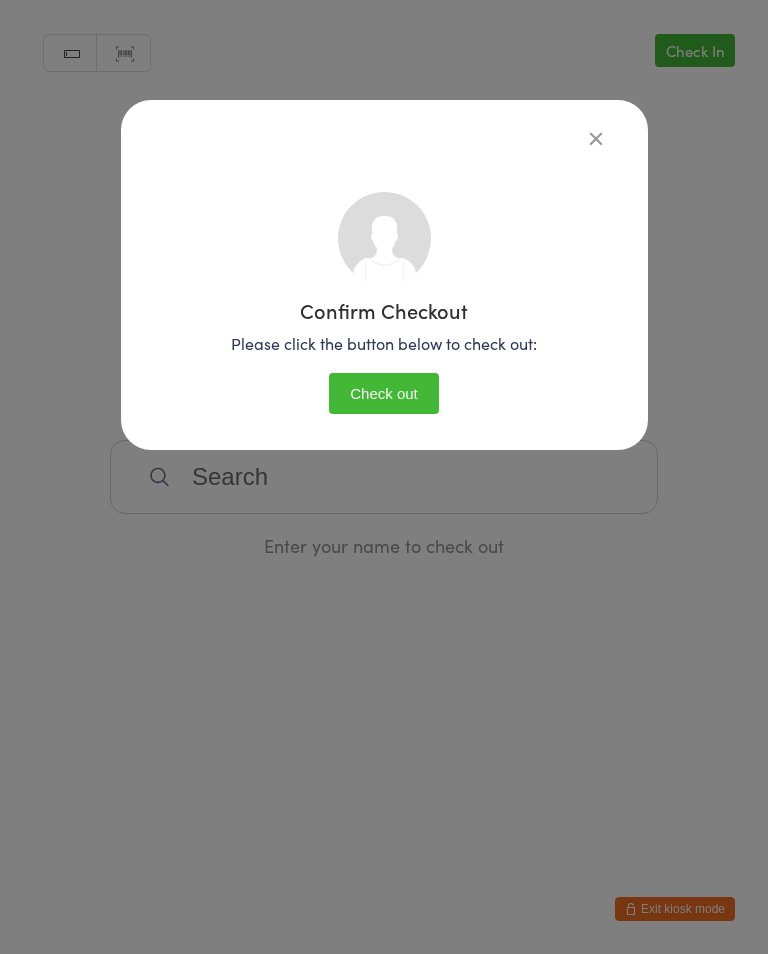 click on "Check out" at bounding box center (384, 393) 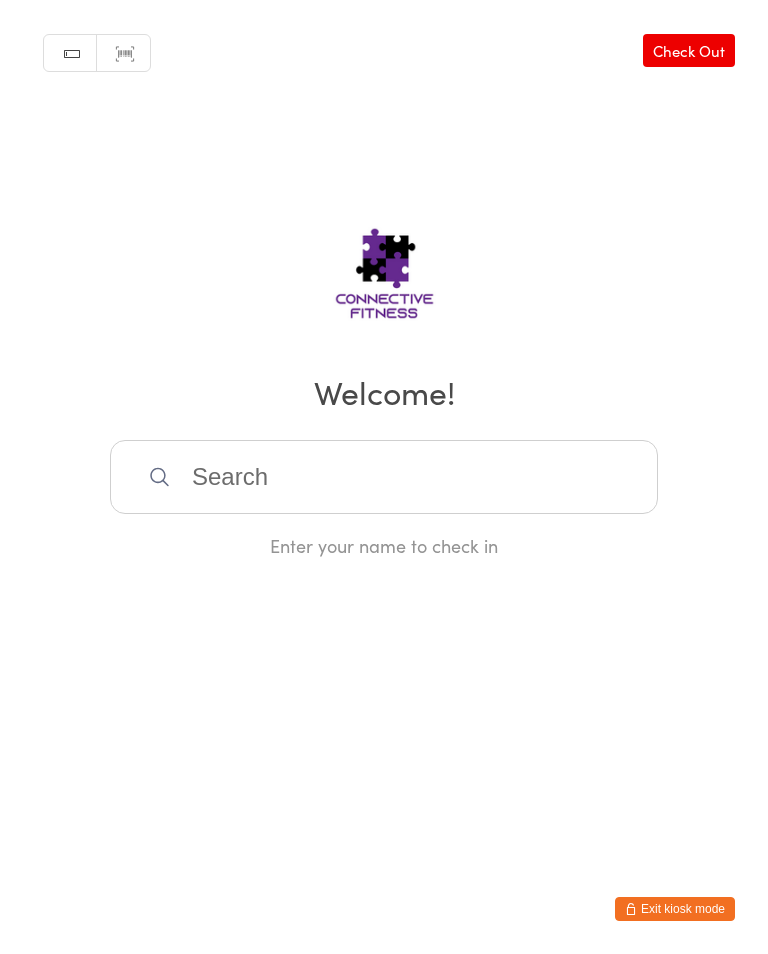 click at bounding box center [384, 477] 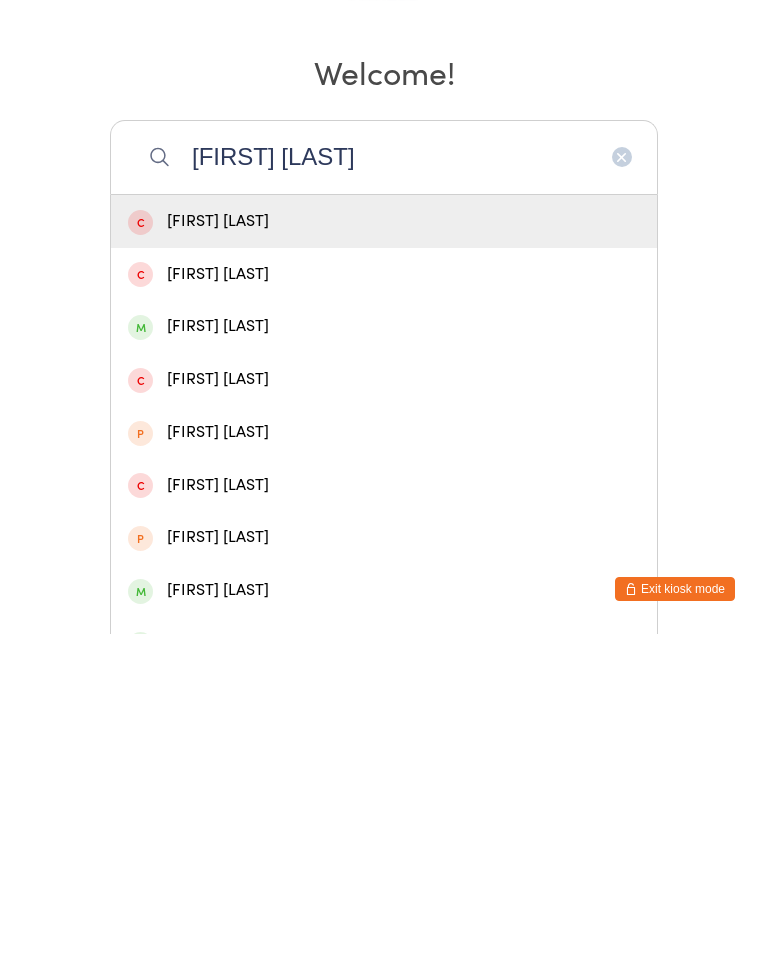 click on "[FIRST] [LAST]" at bounding box center [384, 477] 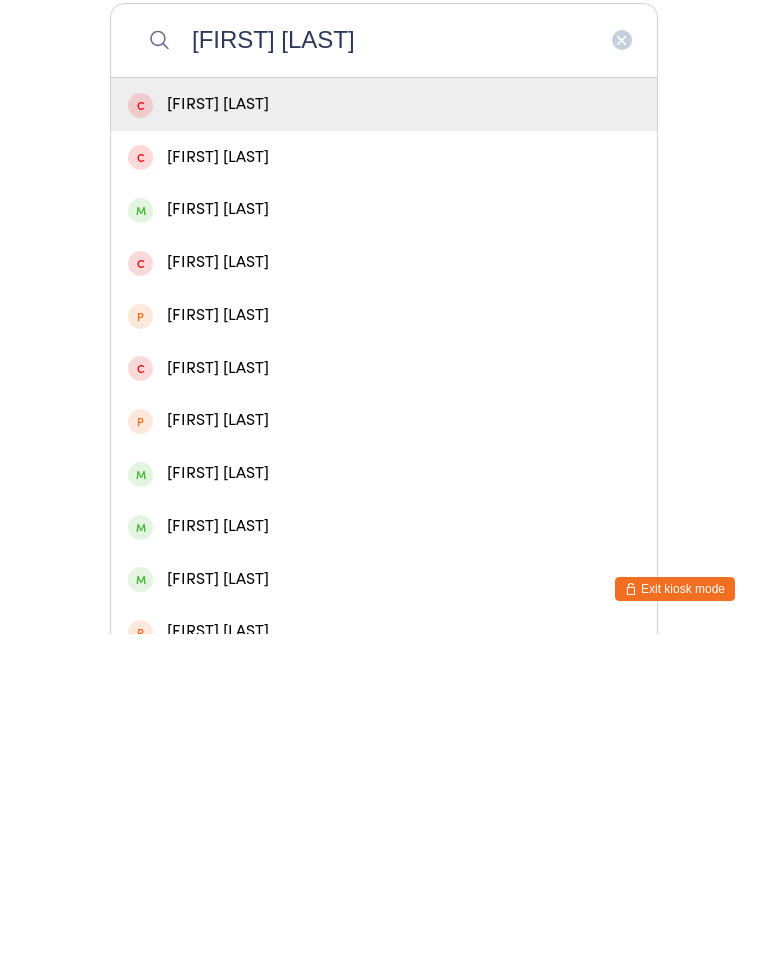scroll, scrollTop: 128, scrollLeft: 0, axis: vertical 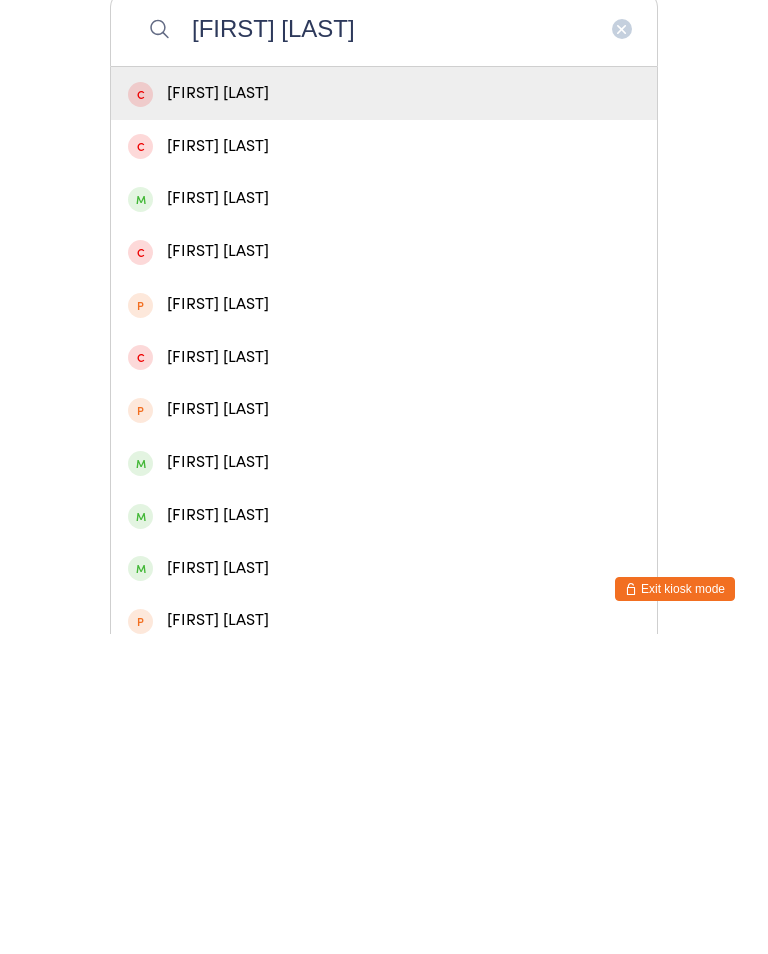 type on "[FIRST] [LAST]" 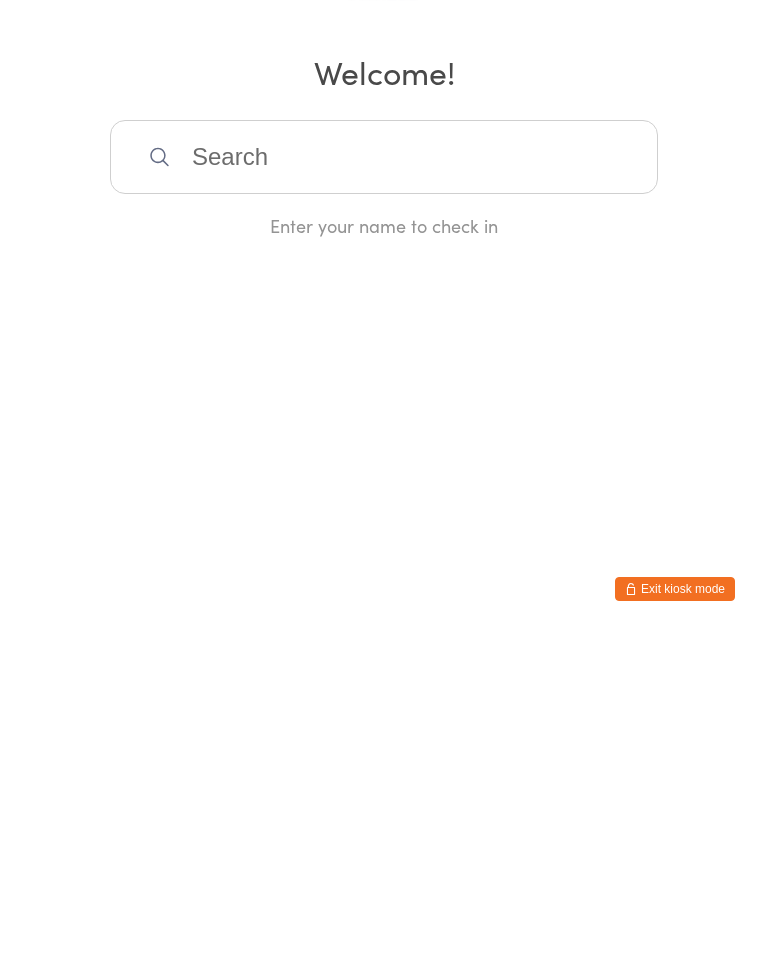 scroll, scrollTop: 0, scrollLeft: 0, axis: both 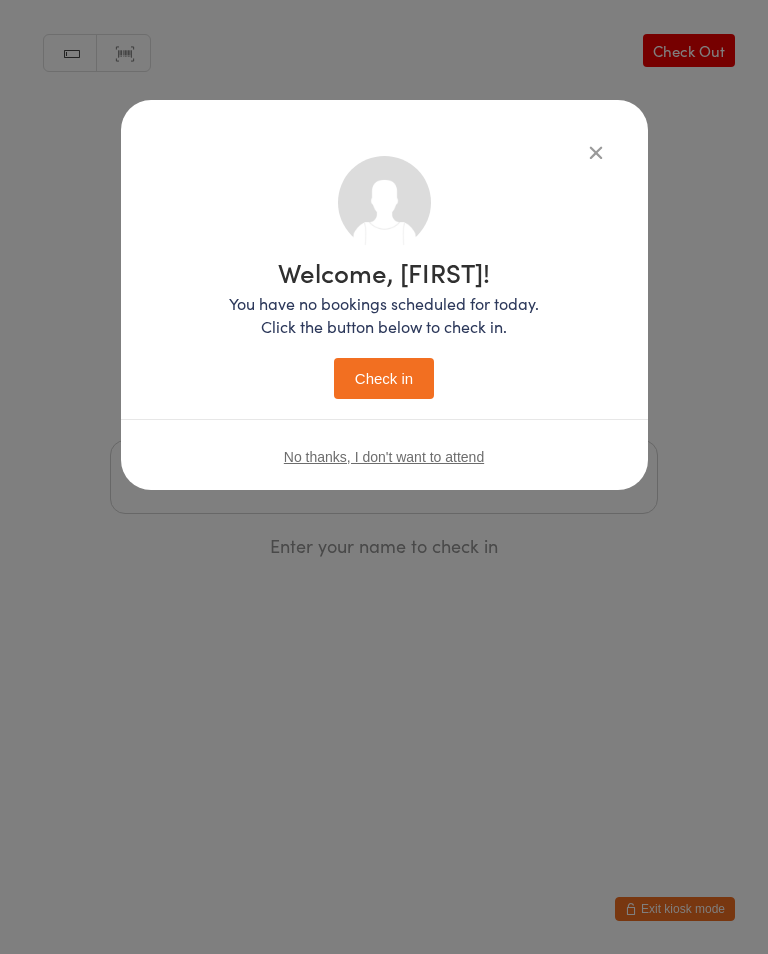 click on "Check in" at bounding box center [384, 378] 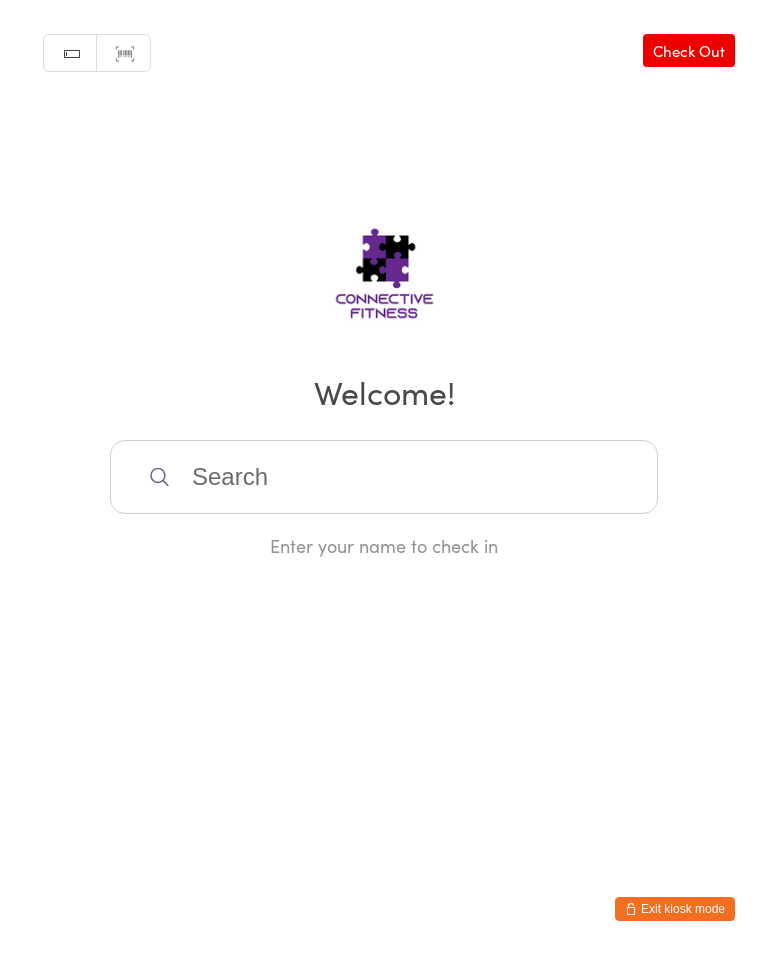 click on "Manual search Scanner input Check Out Welcome! Enter your name to check in" at bounding box center (384, 279) 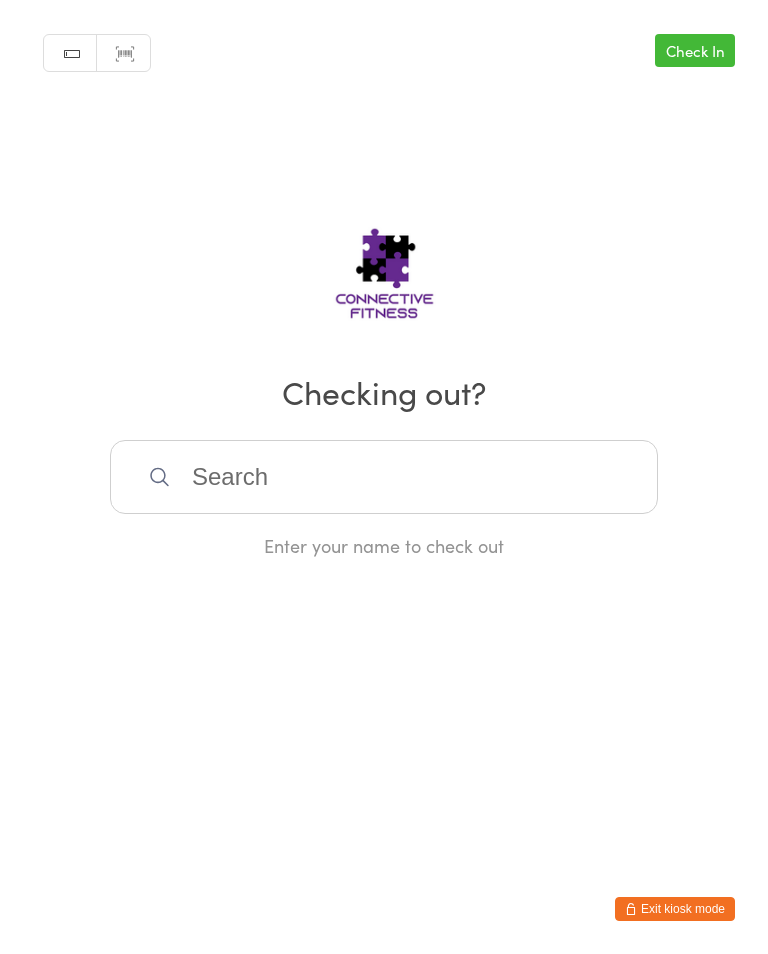 click at bounding box center [384, 477] 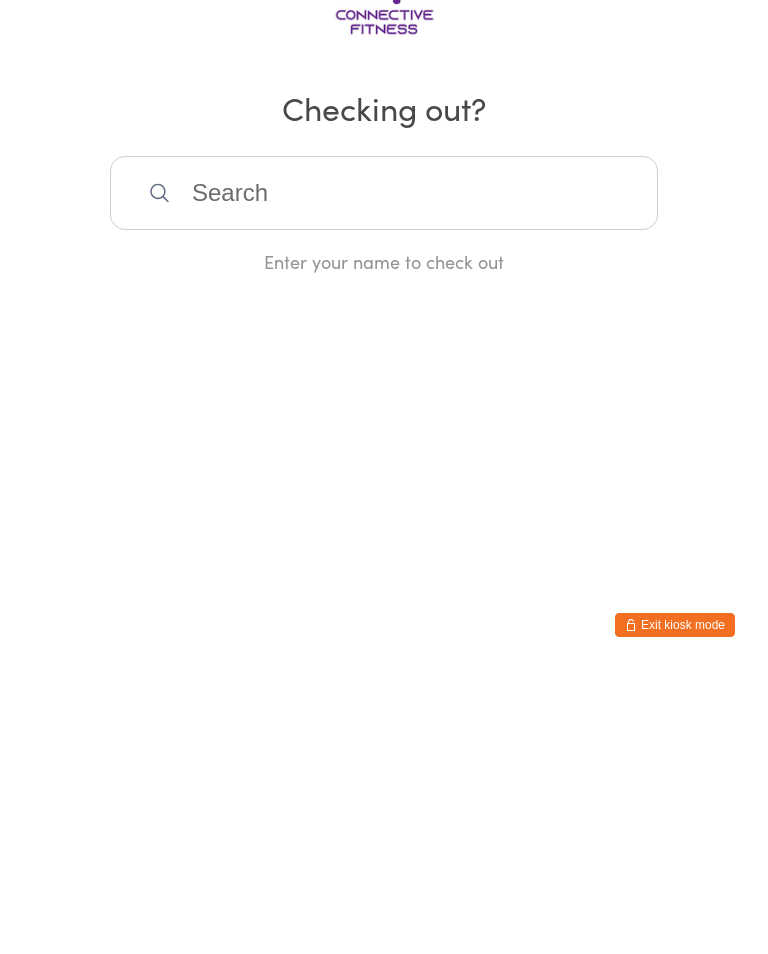 scroll, scrollTop: 0, scrollLeft: 0, axis: both 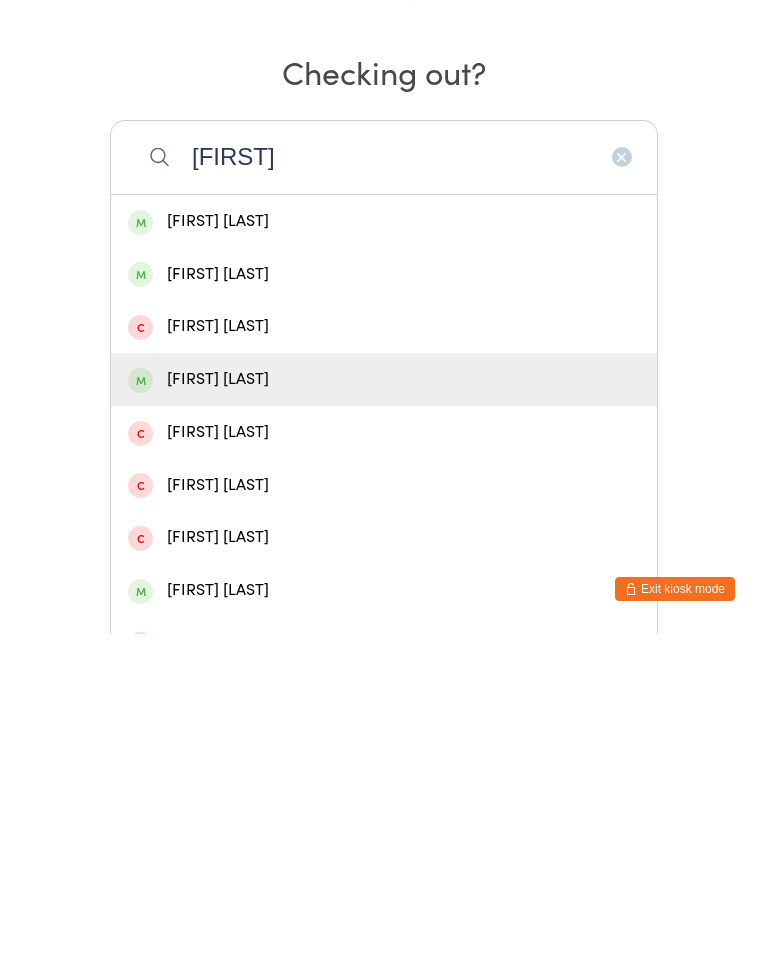 type on "[FIRST]" 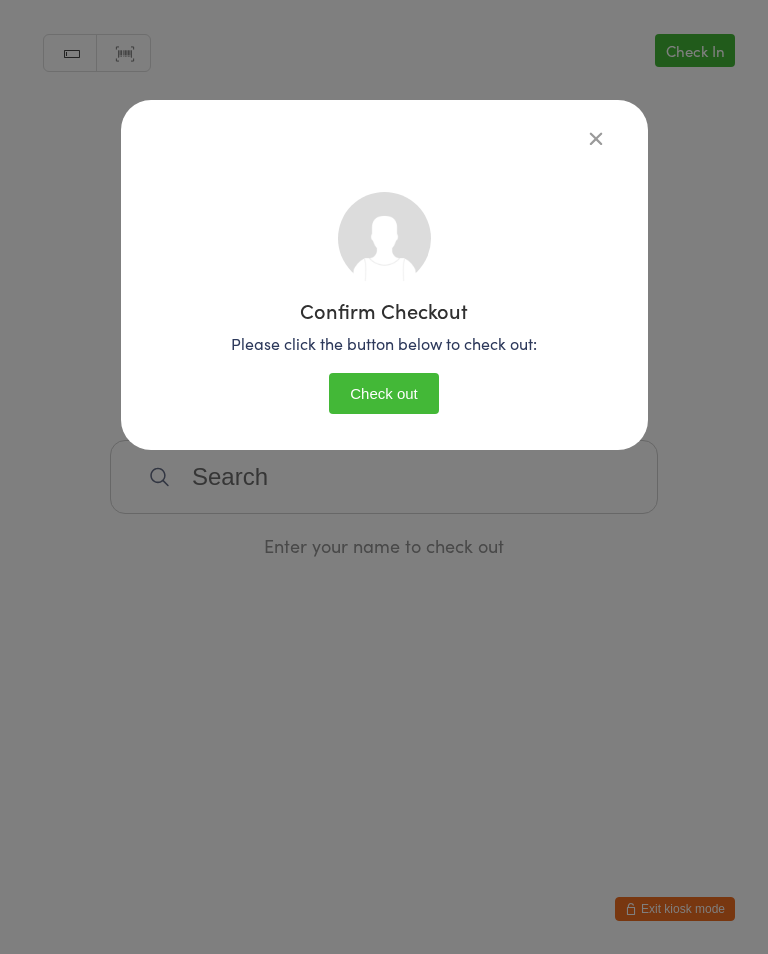 click on "Check out" at bounding box center (384, 393) 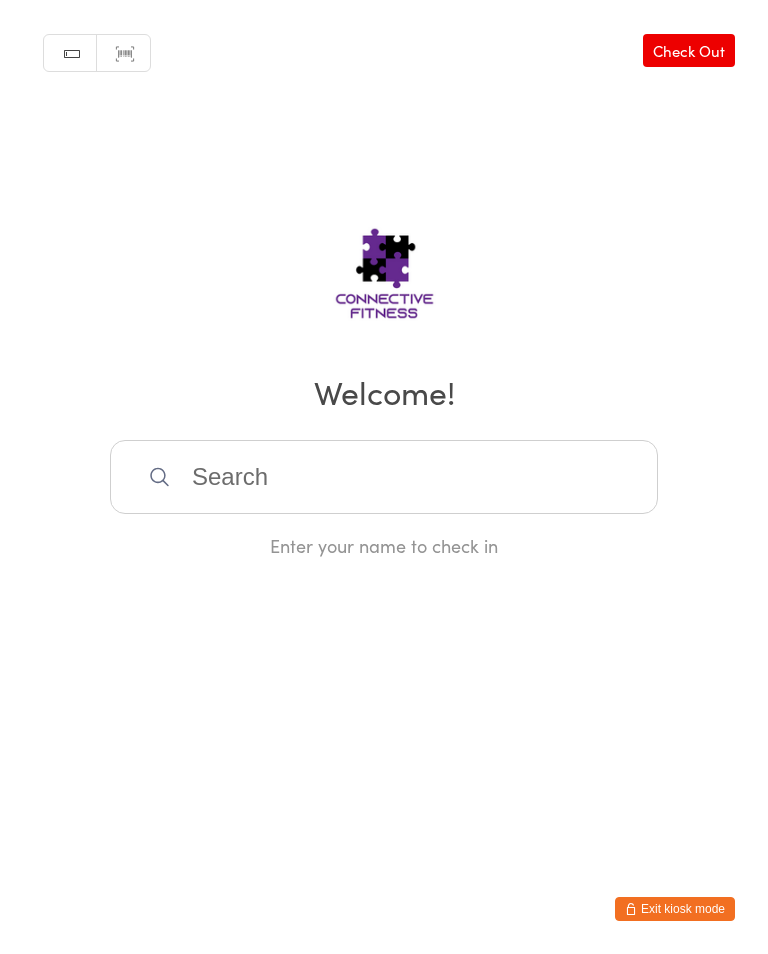 click at bounding box center [384, 477] 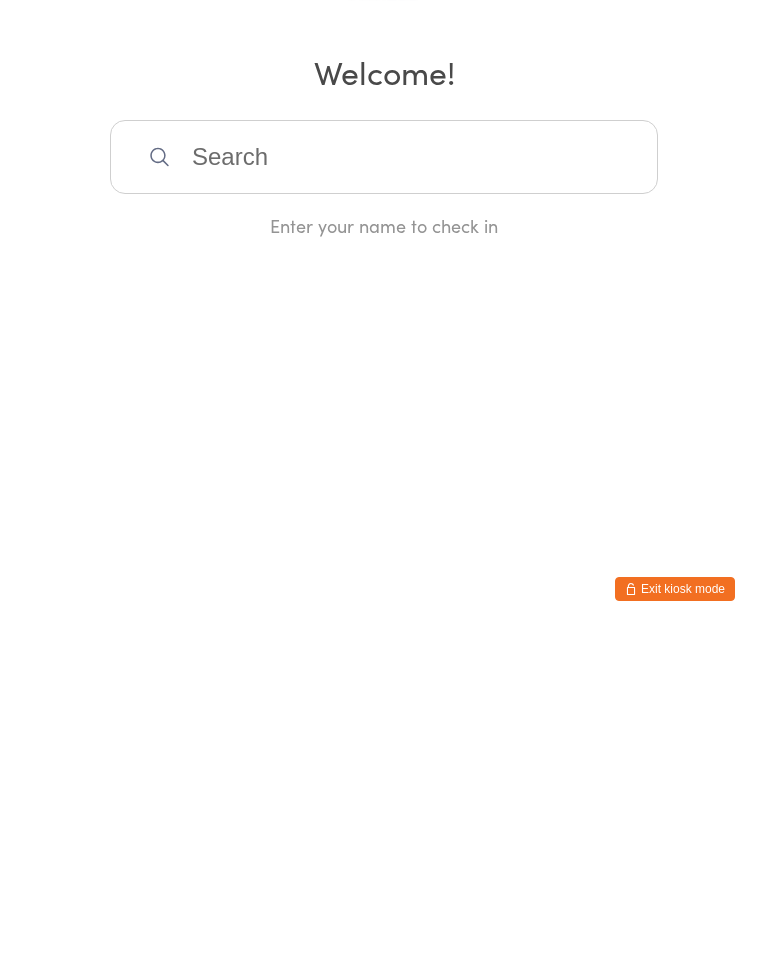 scroll, scrollTop: 0, scrollLeft: 0, axis: both 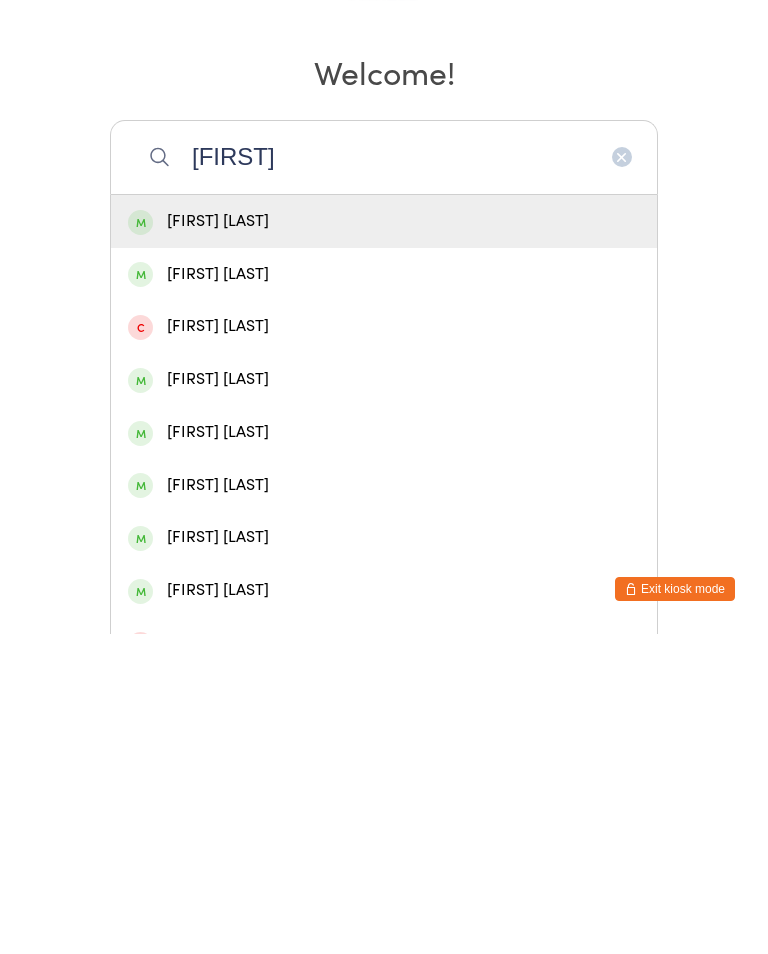 click on "[FIRST]" at bounding box center [384, 477] 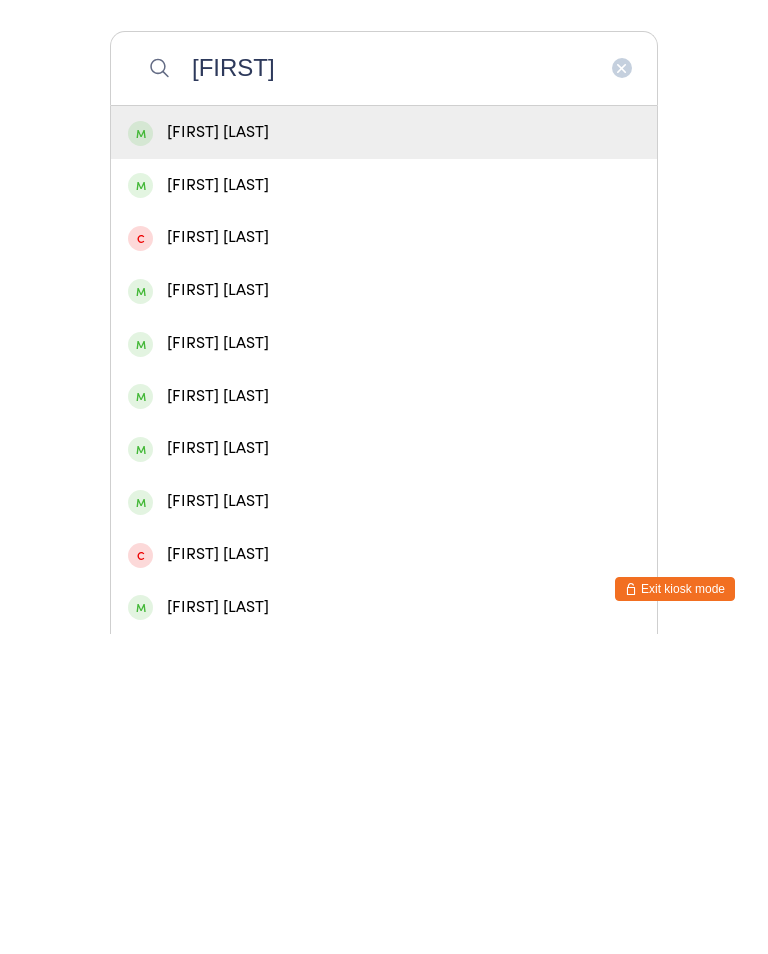 scroll, scrollTop: 128, scrollLeft: 0, axis: vertical 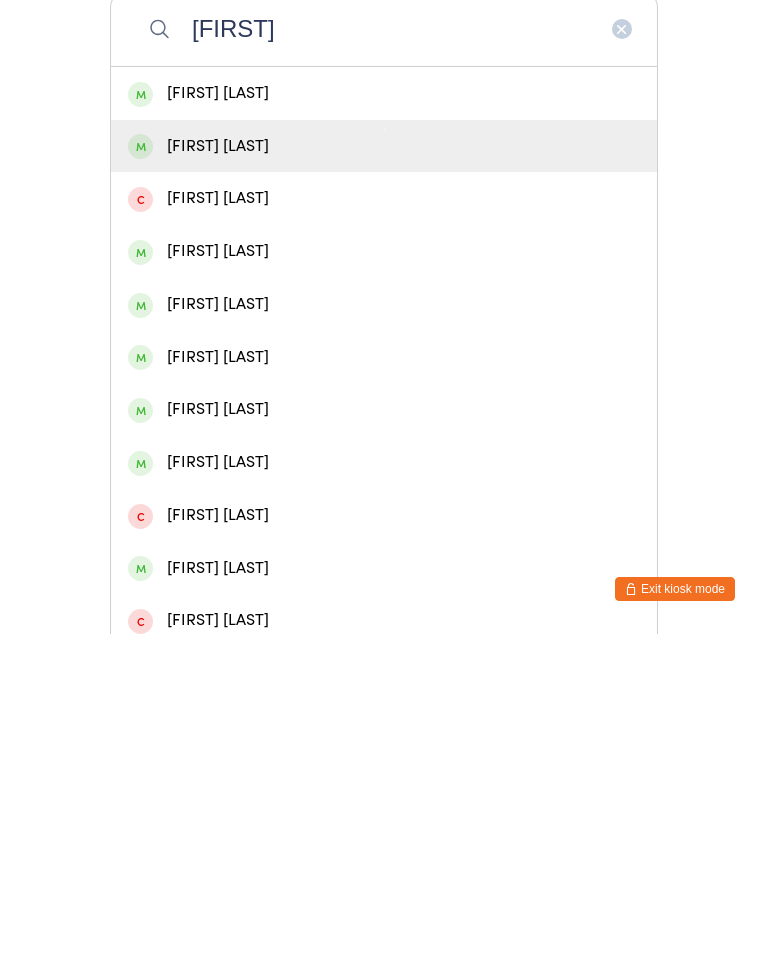 type on "[FIRST]" 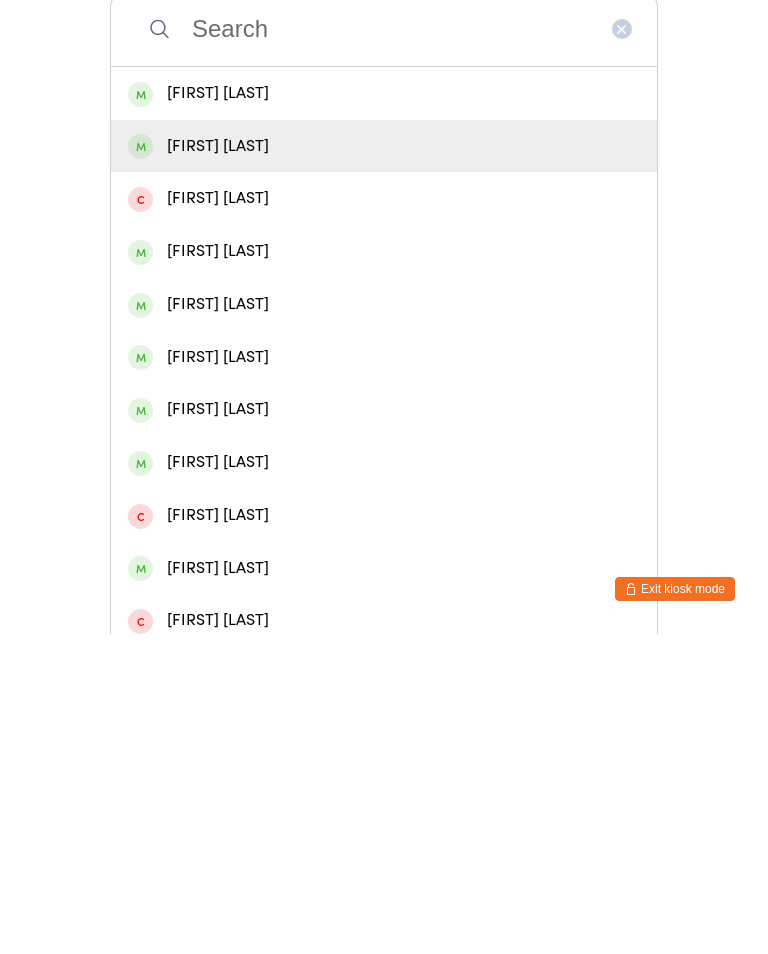 scroll, scrollTop: 0, scrollLeft: 0, axis: both 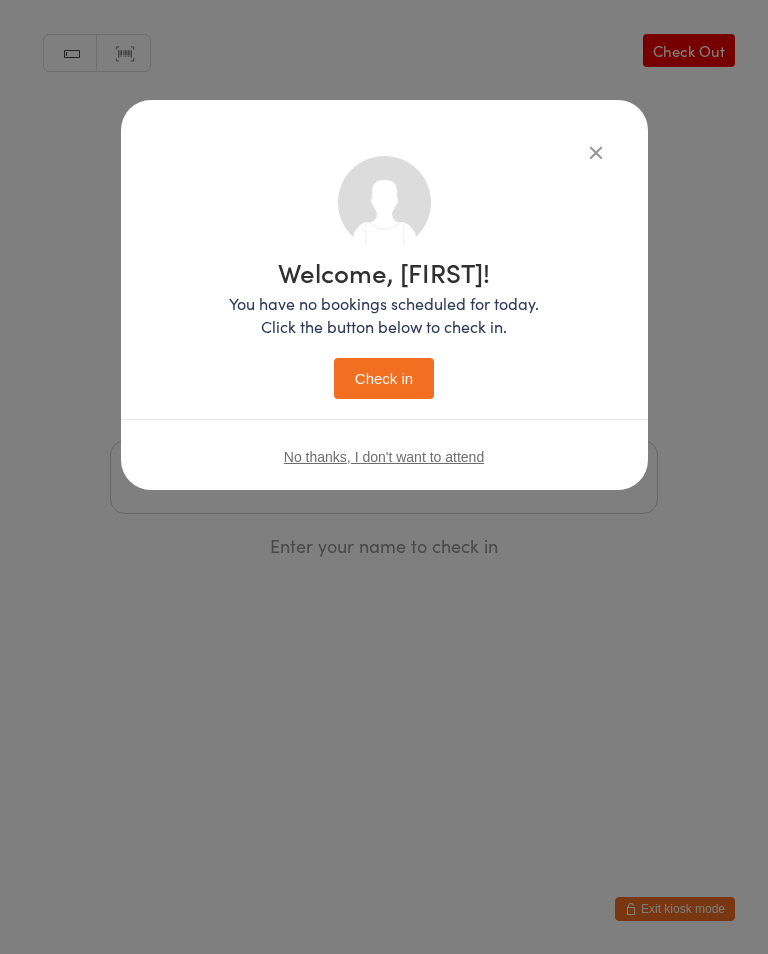 click on "Check in" at bounding box center [384, 378] 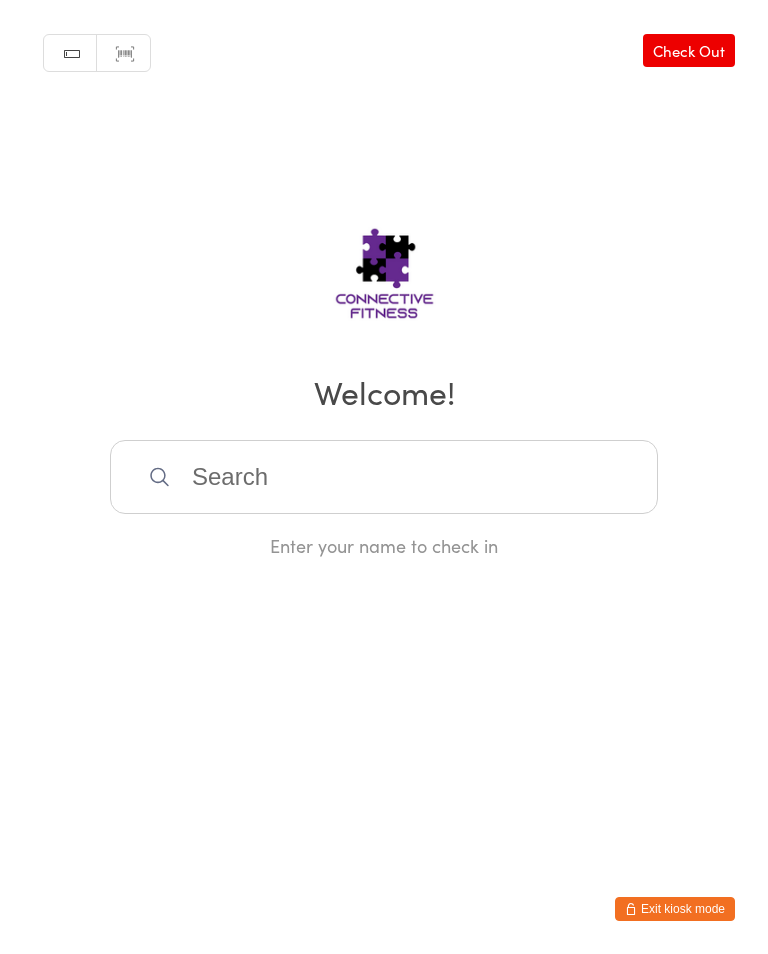 click at bounding box center (384, 477) 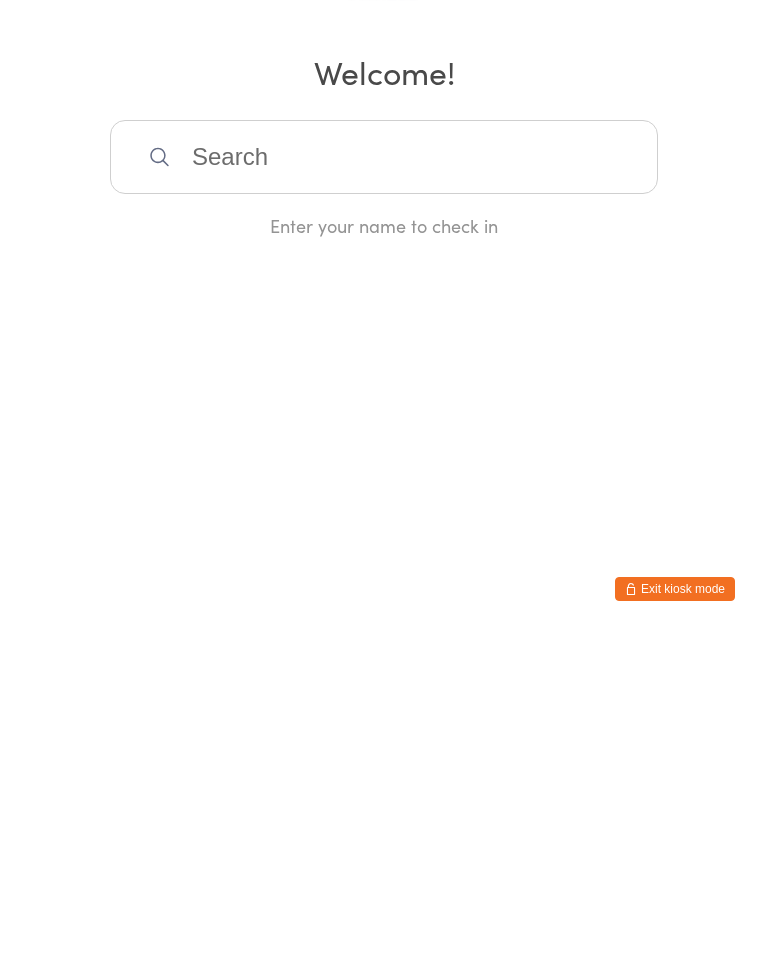 scroll, scrollTop: 0, scrollLeft: 0, axis: both 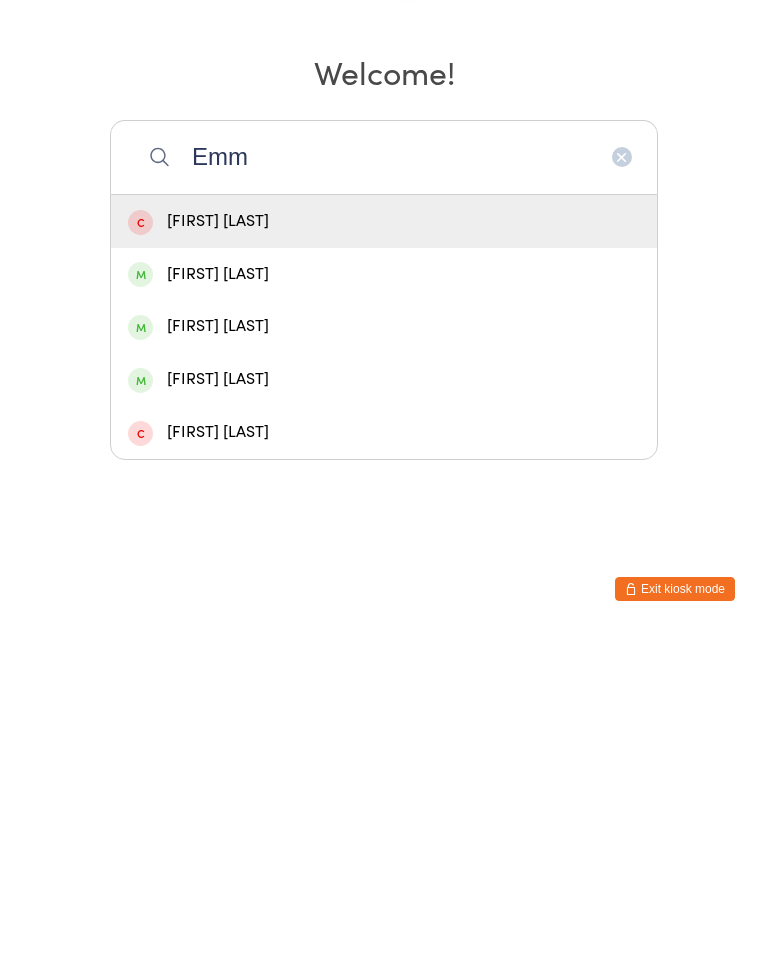 type on "Emm" 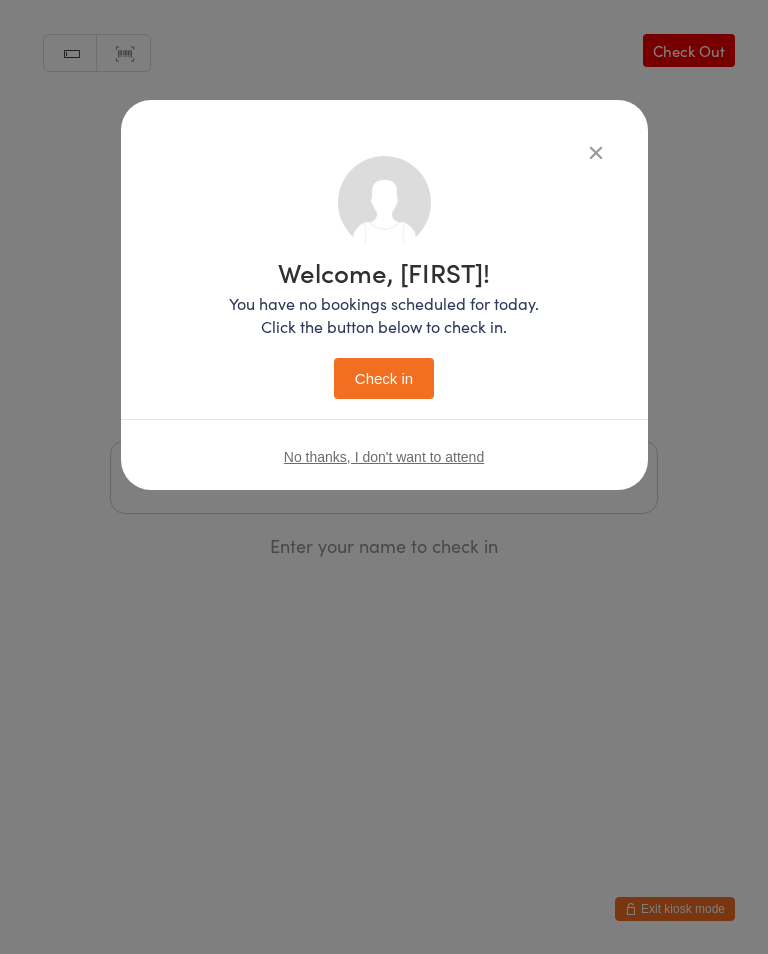 click on "Check in" at bounding box center (384, 378) 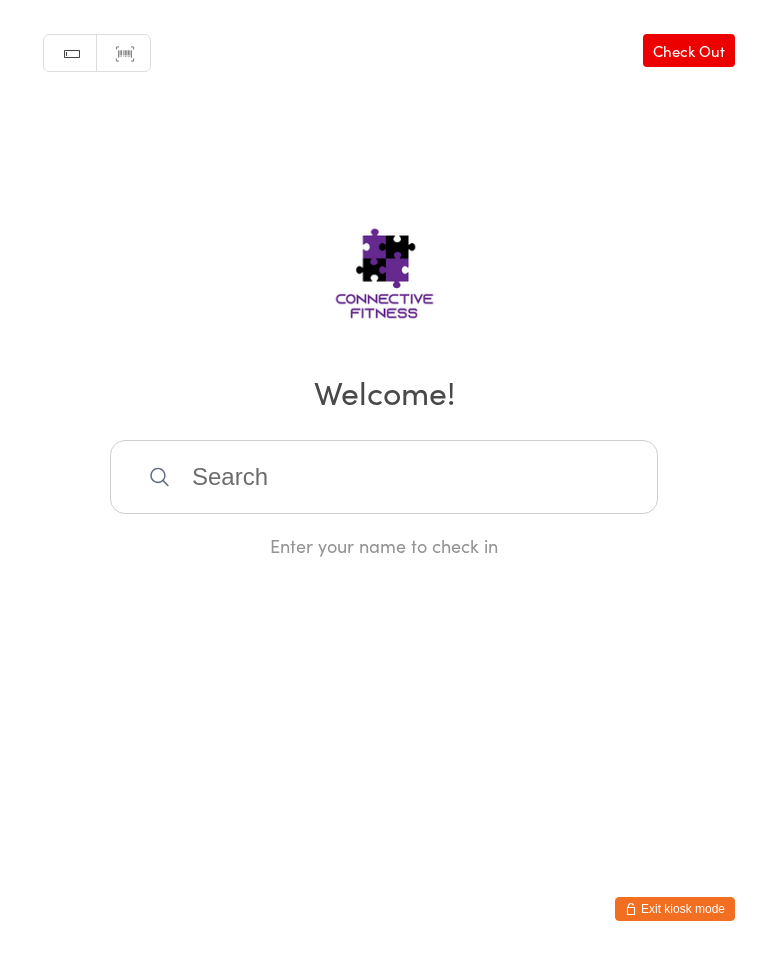 click at bounding box center (384, 477) 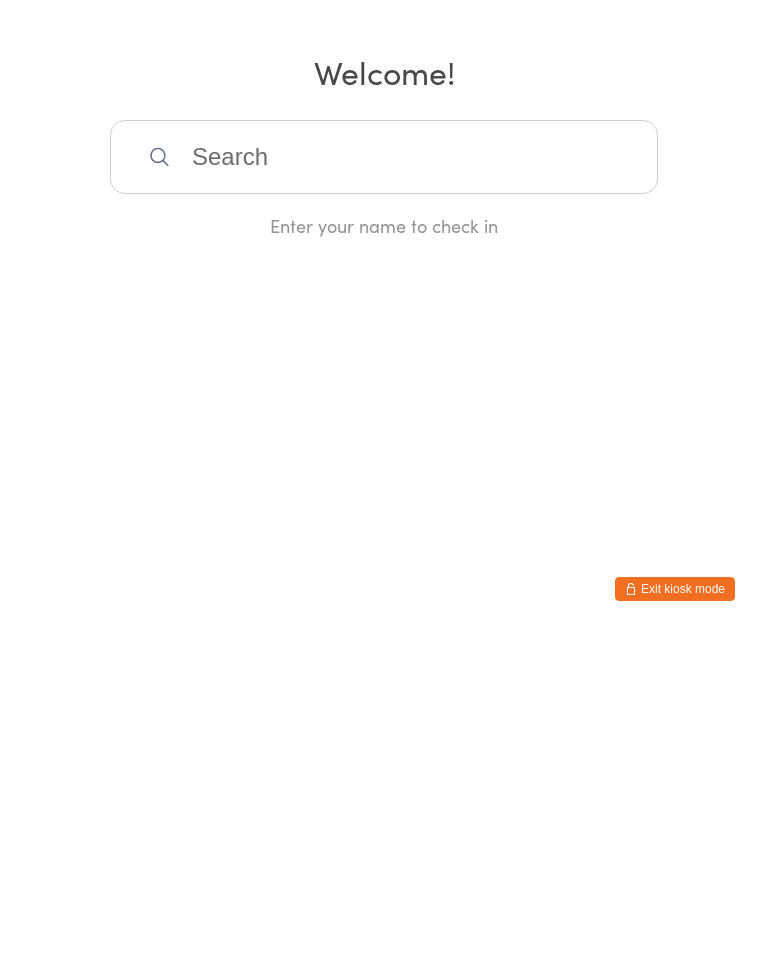 scroll, scrollTop: 0, scrollLeft: 0, axis: both 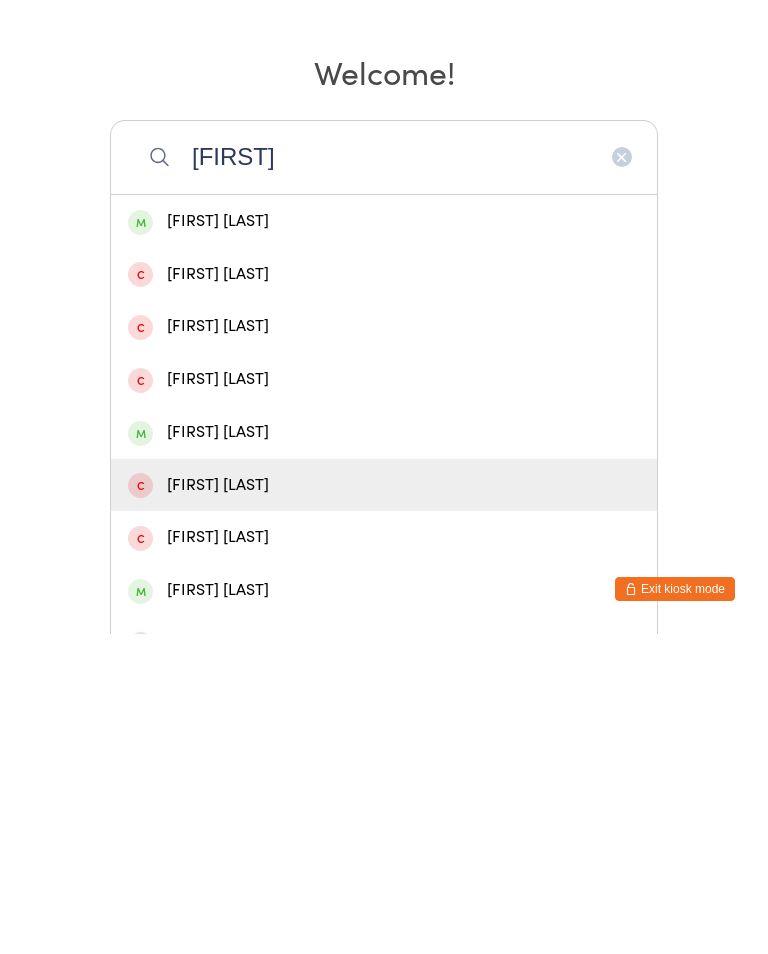 type on "[FIRST]" 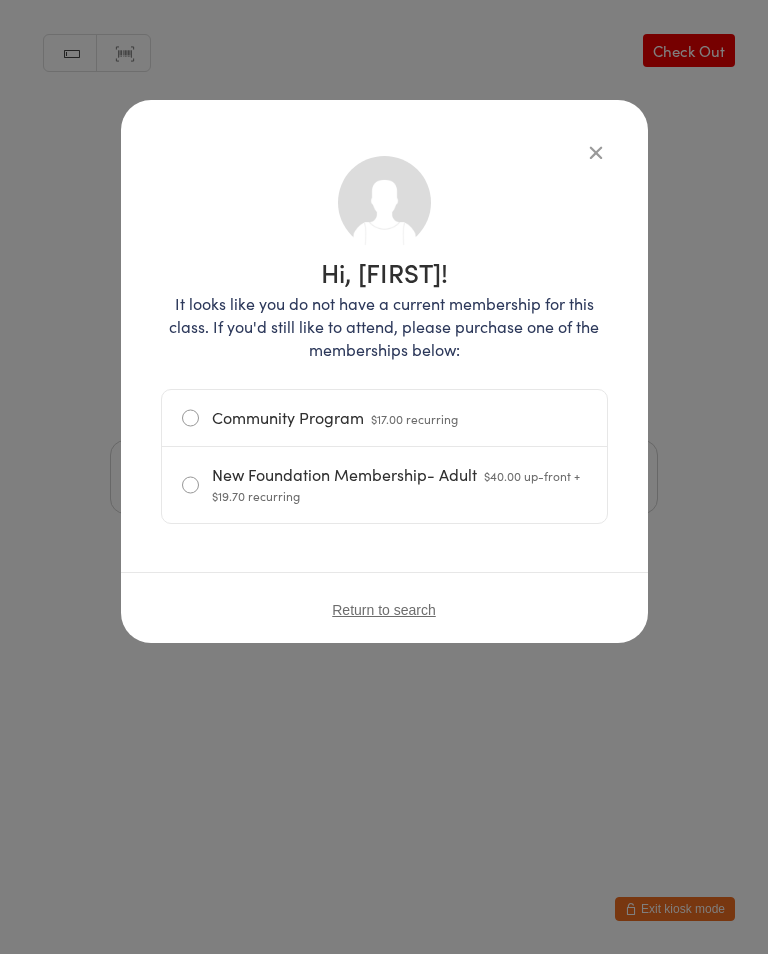 click at bounding box center [596, 152] 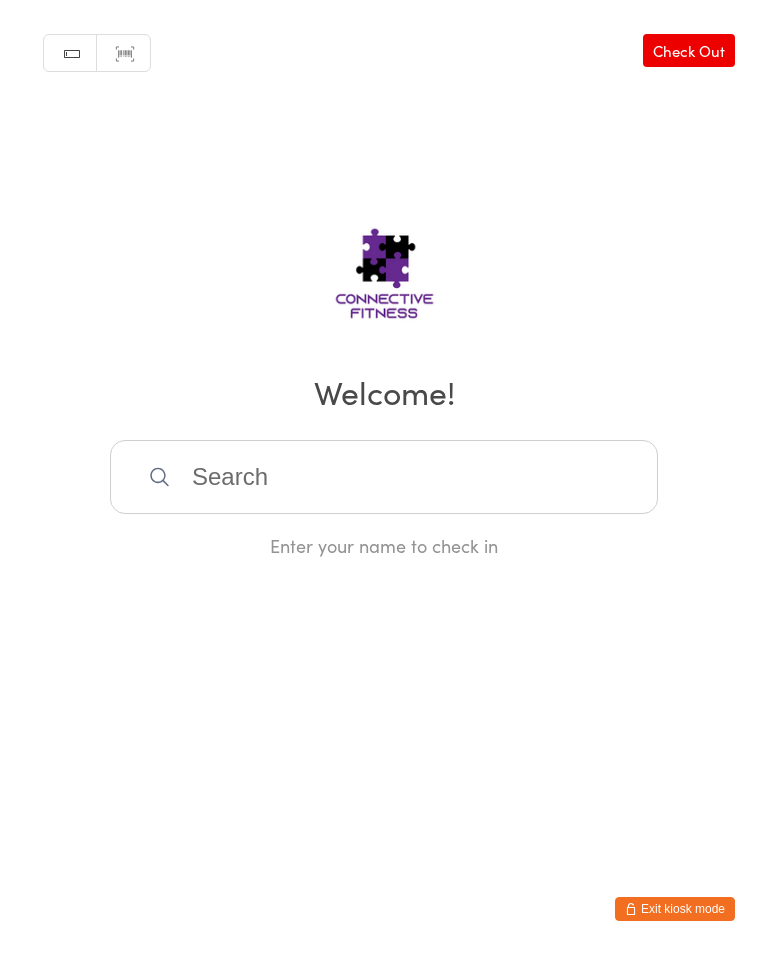 click at bounding box center [384, 477] 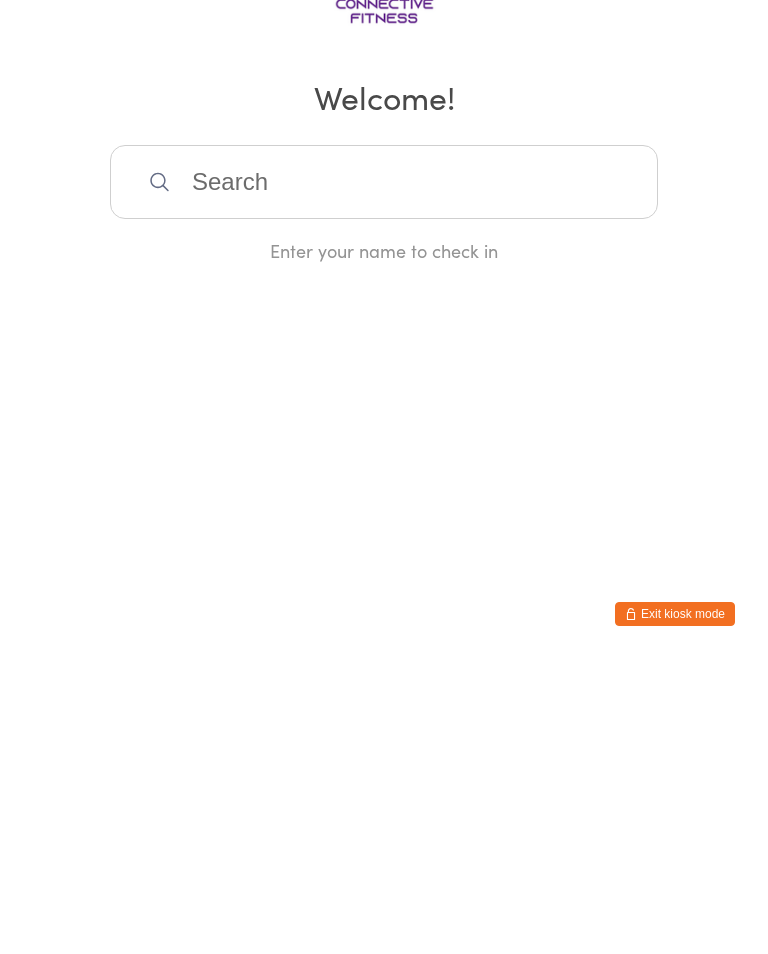 scroll, scrollTop: 0, scrollLeft: 0, axis: both 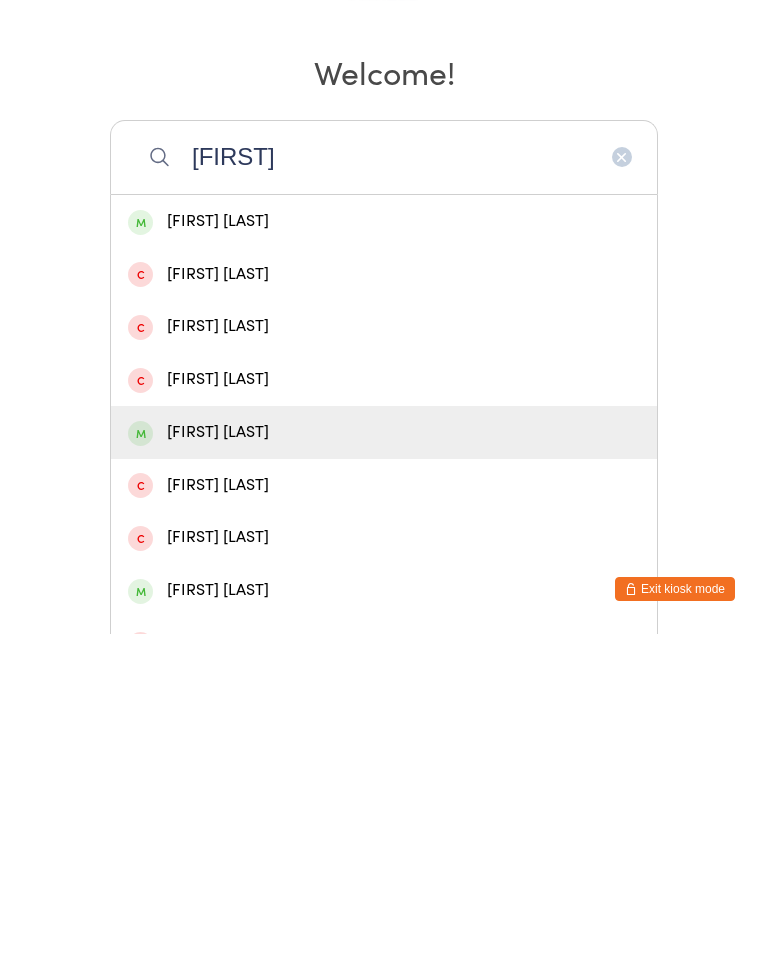 type on "[FIRST]" 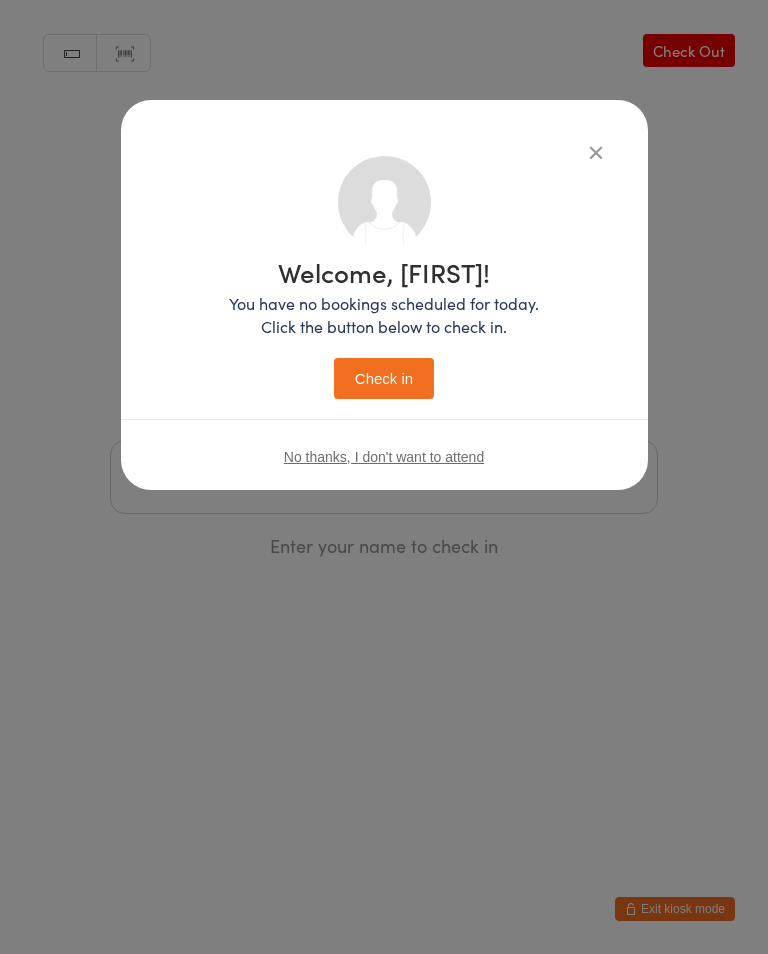click on "Check in" at bounding box center (384, 378) 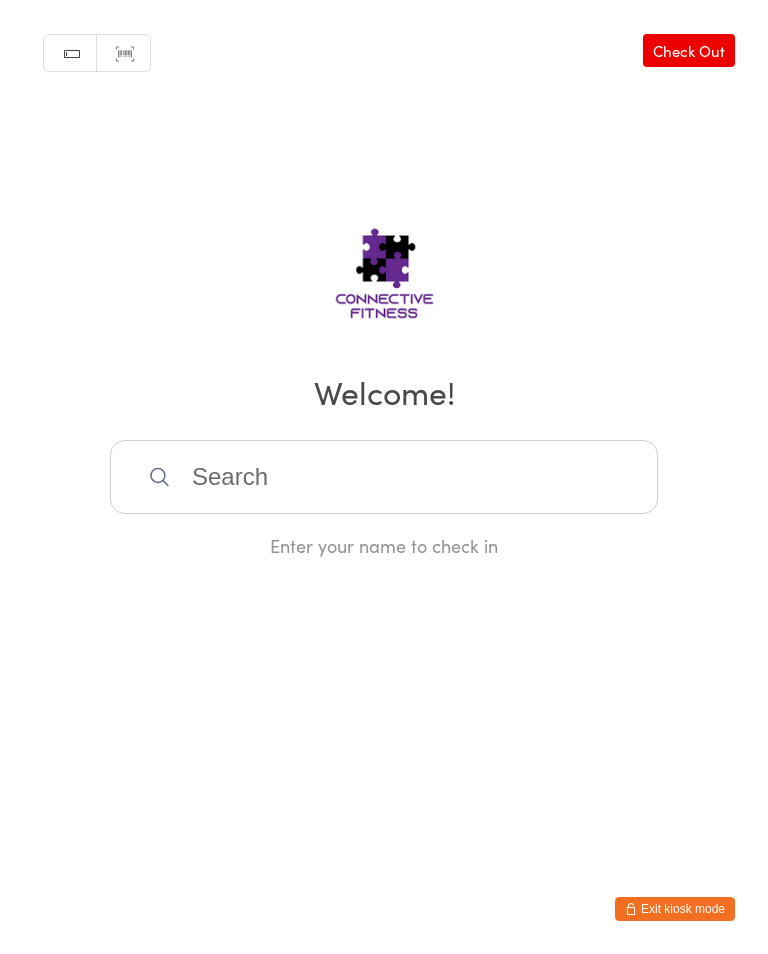 click on "Manual search Scanner input Check Out Welcome! Enter your name to check in" at bounding box center (384, 279) 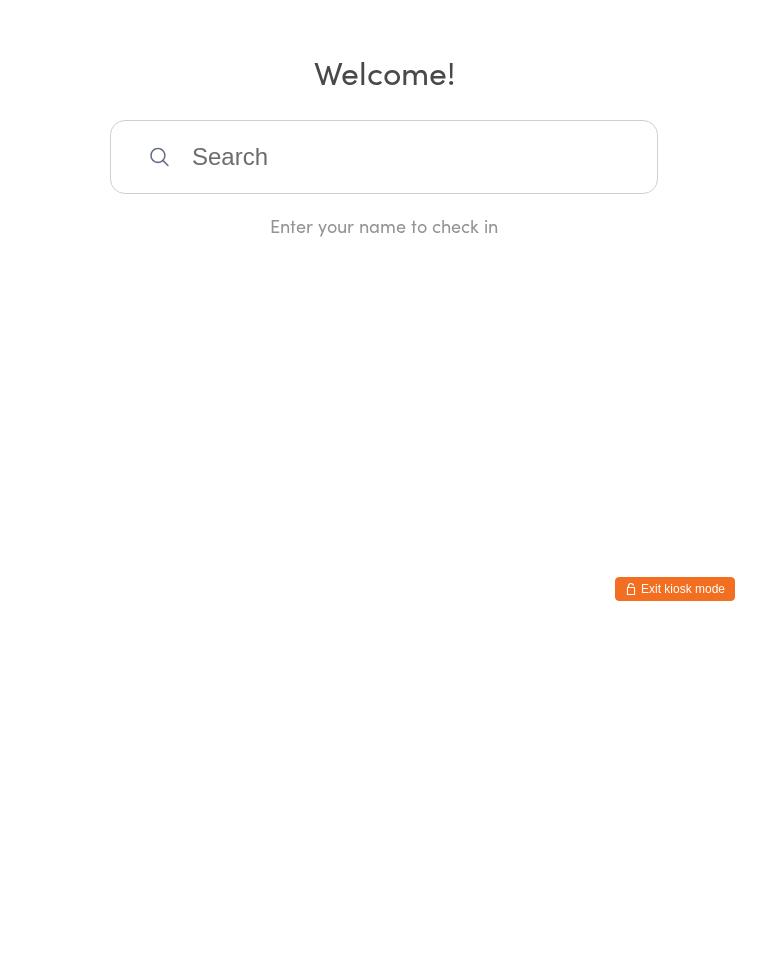 scroll, scrollTop: 0, scrollLeft: 0, axis: both 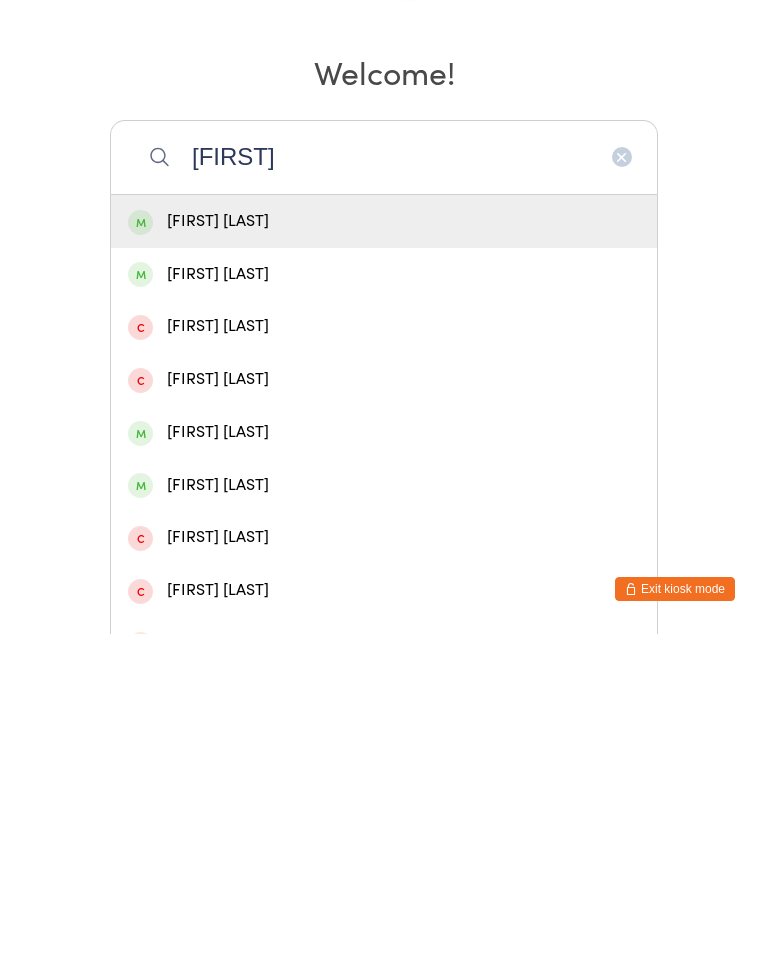 type on "[FIRST]" 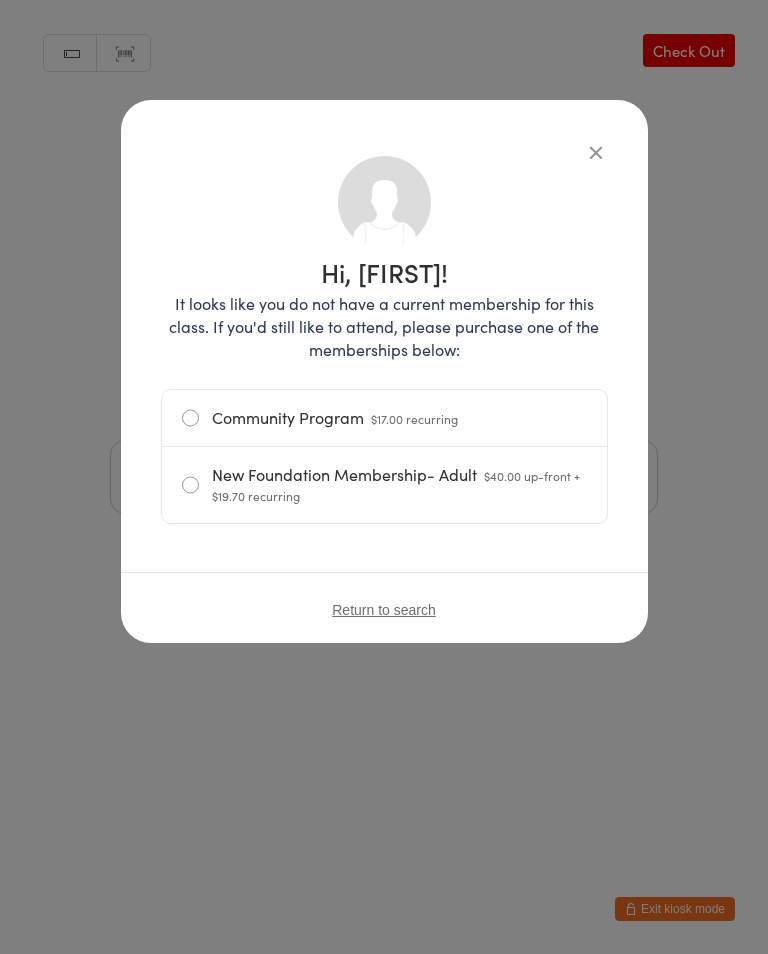 click at bounding box center [596, 152] 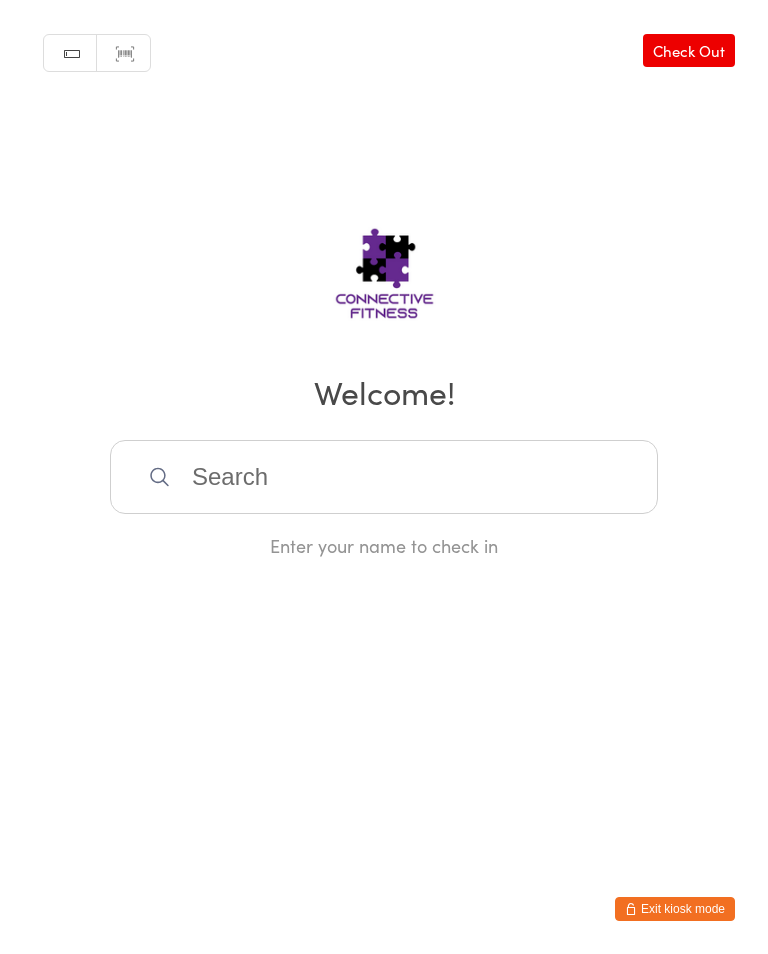 click at bounding box center [384, 477] 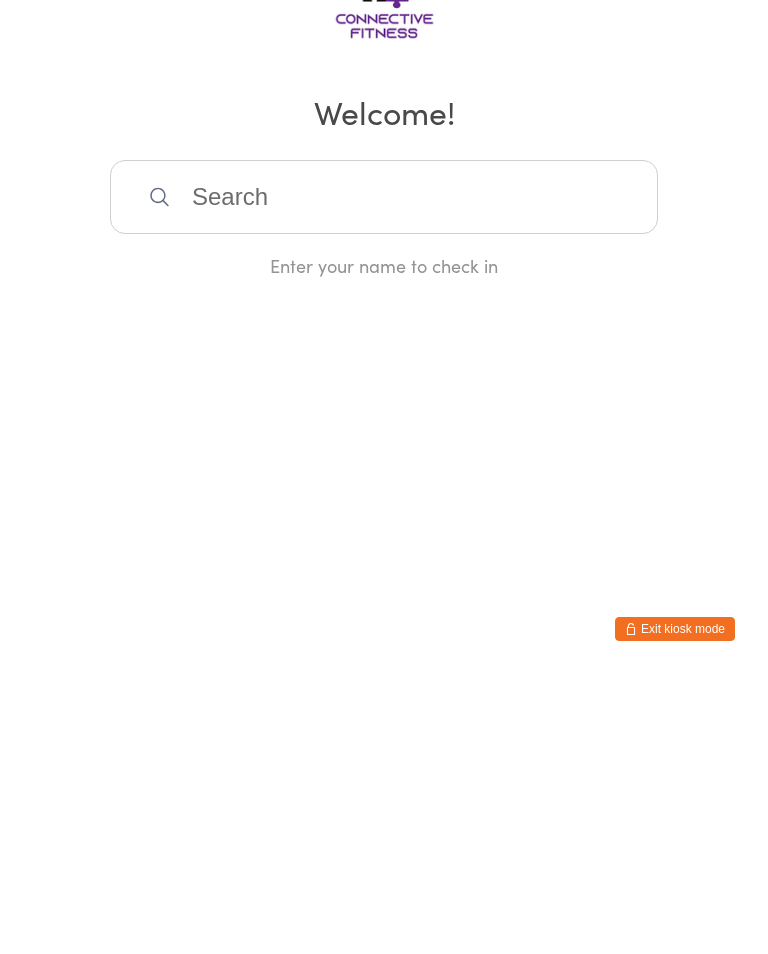 scroll, scrollTop: 0, scrollLeft: 0, axis: both 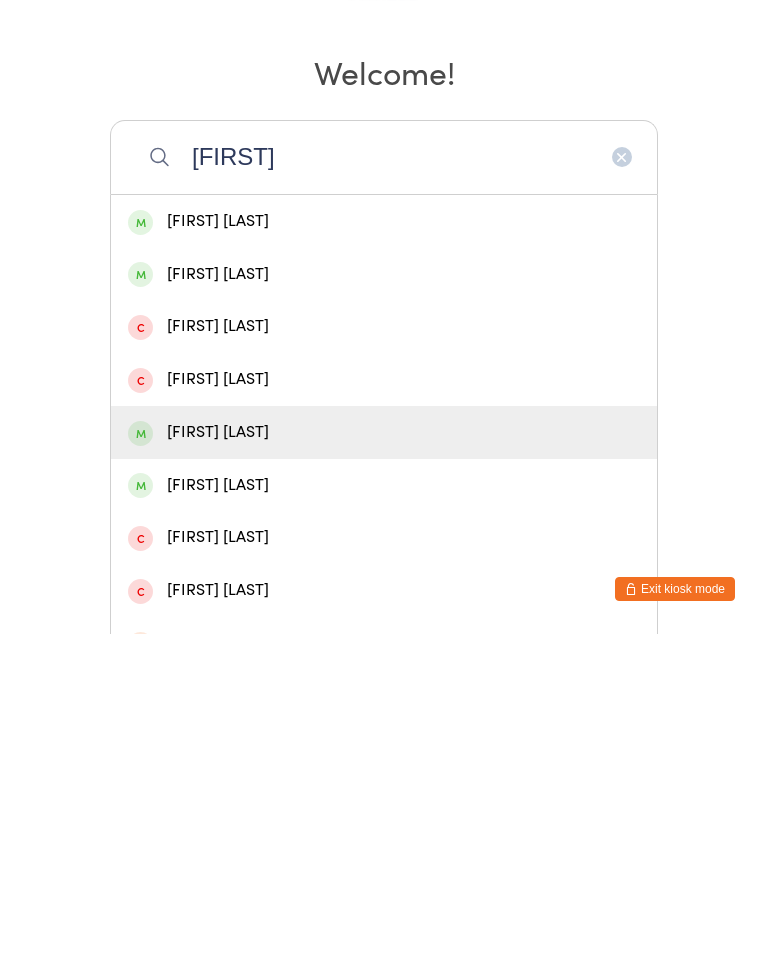 type on "[FIRST]" 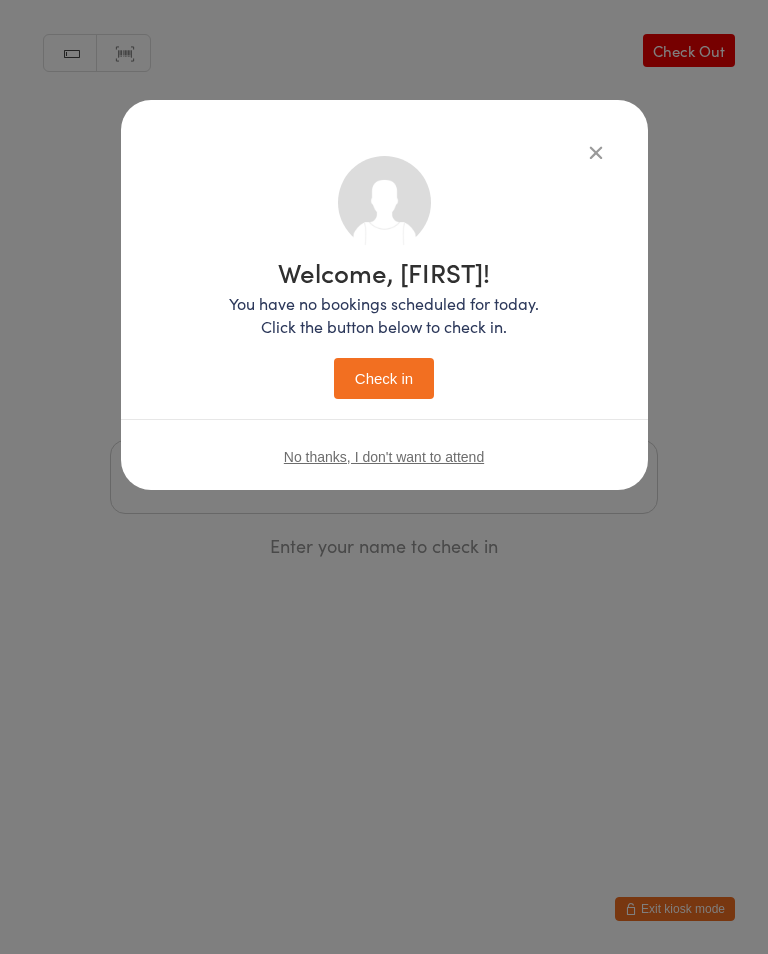 click on "Check in" at bounding box center (384, 378) 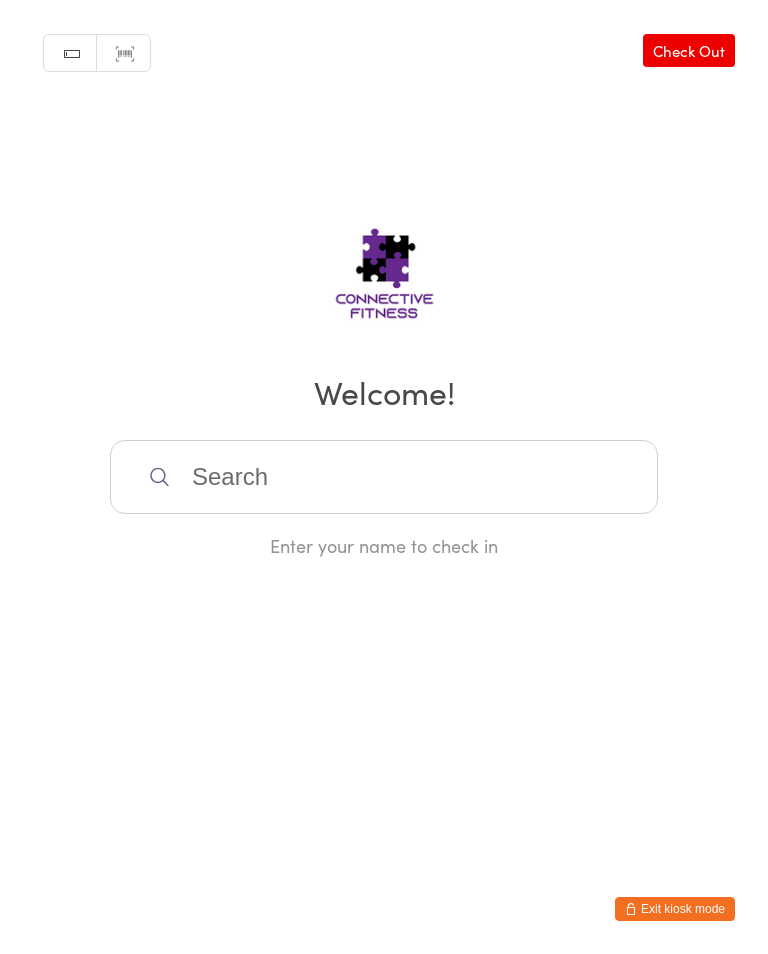 click at bounding box center (384, 477) 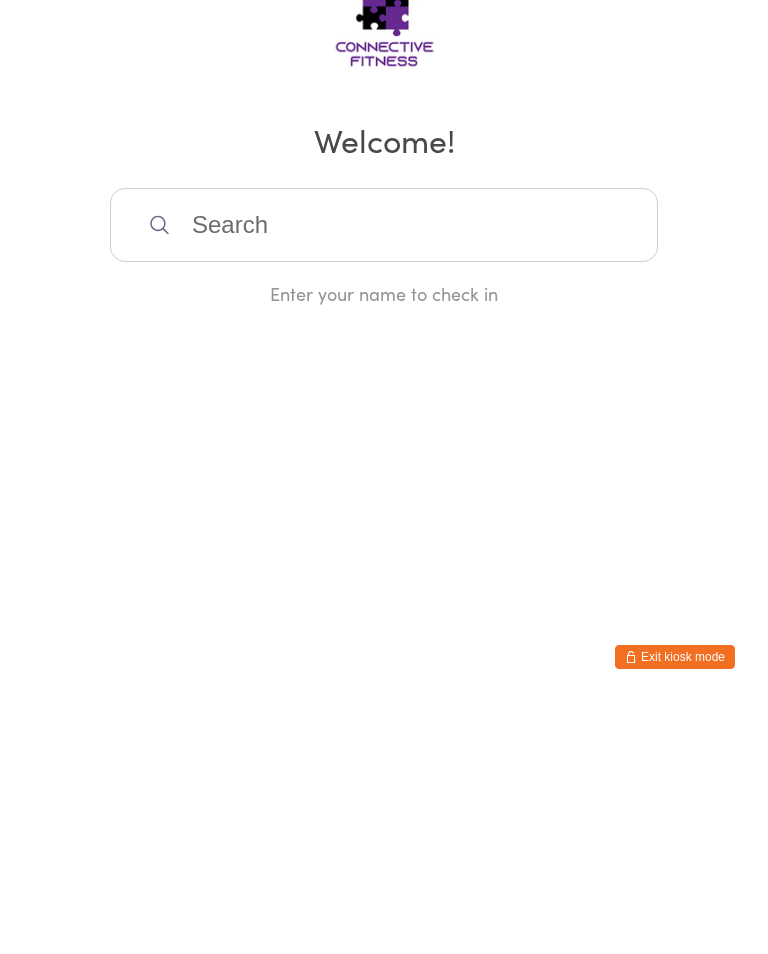 scroll, scrollTop: 0, scrollLeft: 0, axis: both 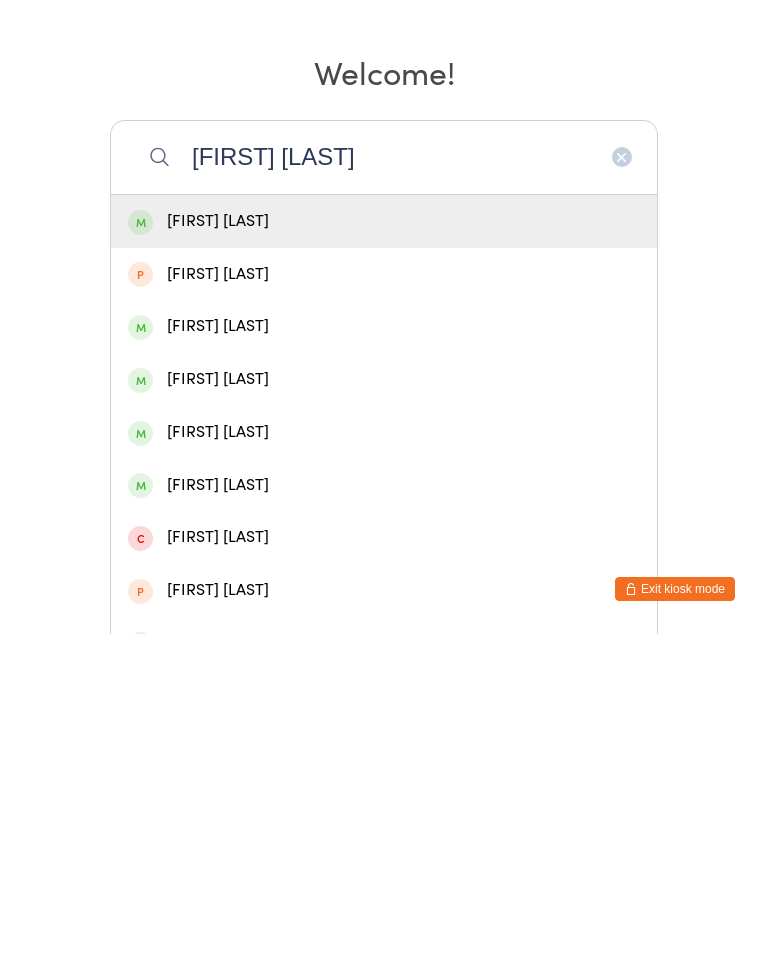 type on "[FIRST] [LAST]" 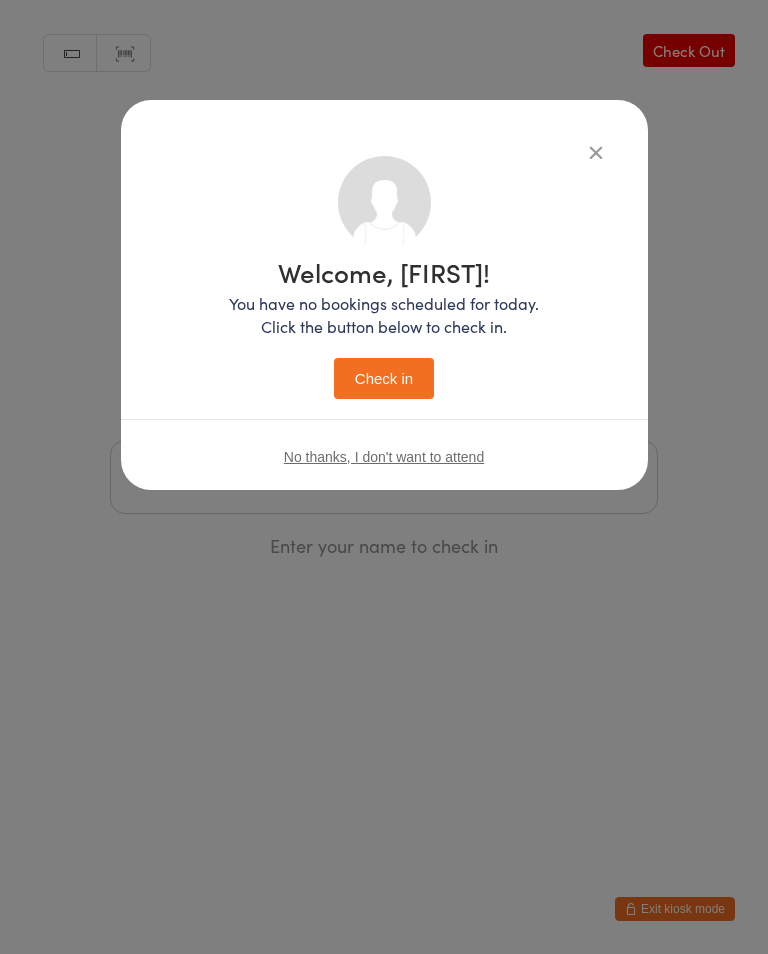click on "Check in" at bounding box center (384, 378) 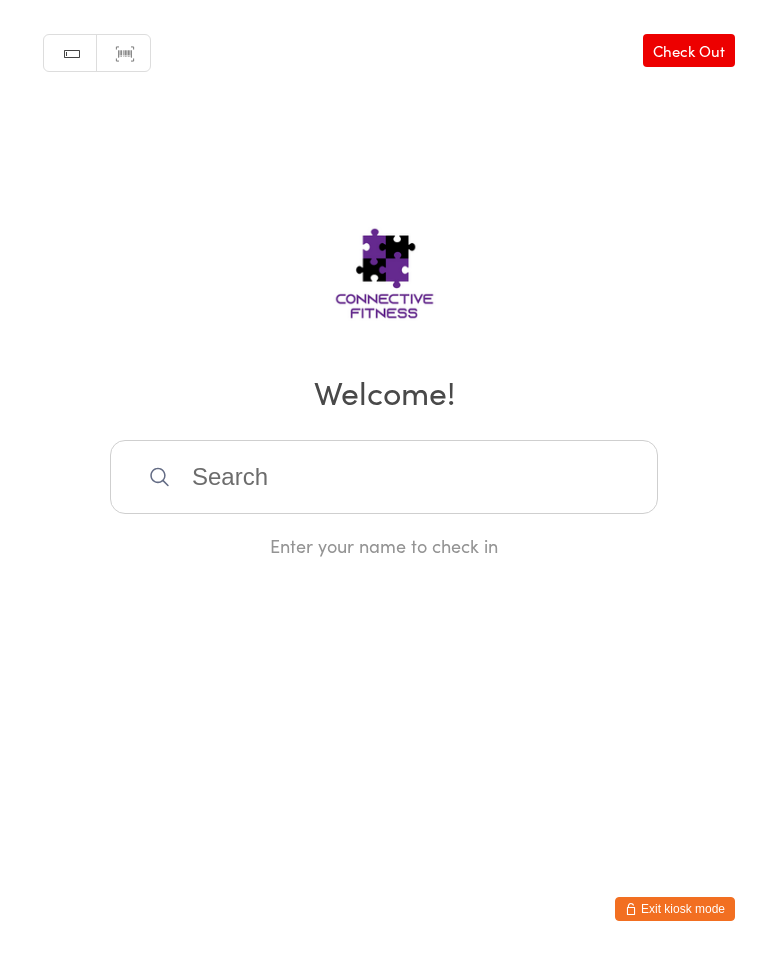 click at bounding box center [384, 477] 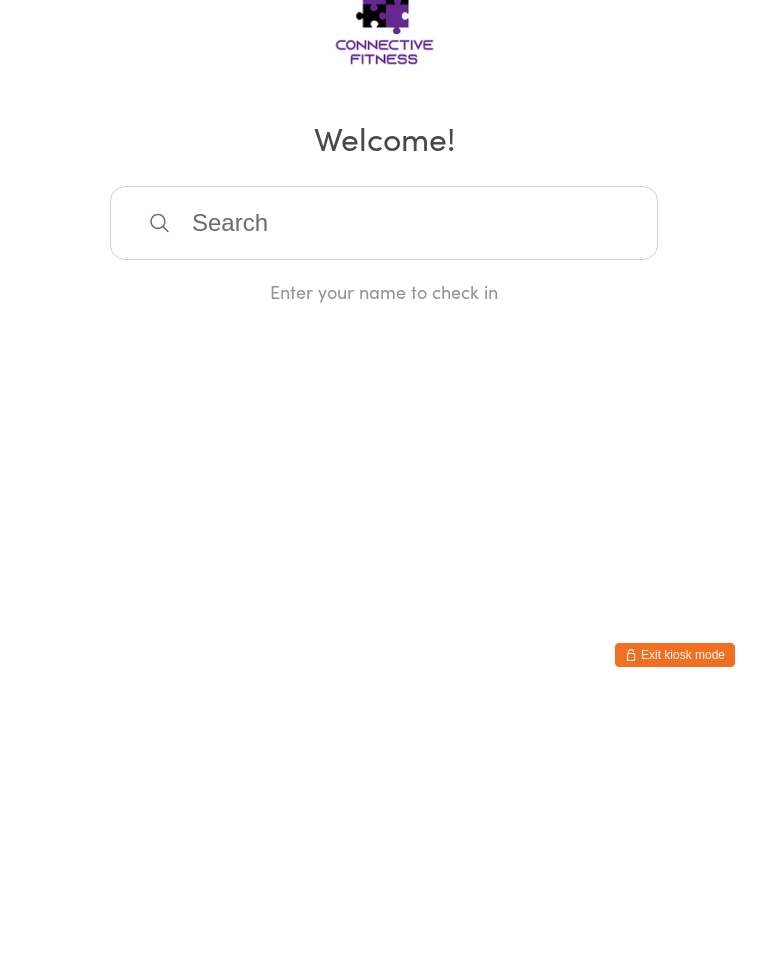 scroll, scrollTop: 0, scrollLeft: 0, axis: both 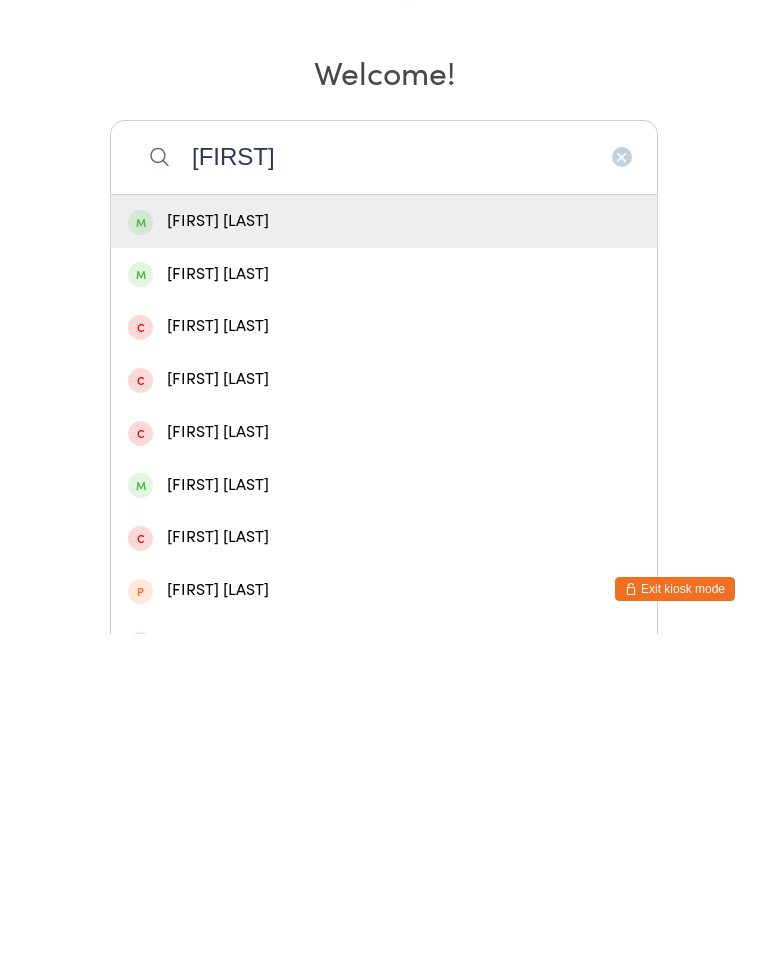 type on "[FIRST]" 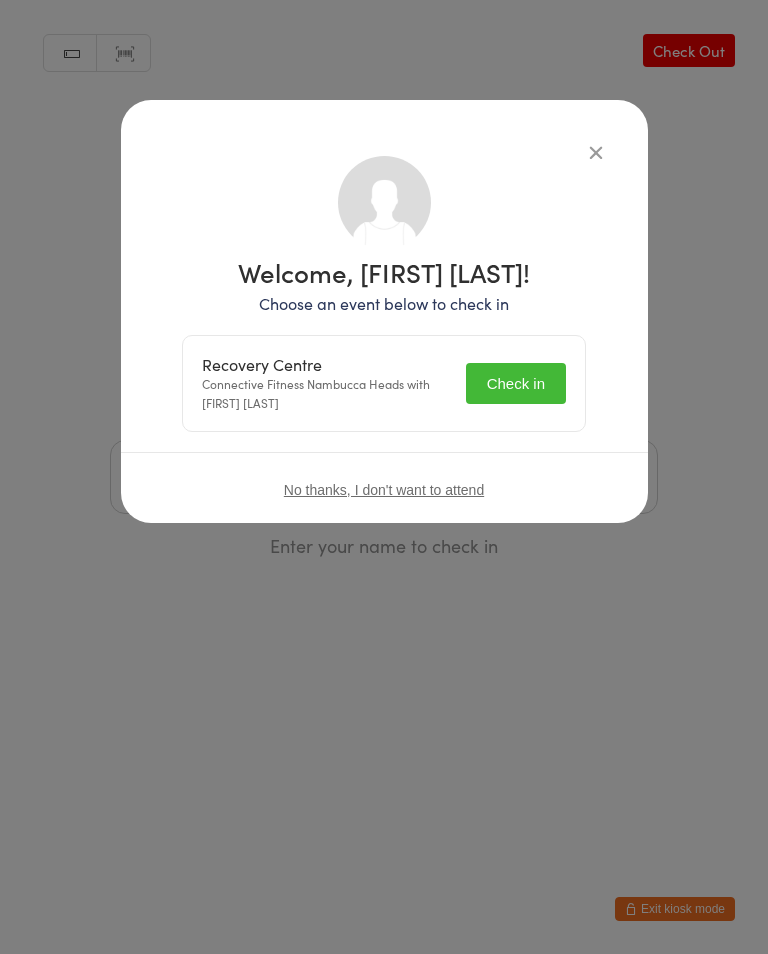 click on "Check in" at bounding box center [516, 383] 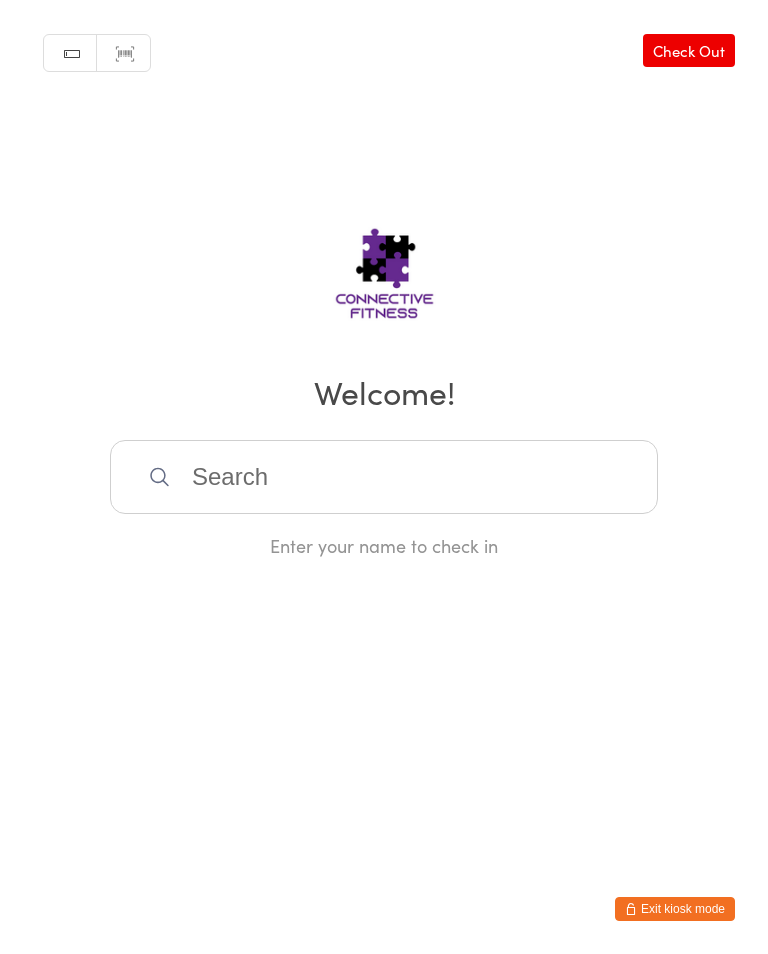 click at bounding box center [384, 477] 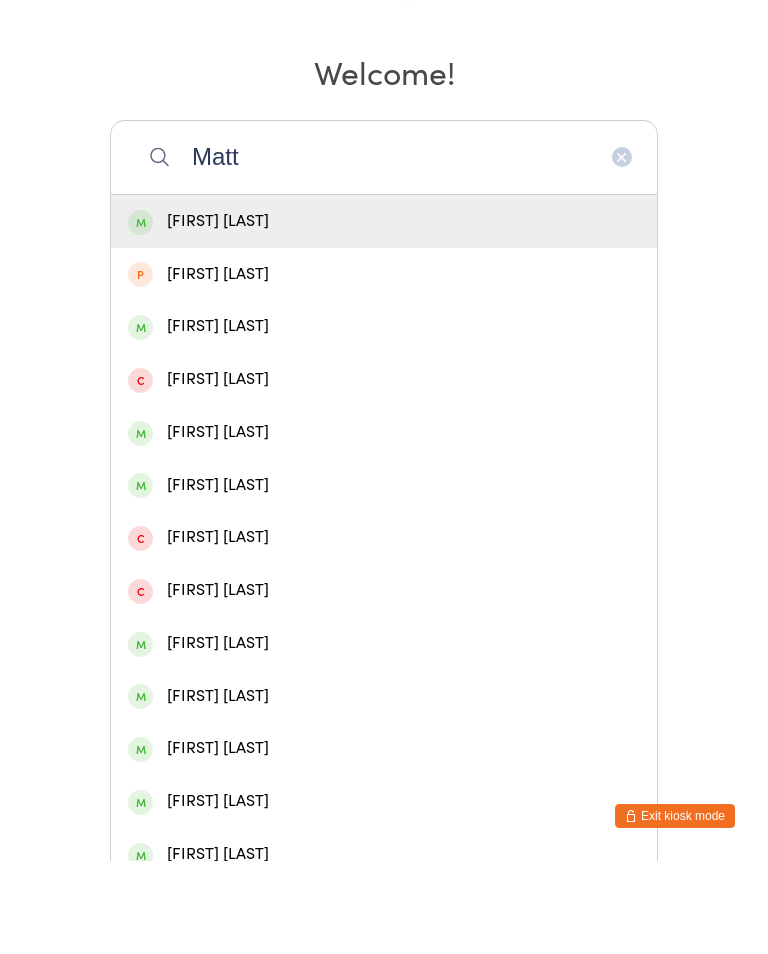 scroll, scrollTop: 231, scrollLeft: 0, axis: vertical 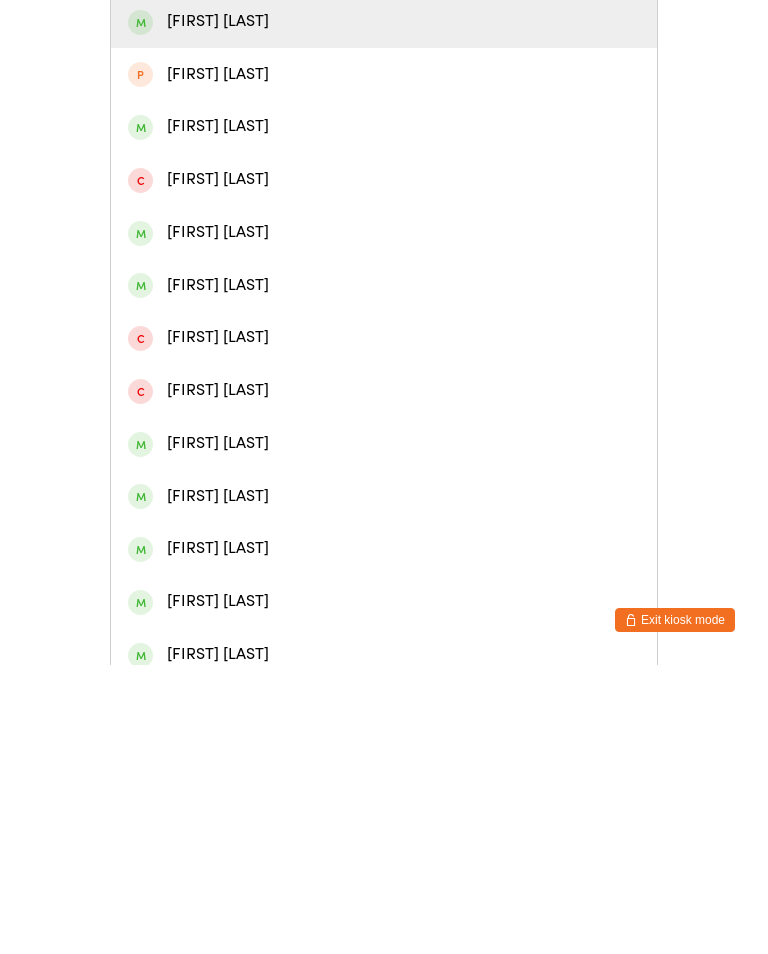 type on "Matt" 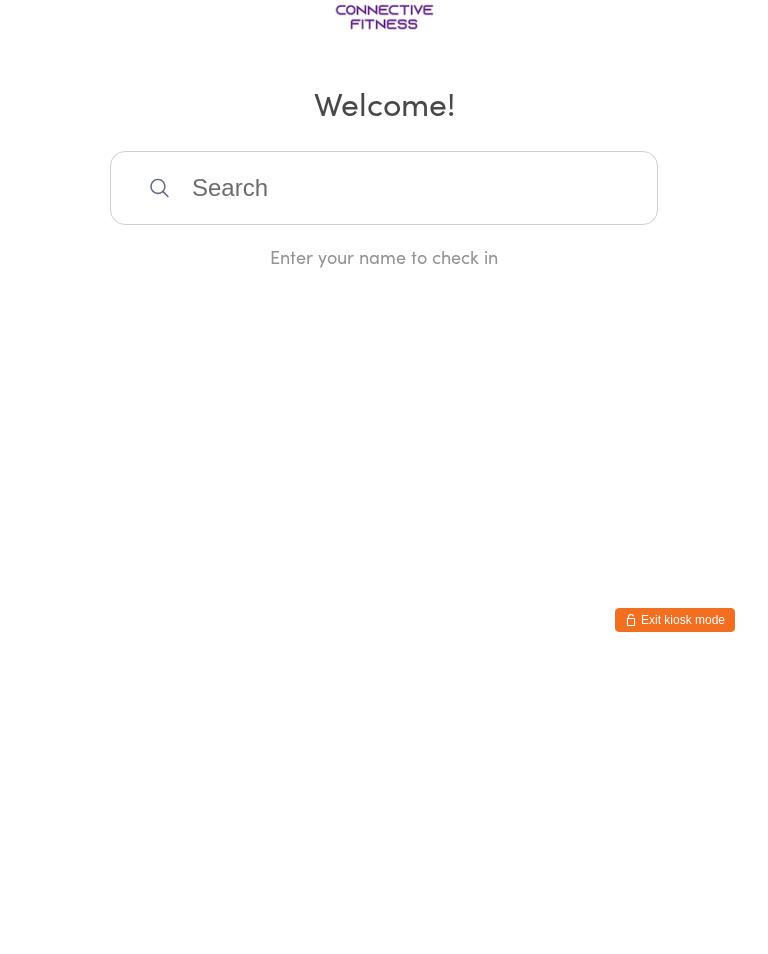 scroll, scrollTop: 0, scrollLeft: 0, axis: both 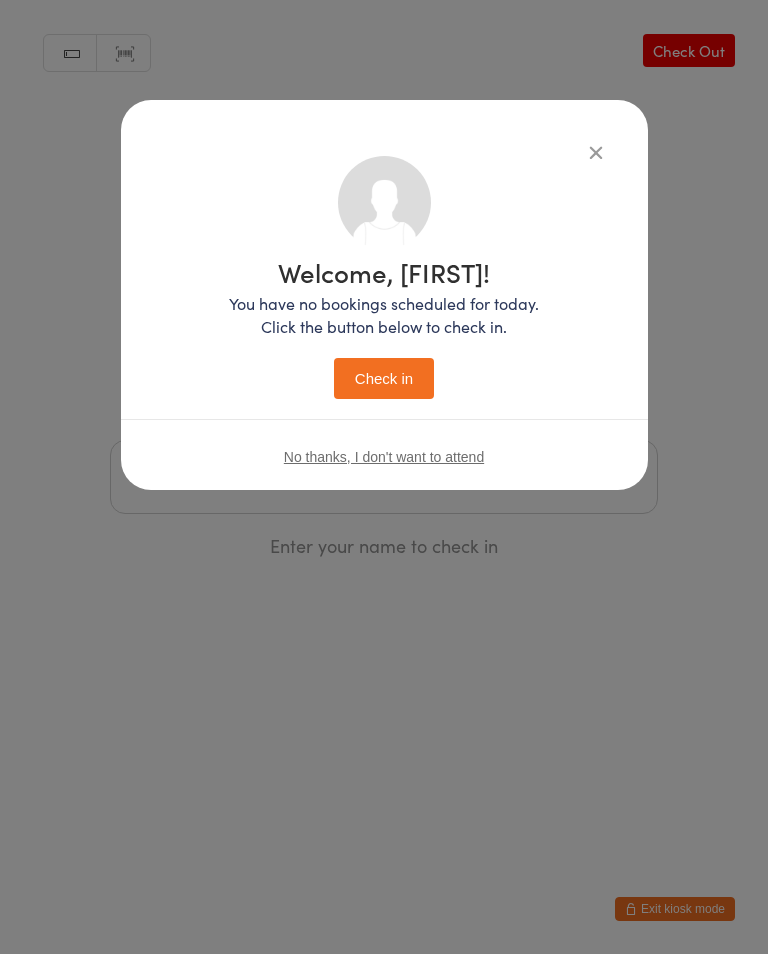 click on "Check in" at bounding box center [384, 378] 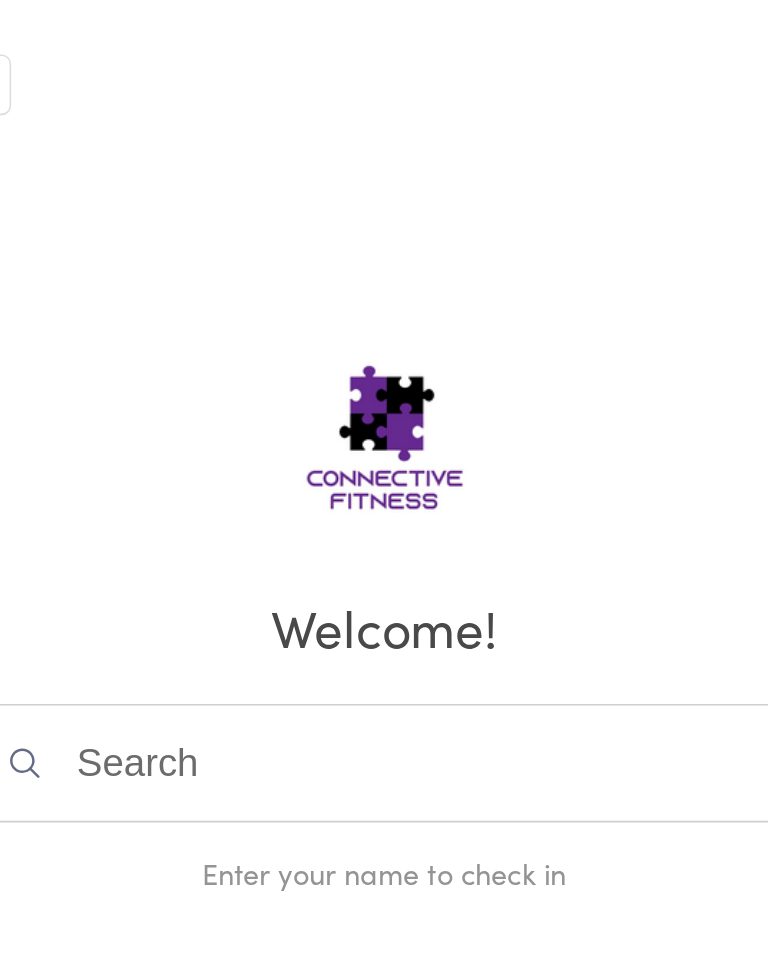 click at bounding box center [384, 477] 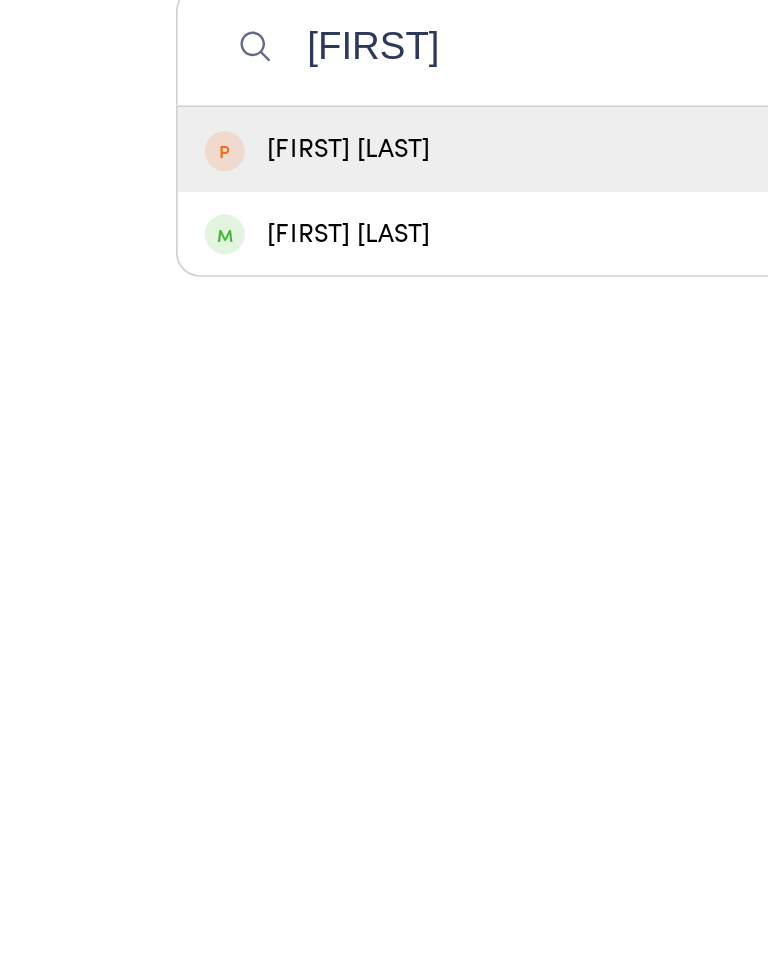 type on "M" 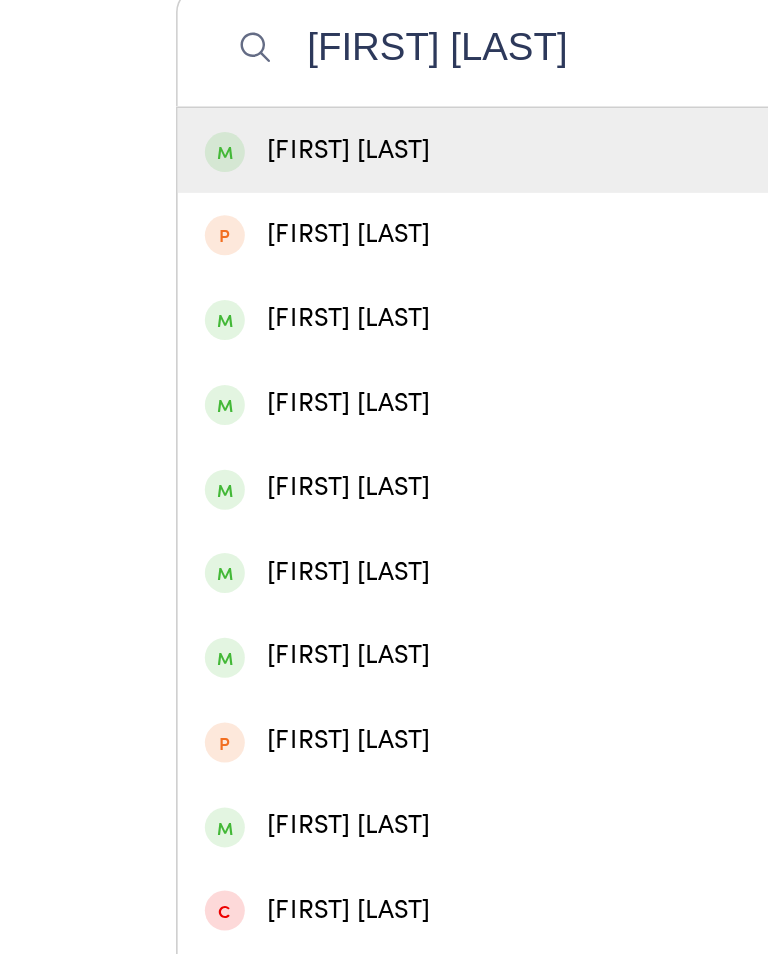 scroll, scrollTop: 159, scrollLeft: 0, axis: vertical 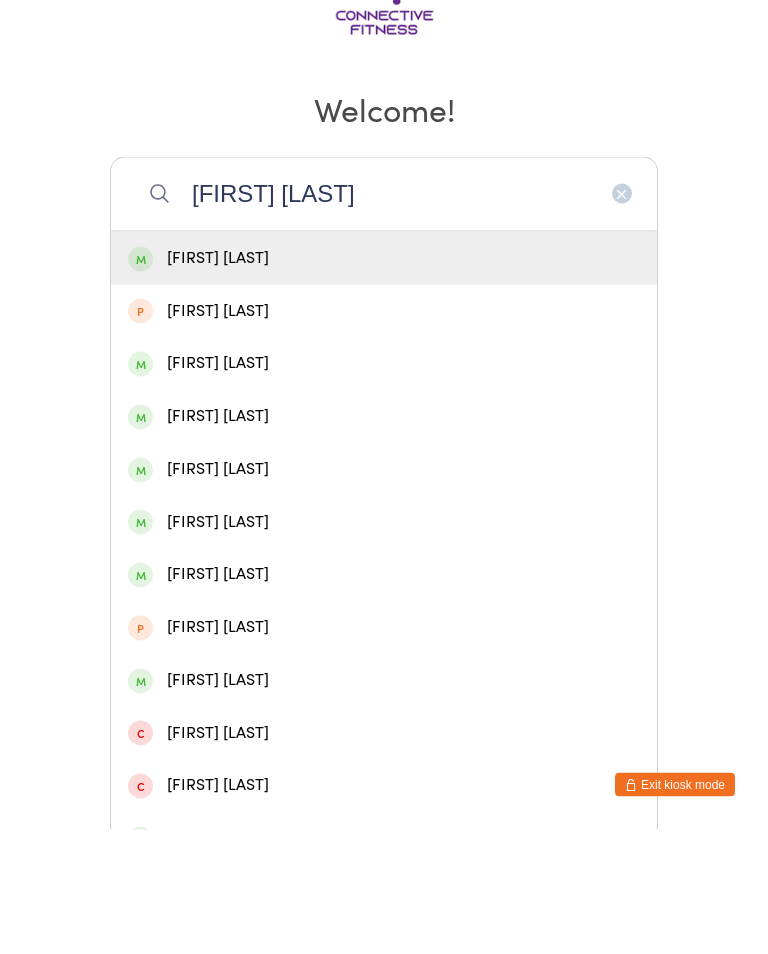 type on "[FIRST] [LAST]" 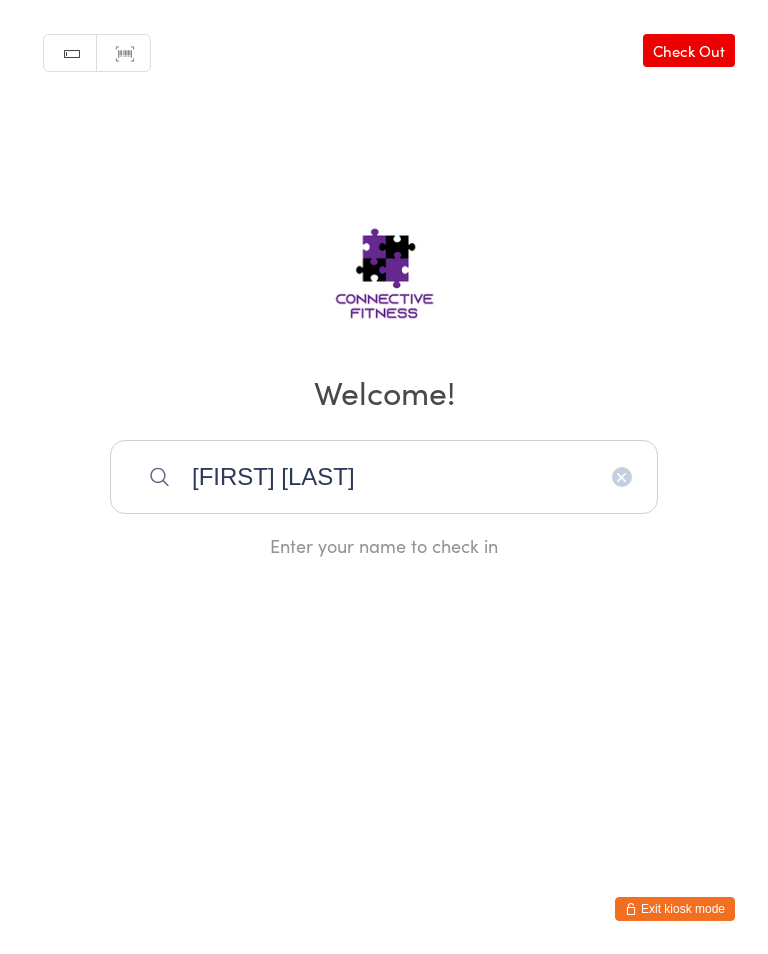 click at bounding box center [622, 477] 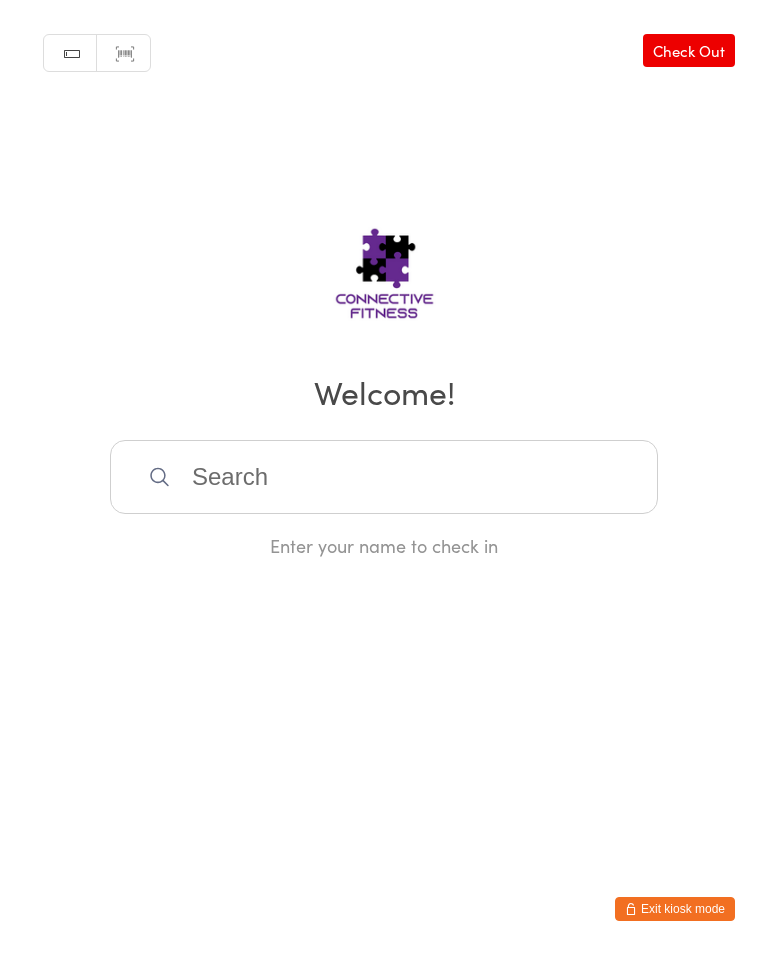 click at bounding box center [384, 477] 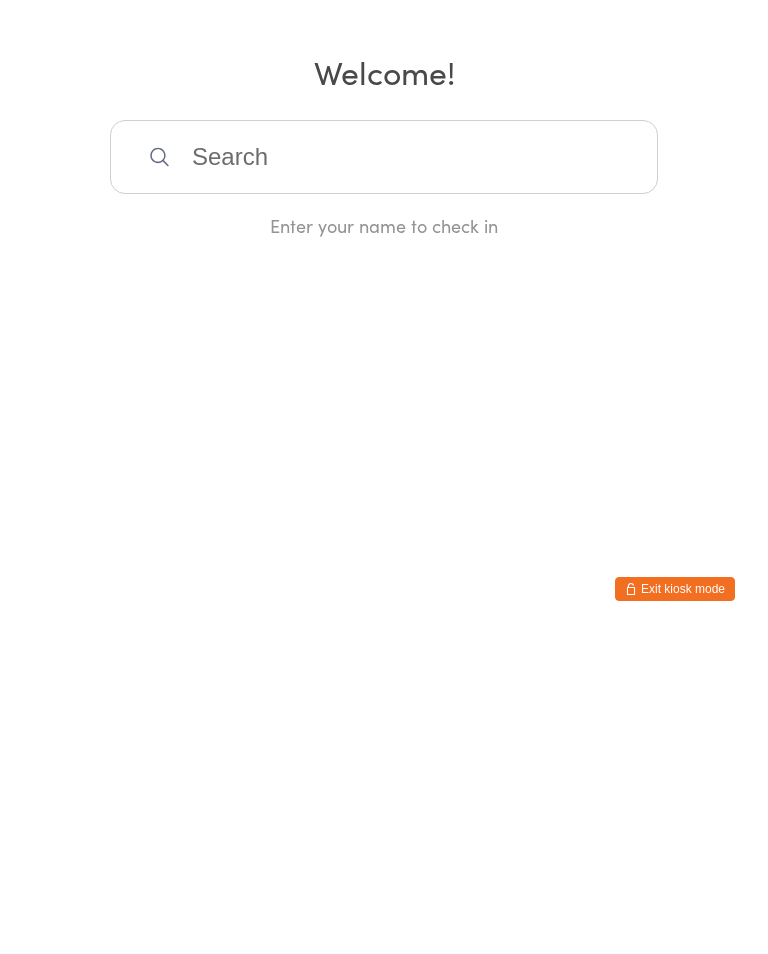 scroll, scrollTop: 0, scrollLeft: 0, axis: both 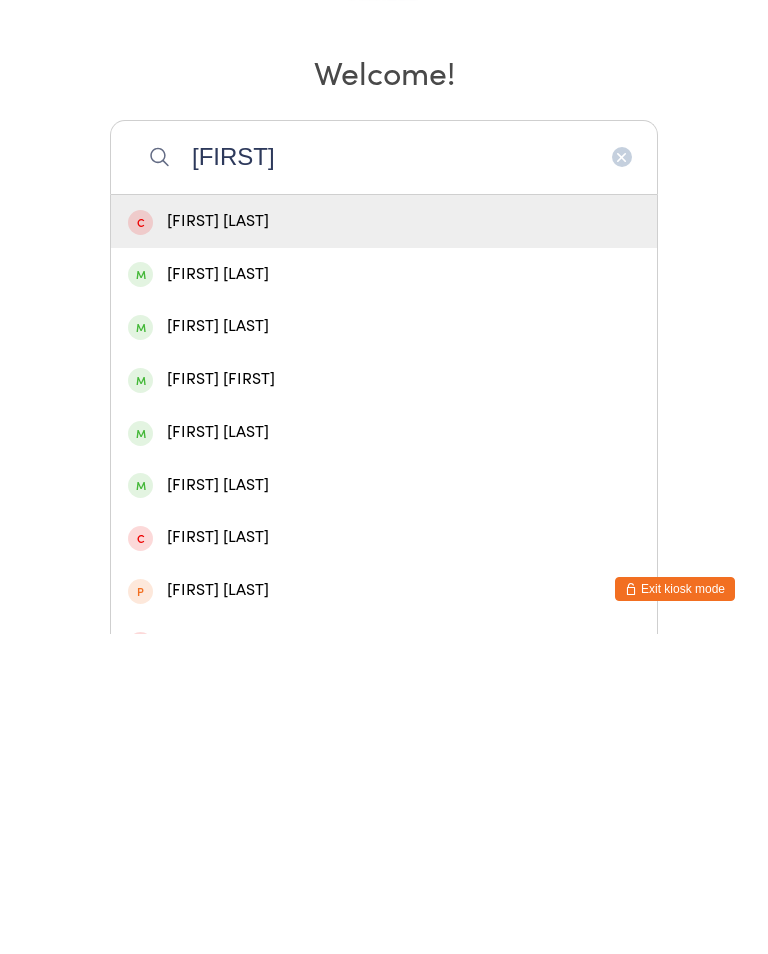 click on "[FIRST]" at bounding box center (384, 477) 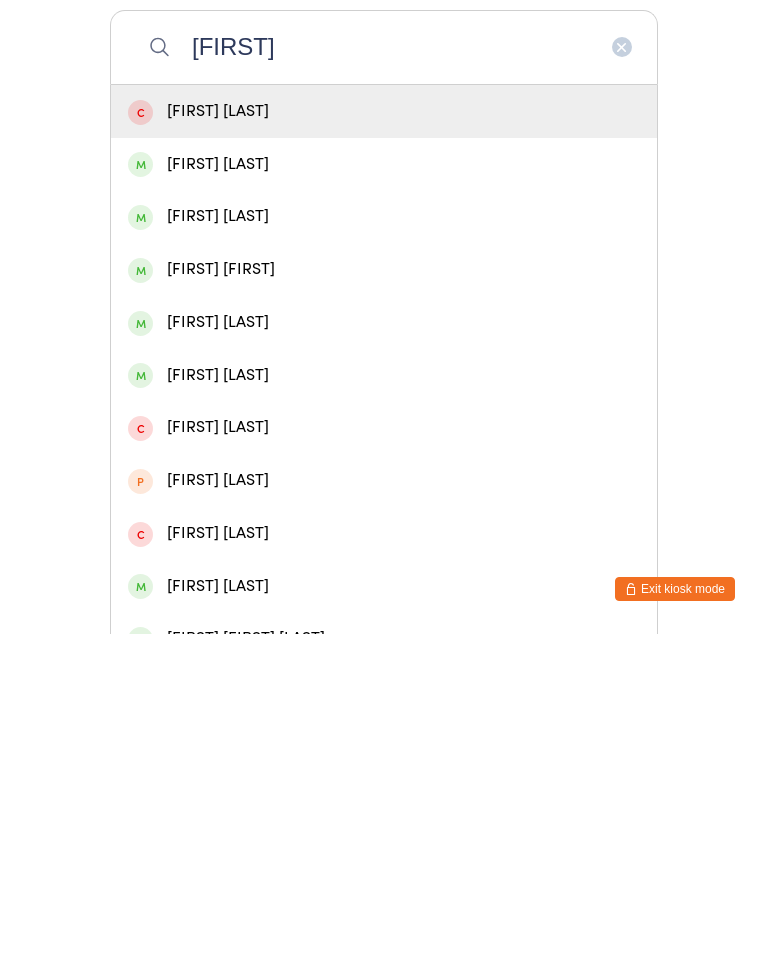 scroll, scrollTop: 128, scrollLeft: 0, axis: vertical 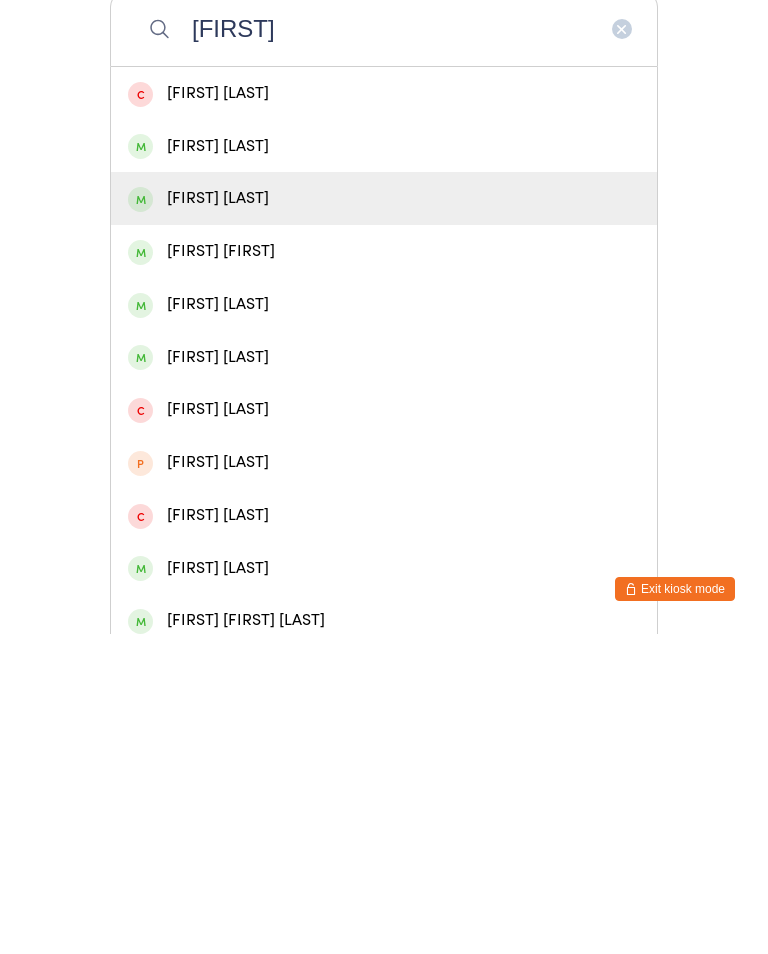 type on "[FIRST]" 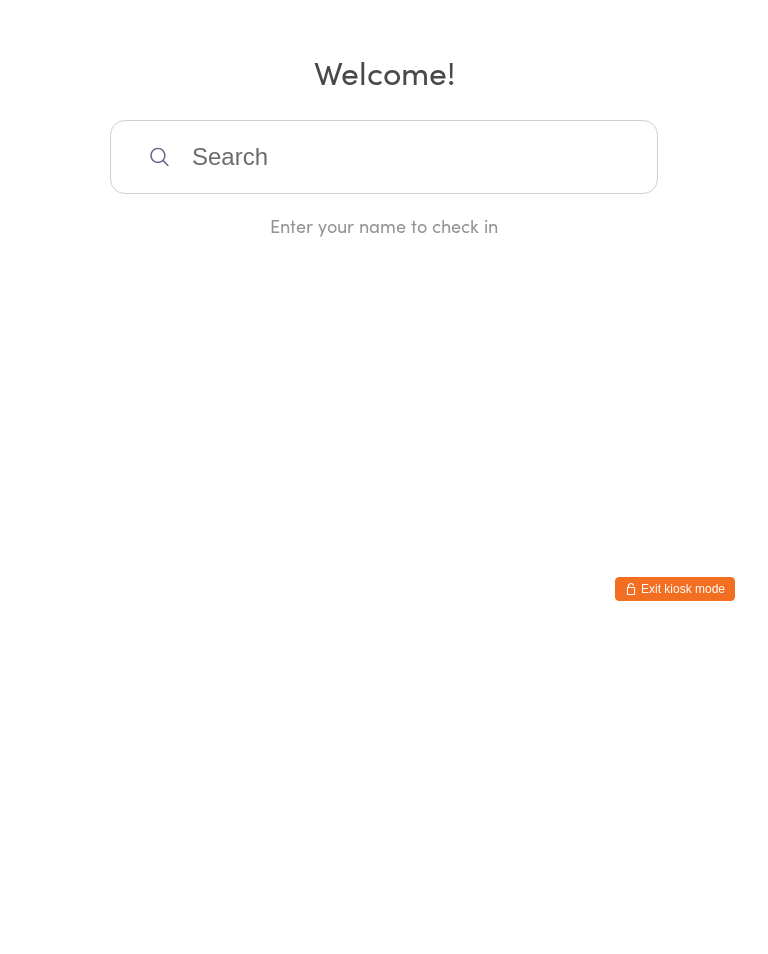 scroll, scrollTop: 0, scrollLeft: 0, axis: both 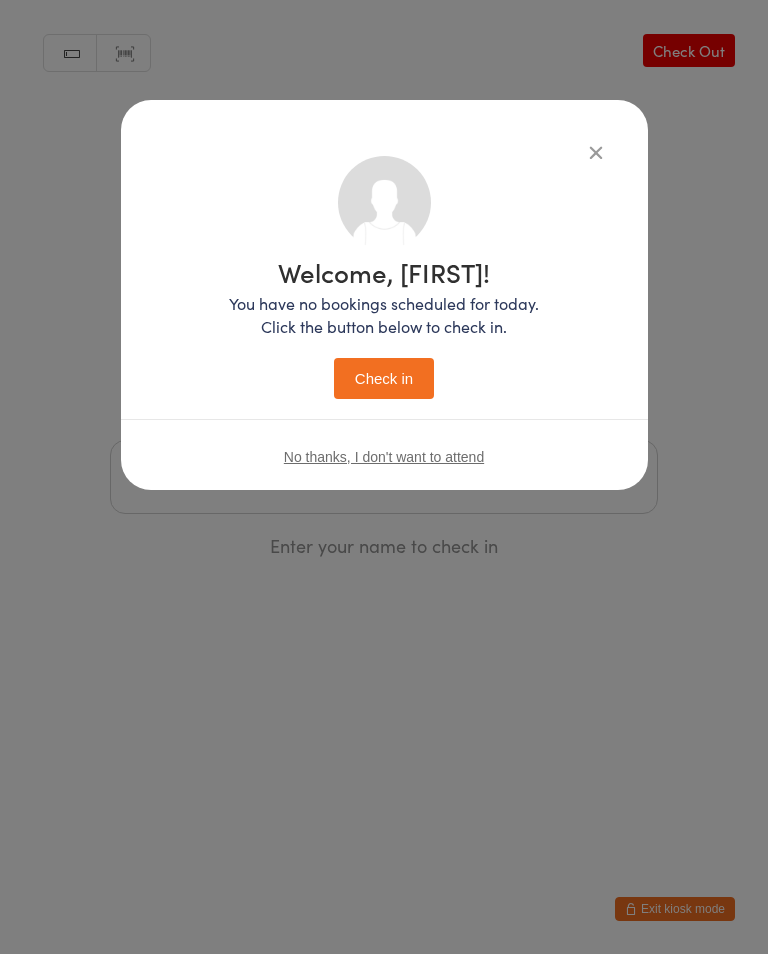 click on "Check in" at bounding box center [384, 378] 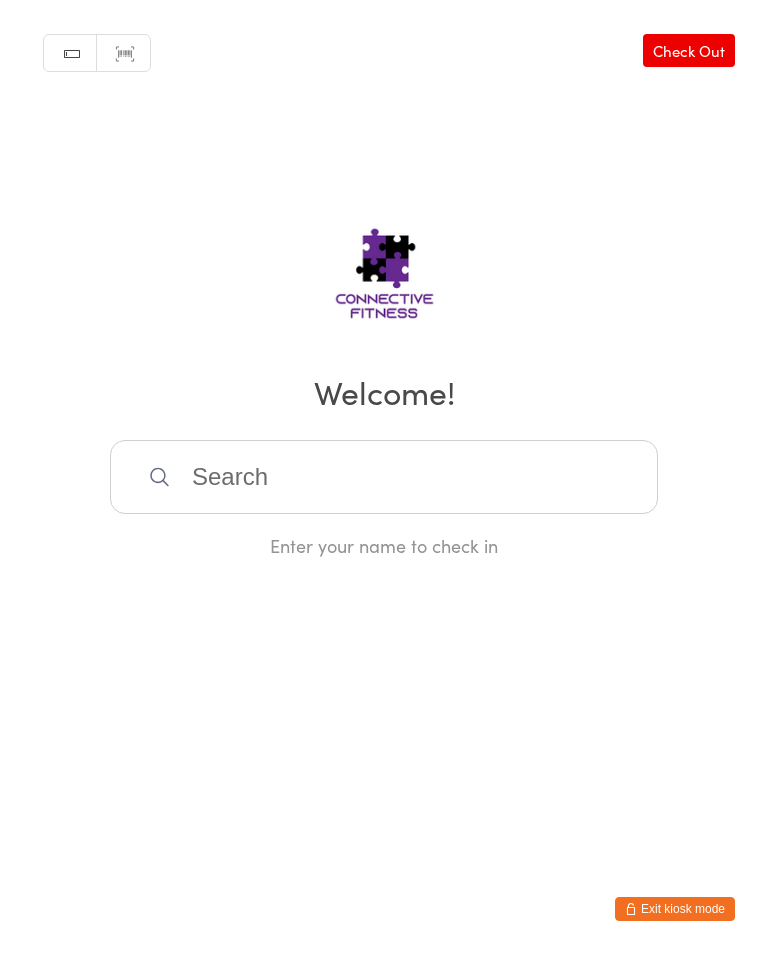 click at bounding box center [384, 477] 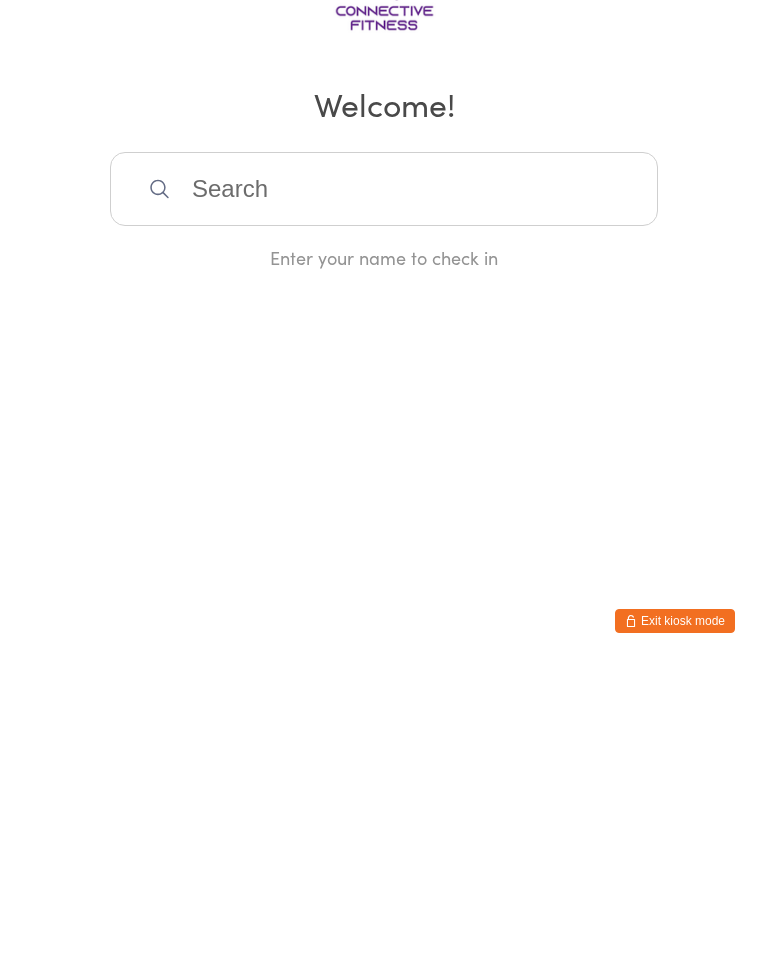 scroll, scrollTop: 0, scrollLeft: 0, axis: both 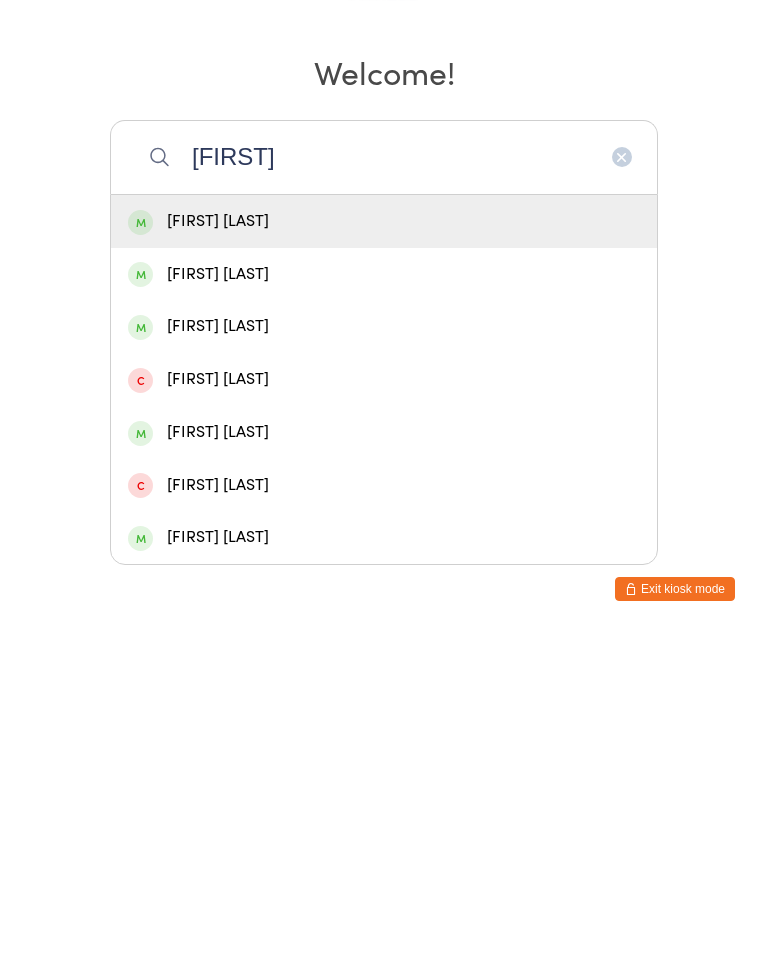 type on "[FIRST]" 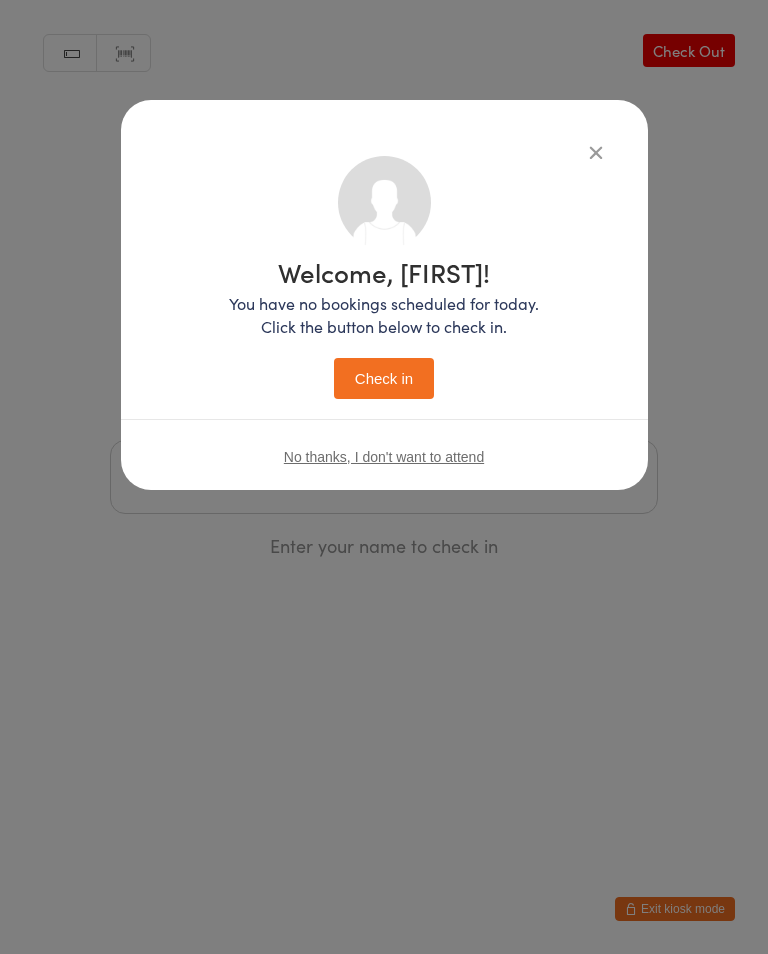 click on "Check in" at bounding box center [384, 378] 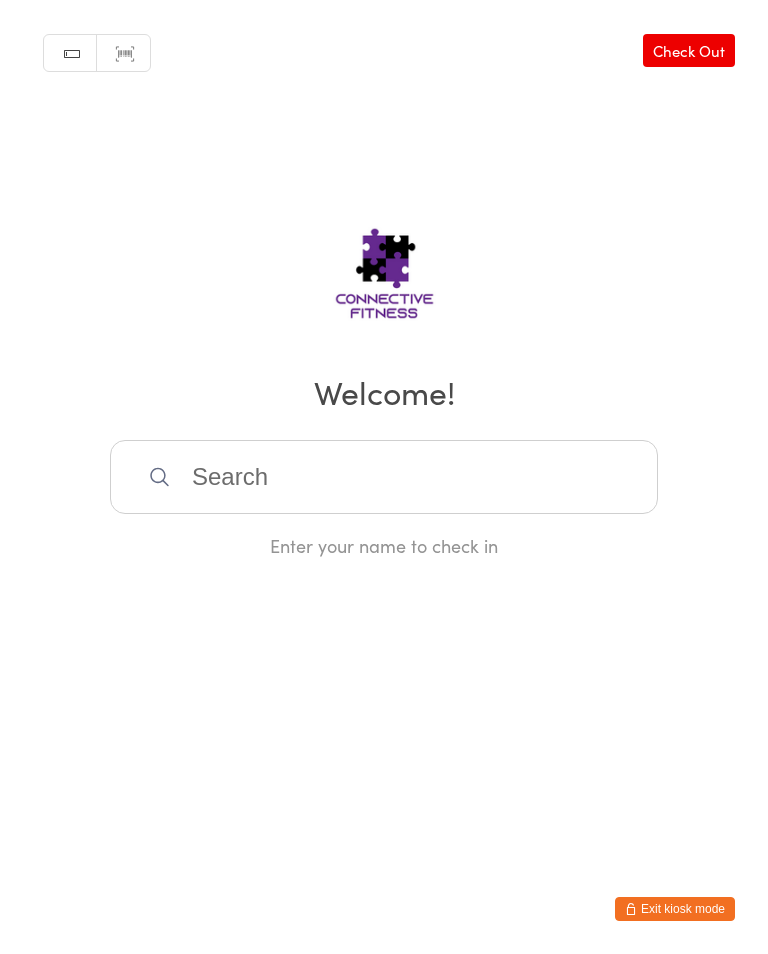 click at bounding box center [384, 477] 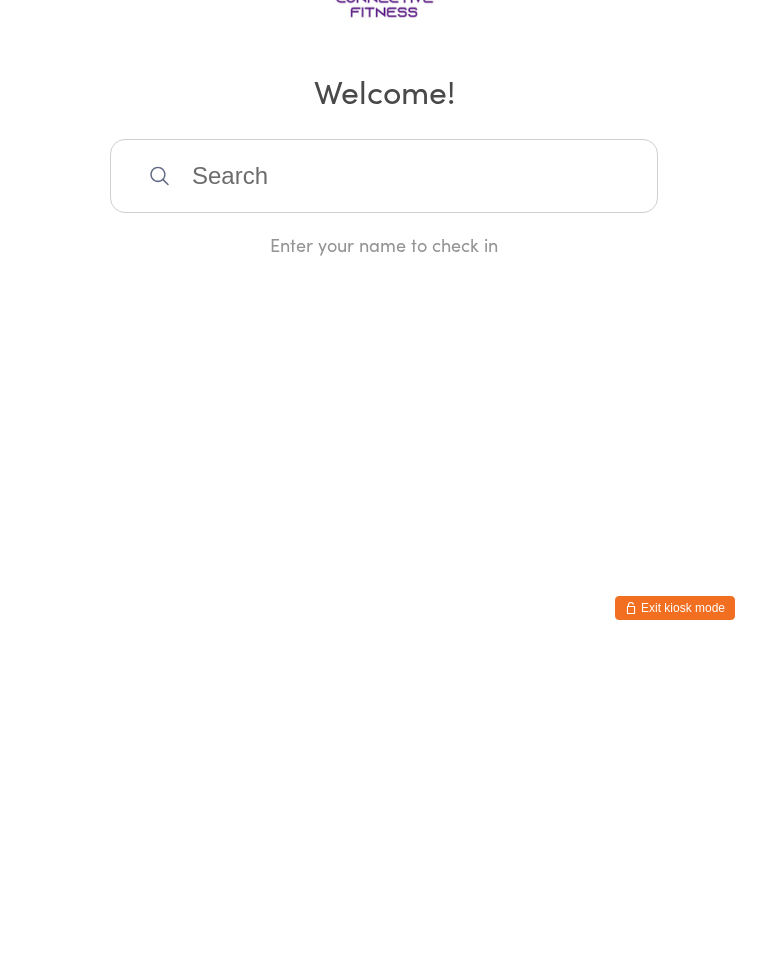 scroll, scrollTop: 0, scrollLeft: 0, axis: both 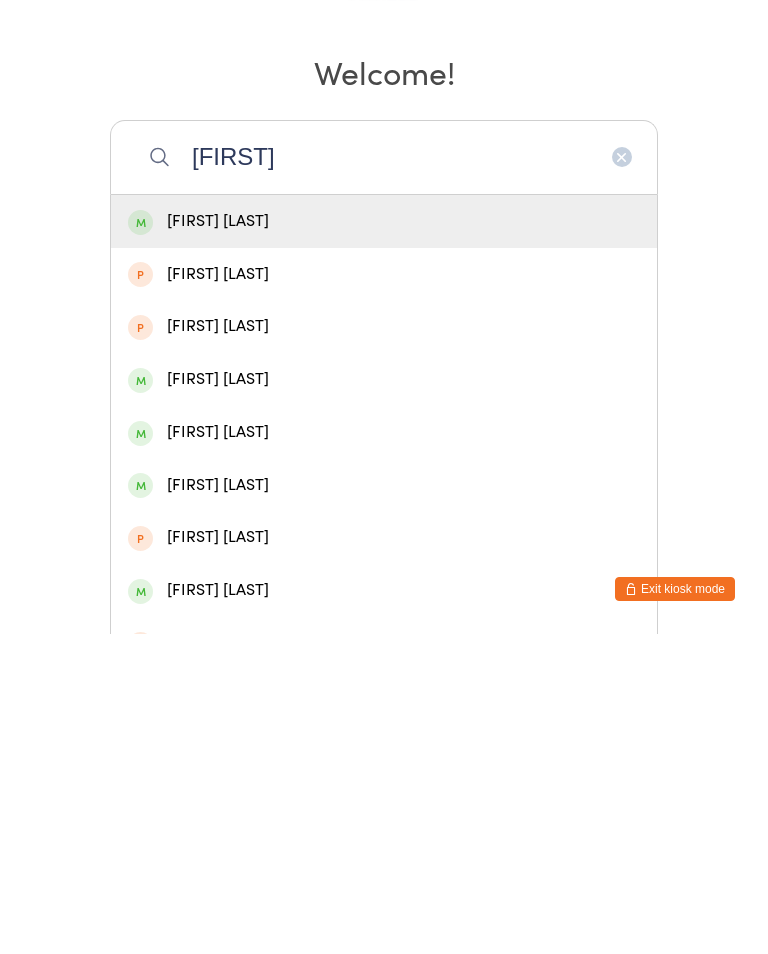 click on "[FIRST]" at bounding box center [384, 477] 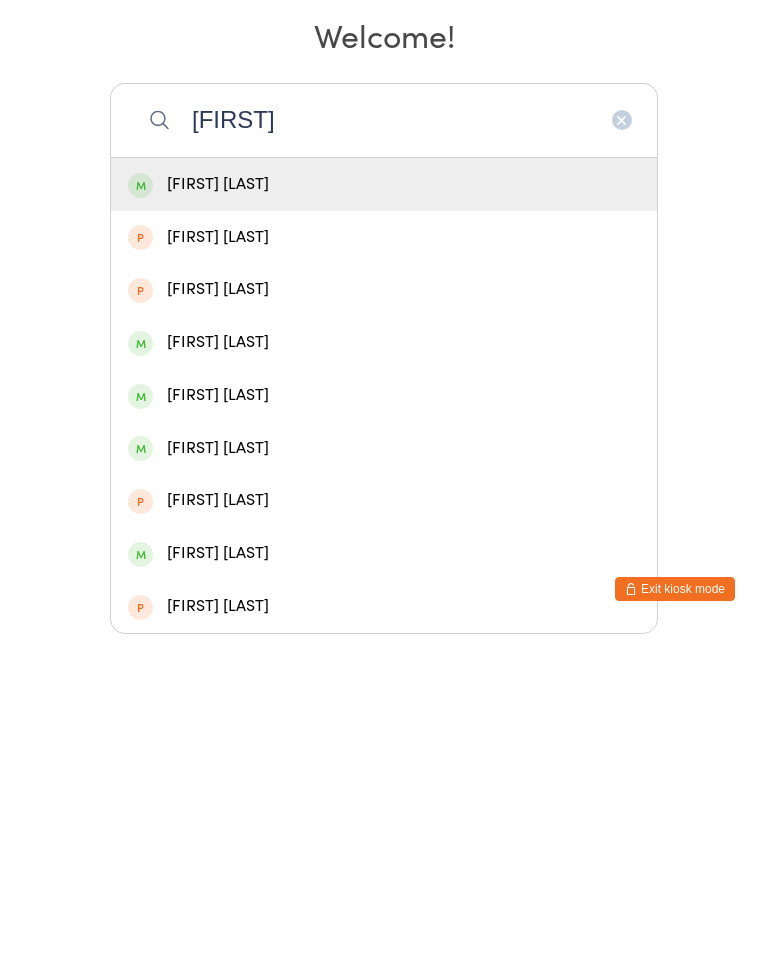 scroll, scrollTop: 54, scrollLeft: 0, axis: vertical 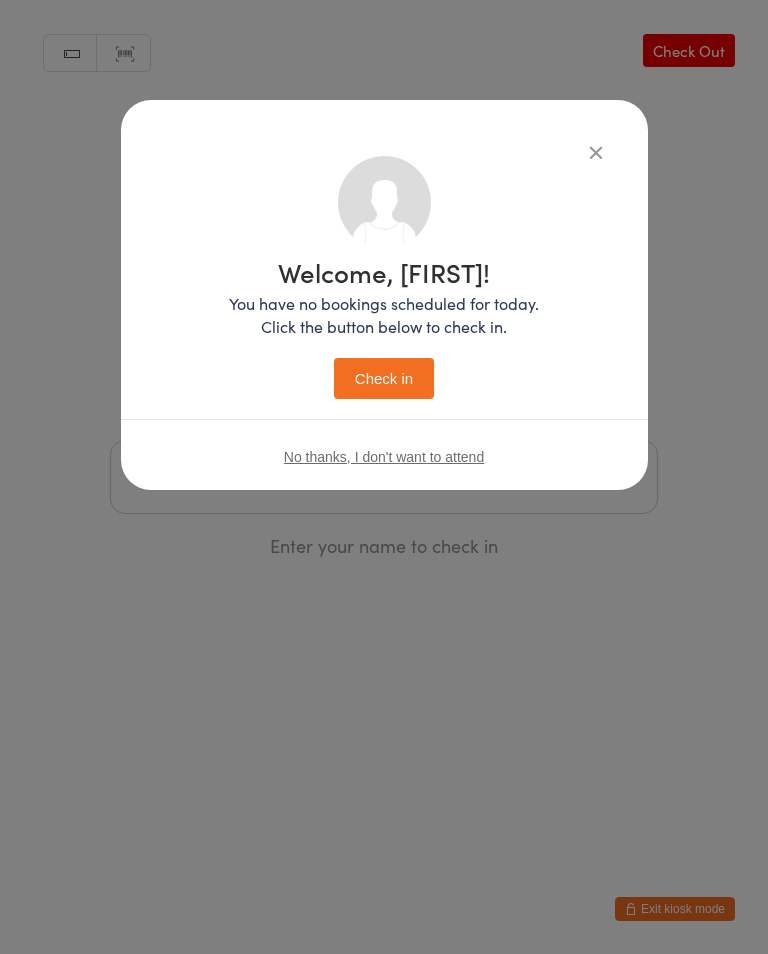 click on "Check in" at bounding box center [384, 378] 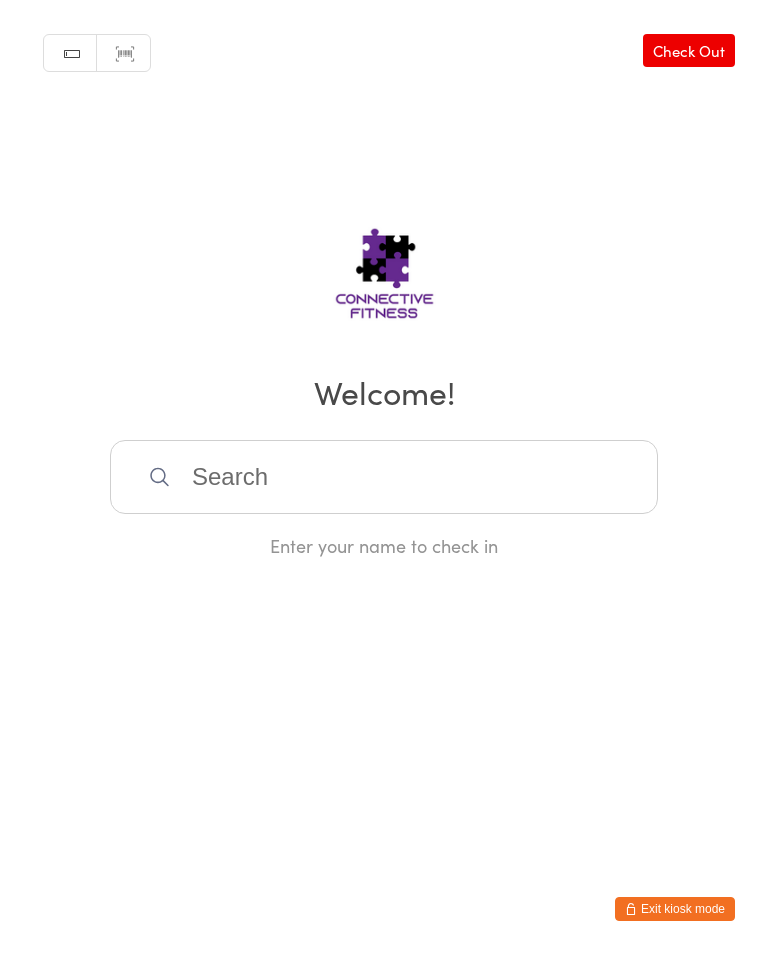 click at bounding box center (384, 477) 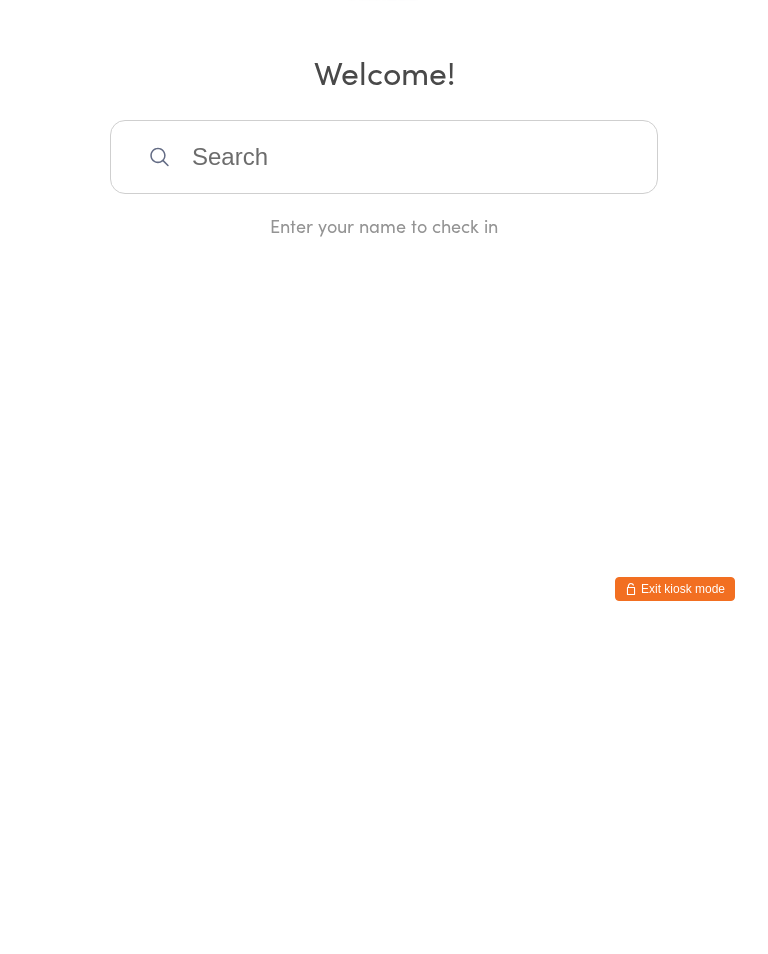 scroll, scrollTop: 0, scrollLeft: 0, axis: both 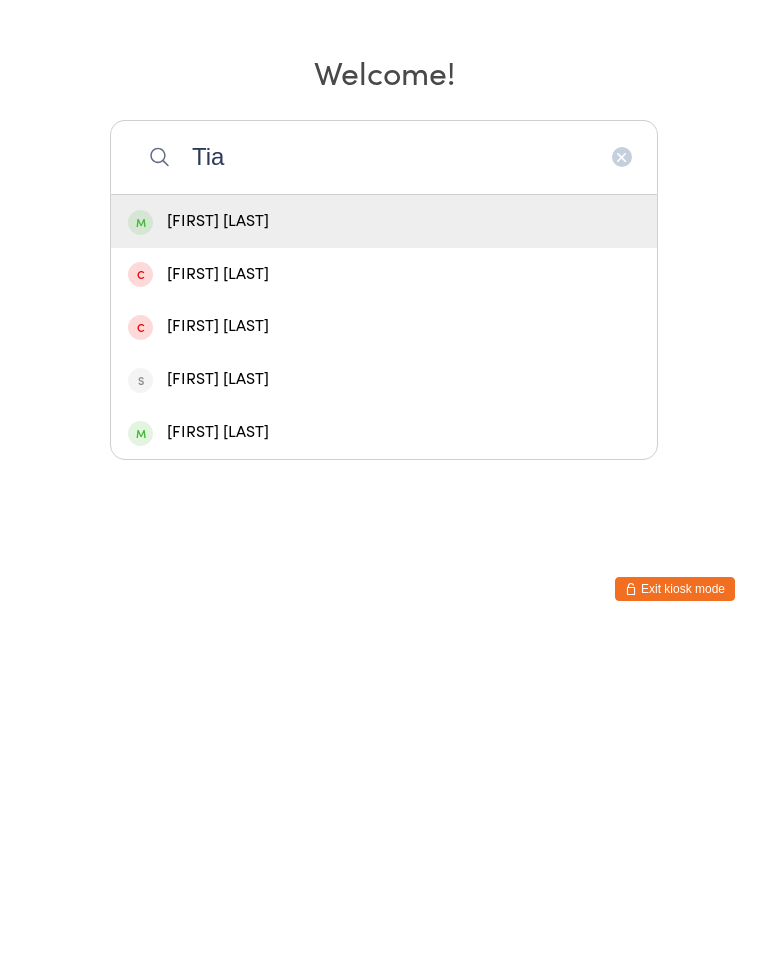 type on "Tia" 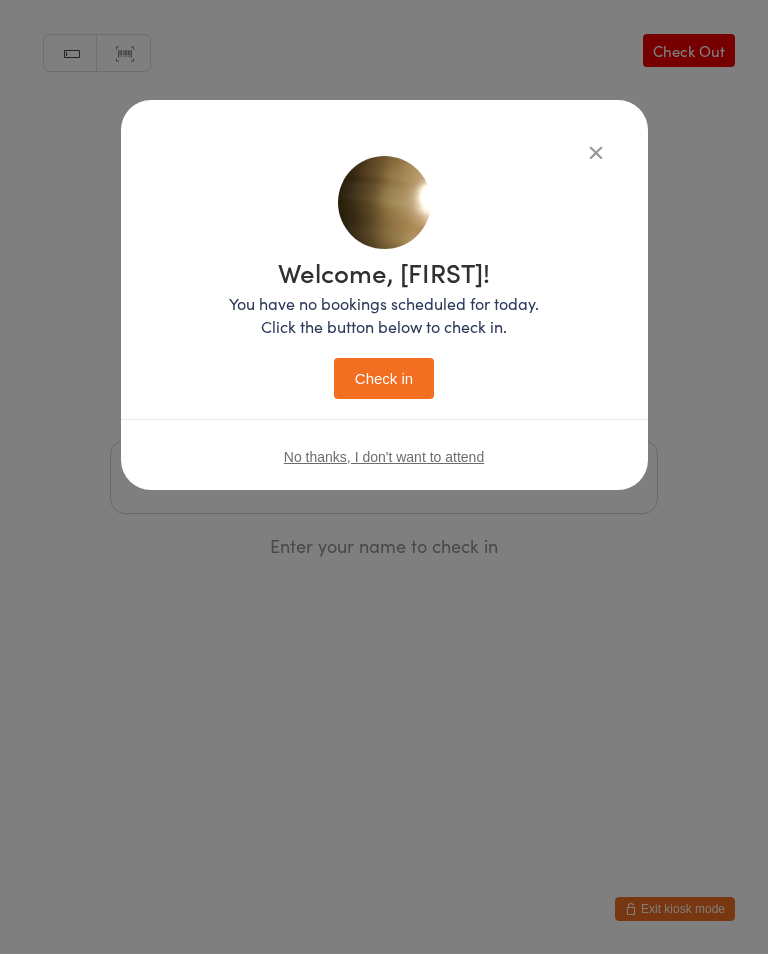 click on "Check in" at bounding box center [384, 378] 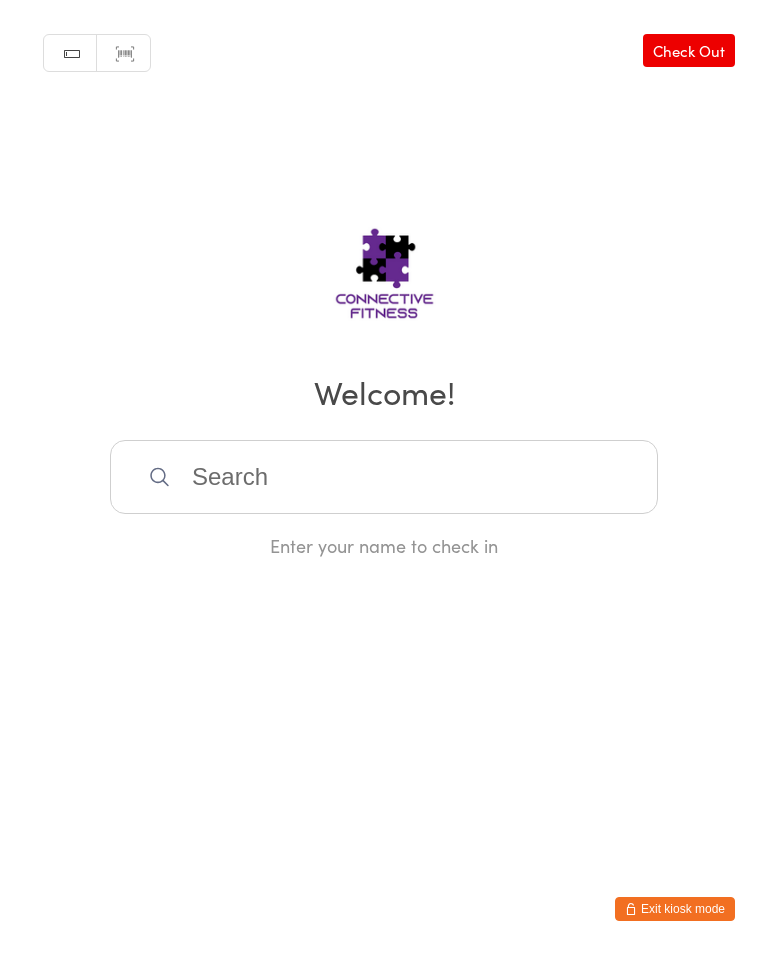 click at bounding box center (384, 477) 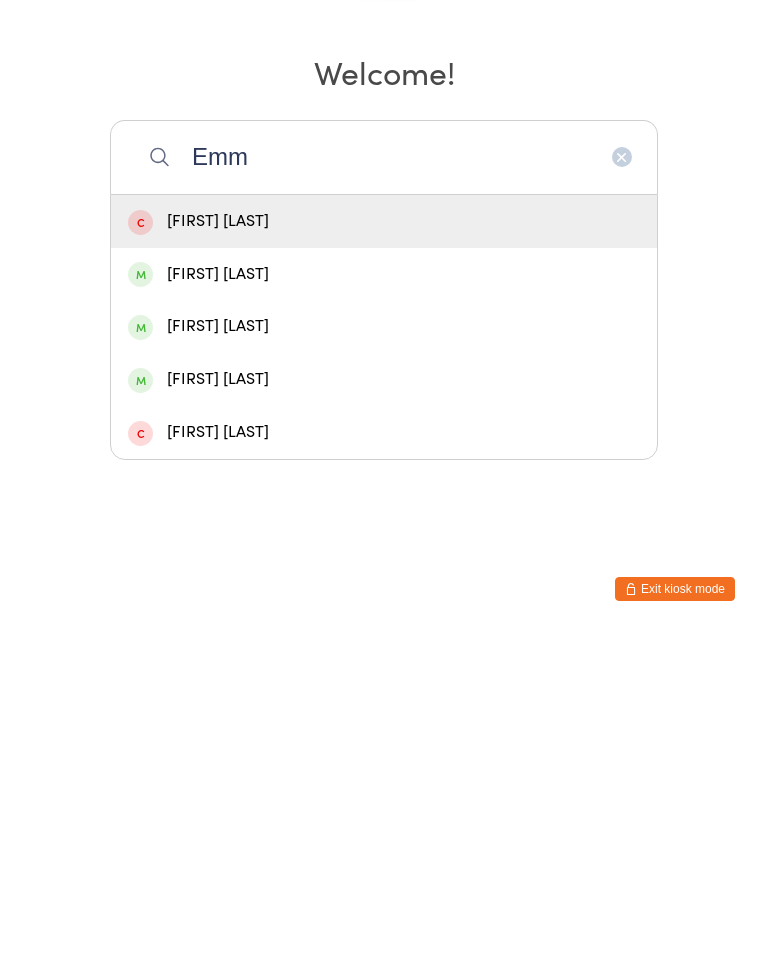 type on "Emm" 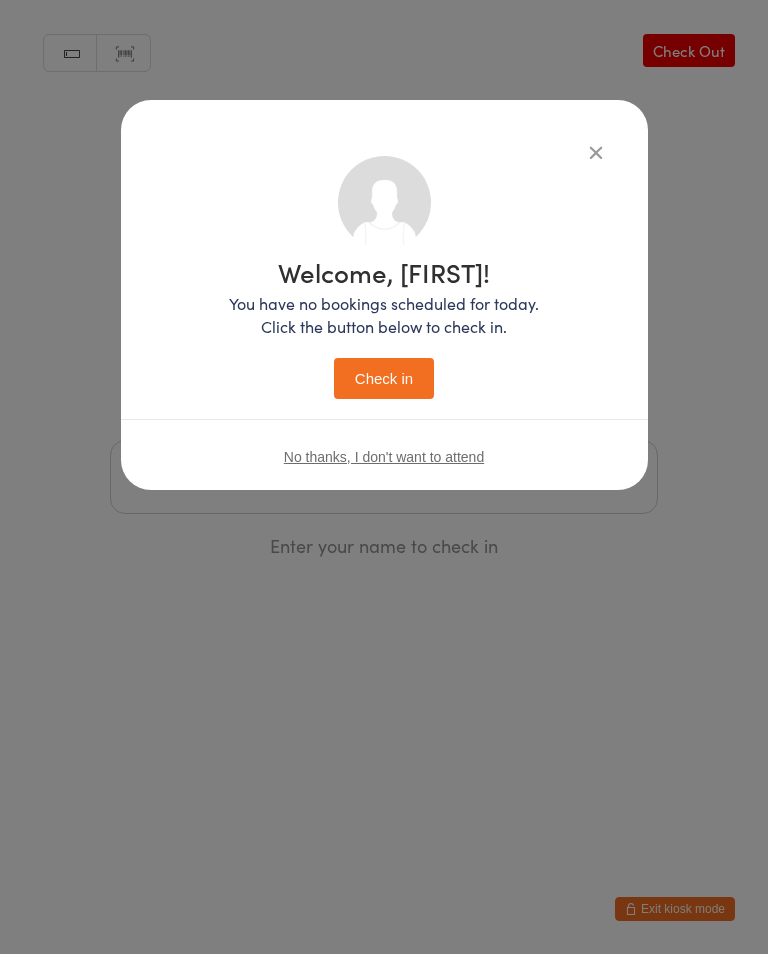 click on "Check in" at bounding box center (384, 378) 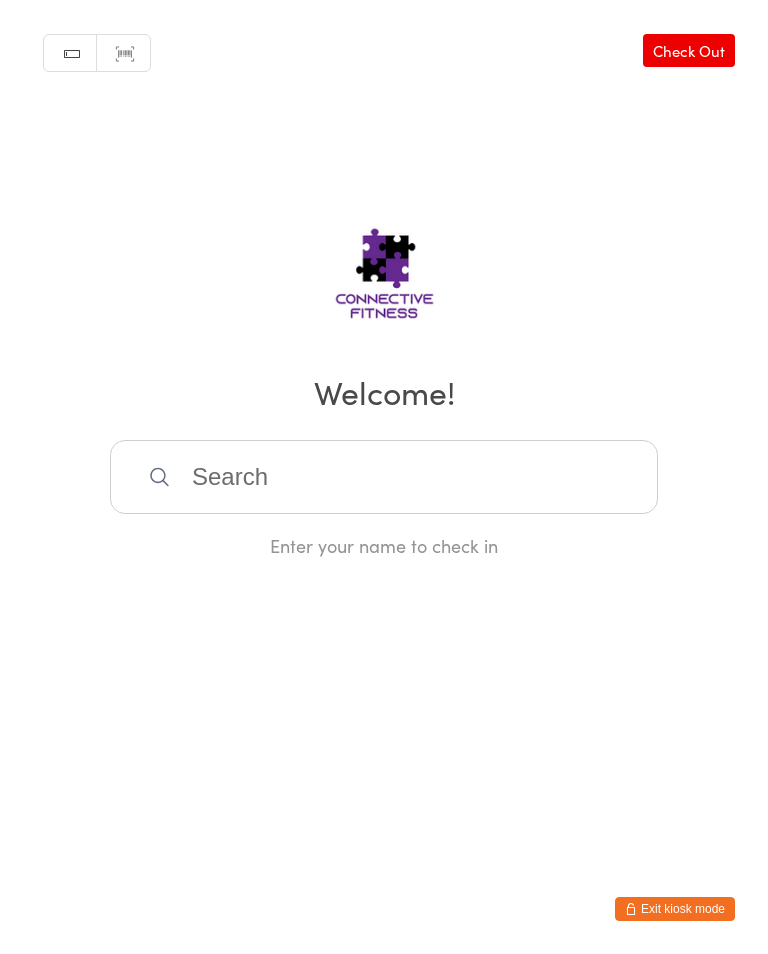 click at bounding box center [384, 477] 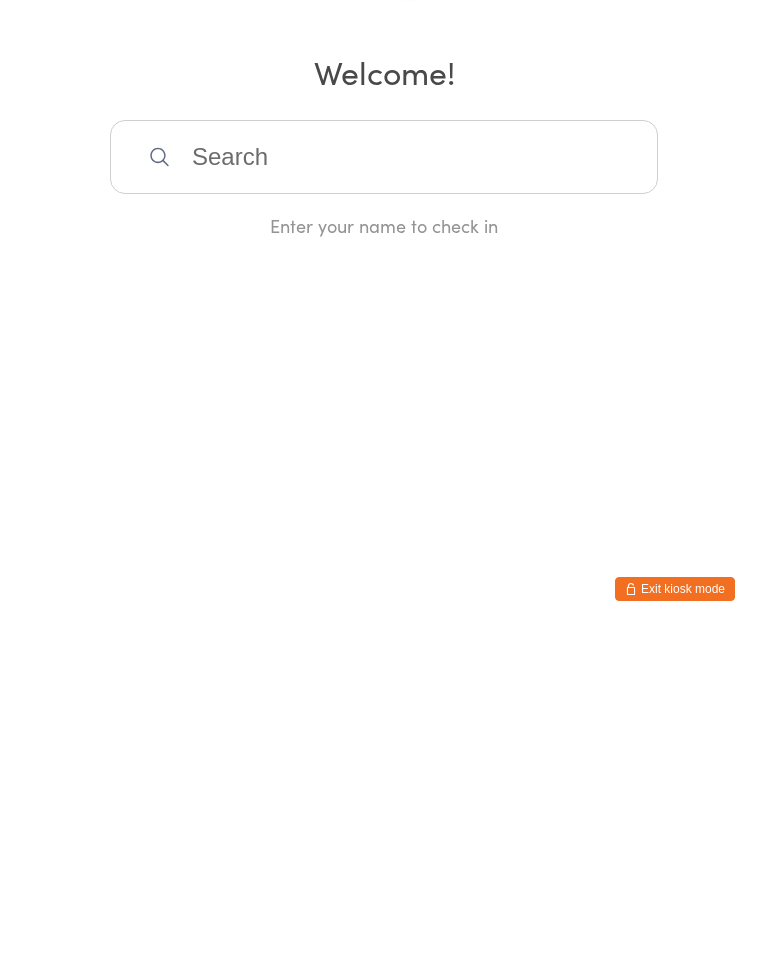 scroll, scrollTop: 0, scrollLeft: 0, axis: both 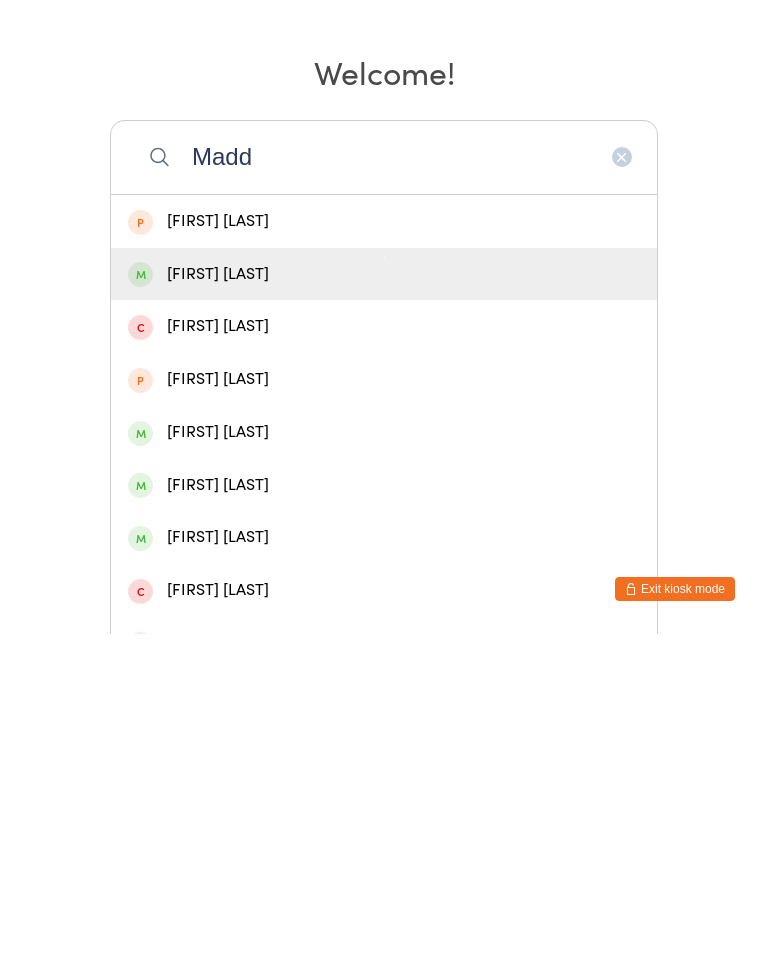 type on "Madd" 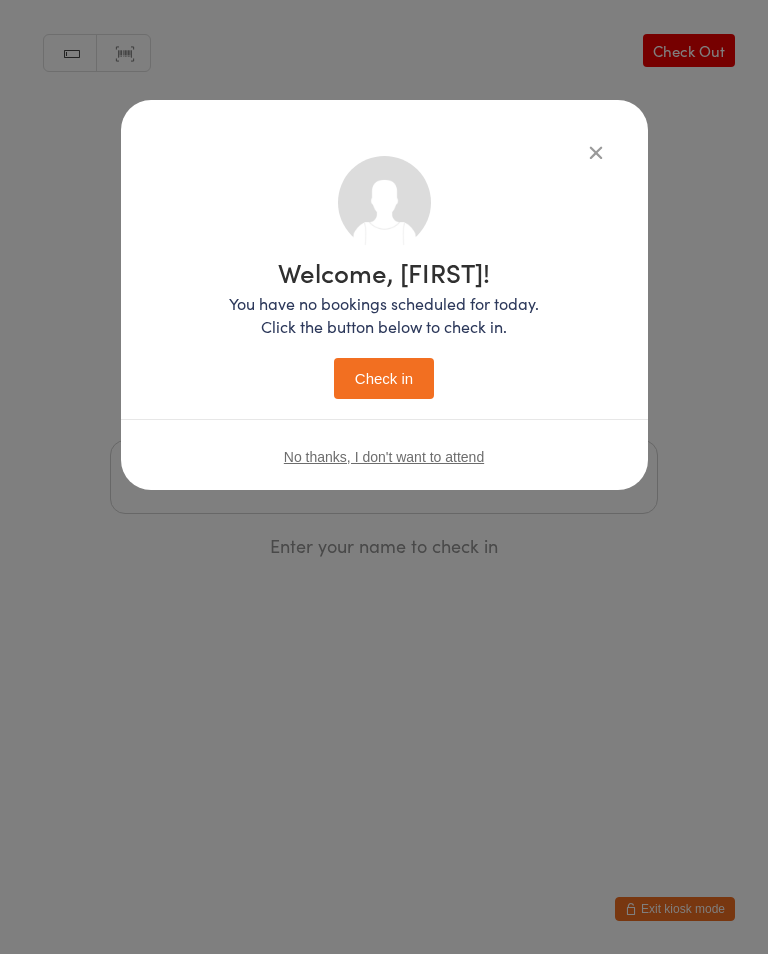 click on "Check in" at bounding box center (384, 378) 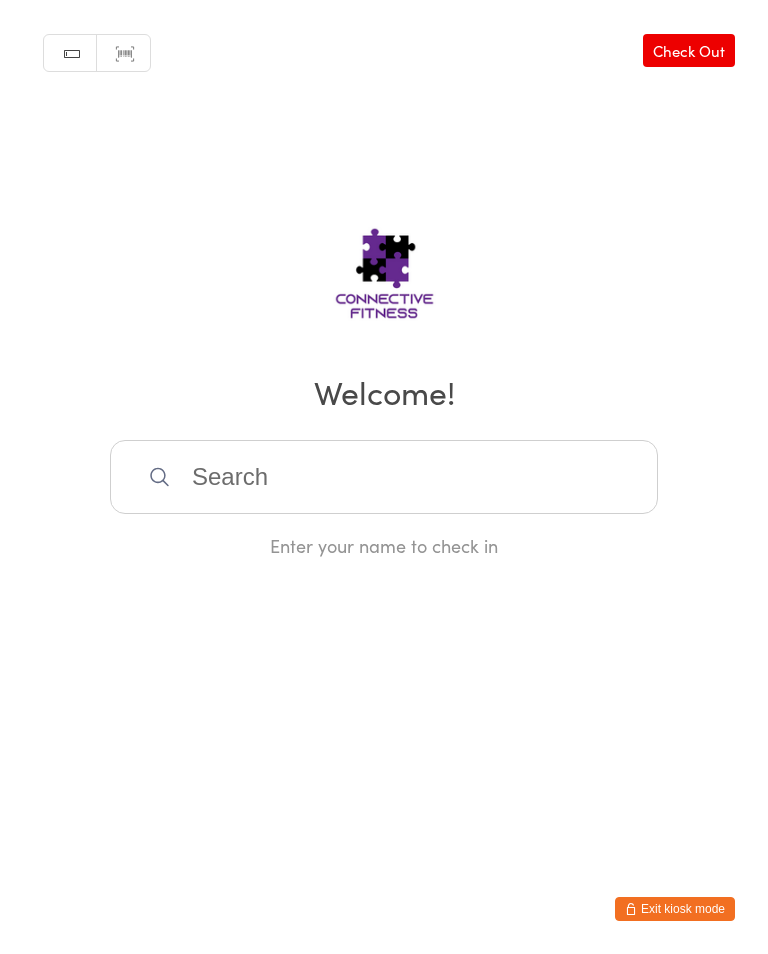 click at bounding box center [384, 477] 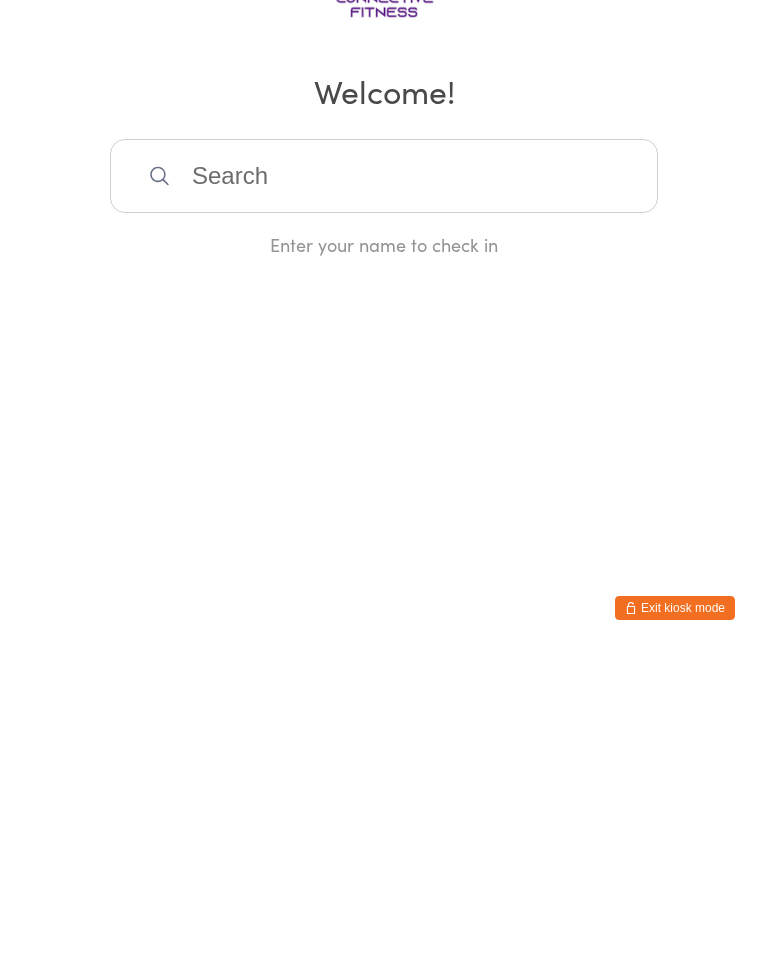 scroll, scrollTop: 0, scrollLeft: 0, axis: both 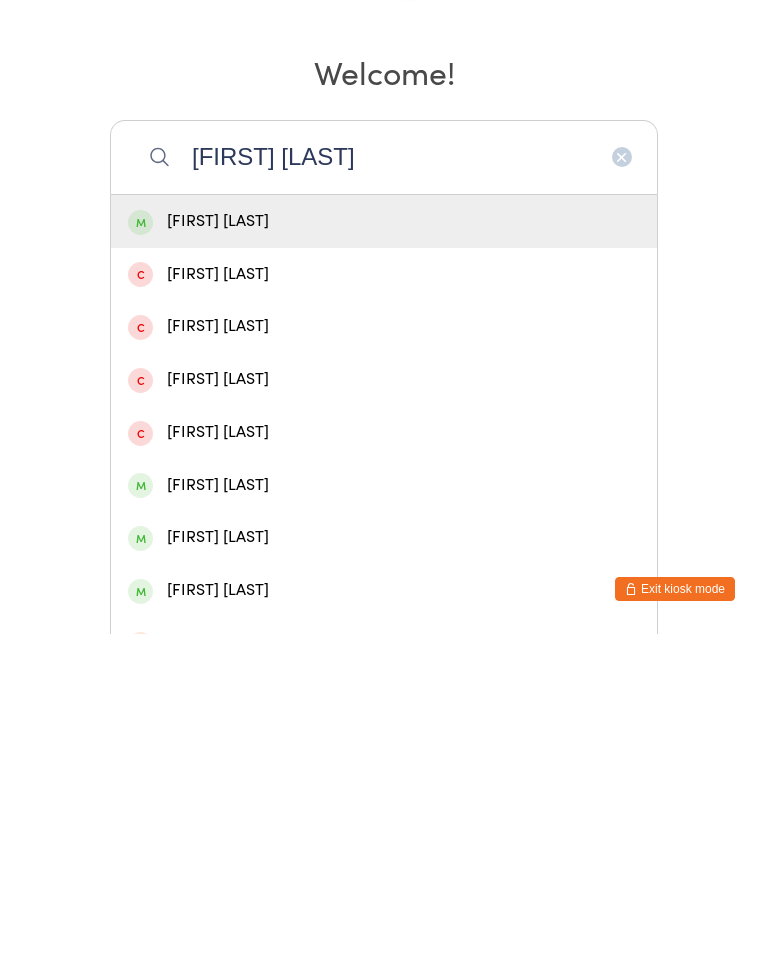 type on "[FIRST] [LAST]" 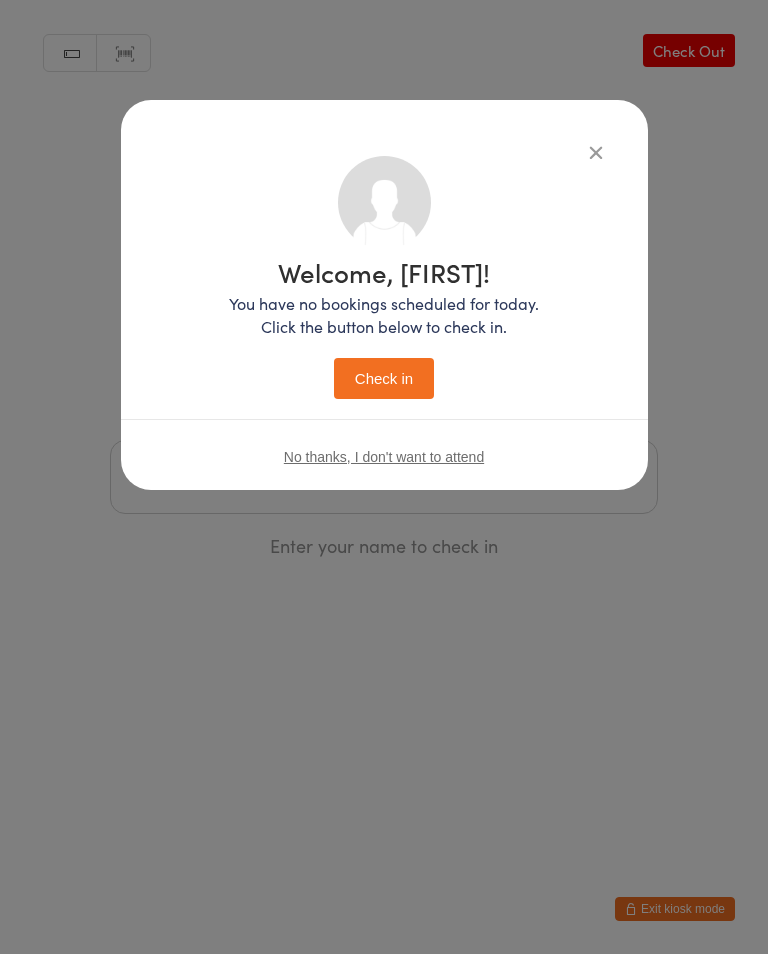 click on "Welcome, [FIRST]! You have no bookings scheduled for today. Click the button below to check in. Check in" at bounding box center (384, 329) 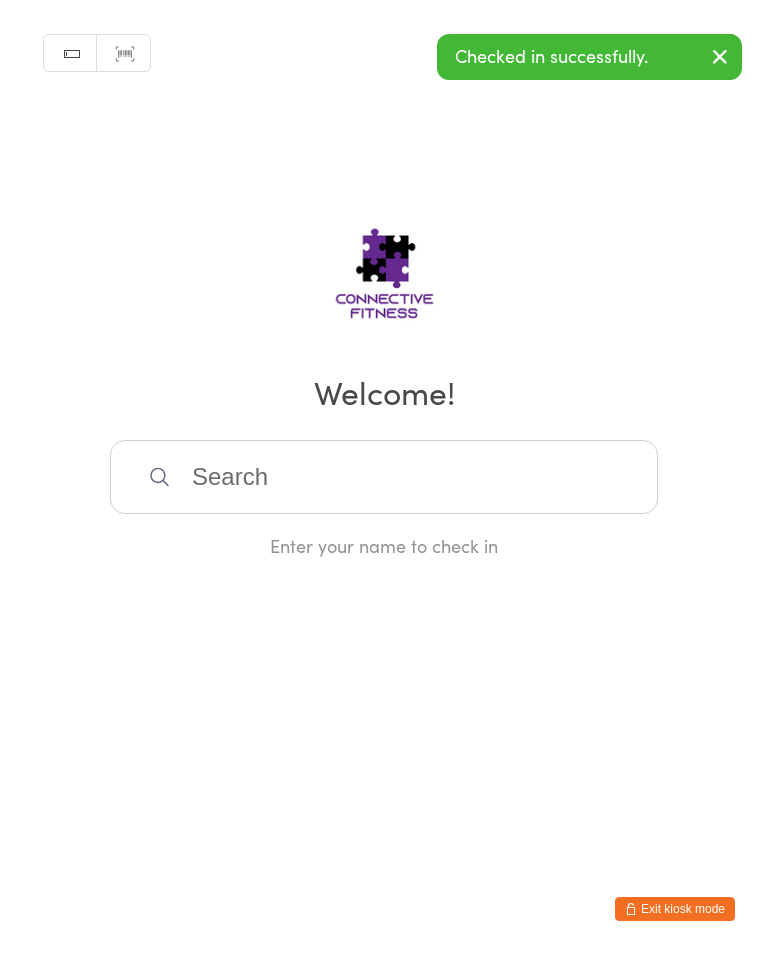 click at bounding box center (384, 477) 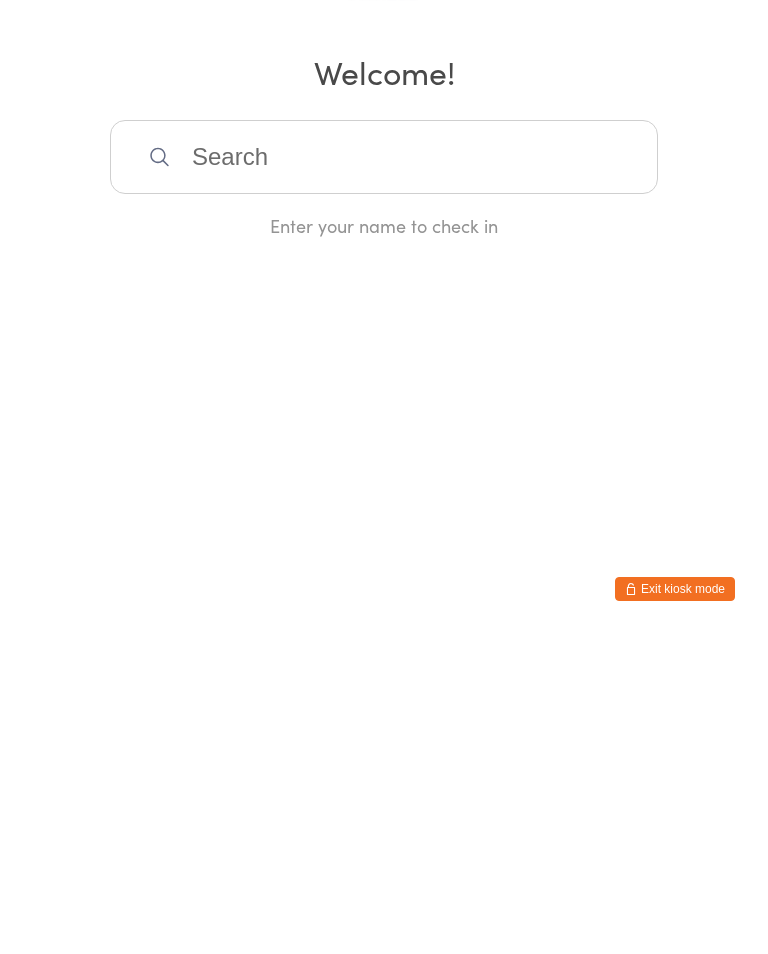 scroll, scrollTop: 0, scrollLeft: 0, axis: both 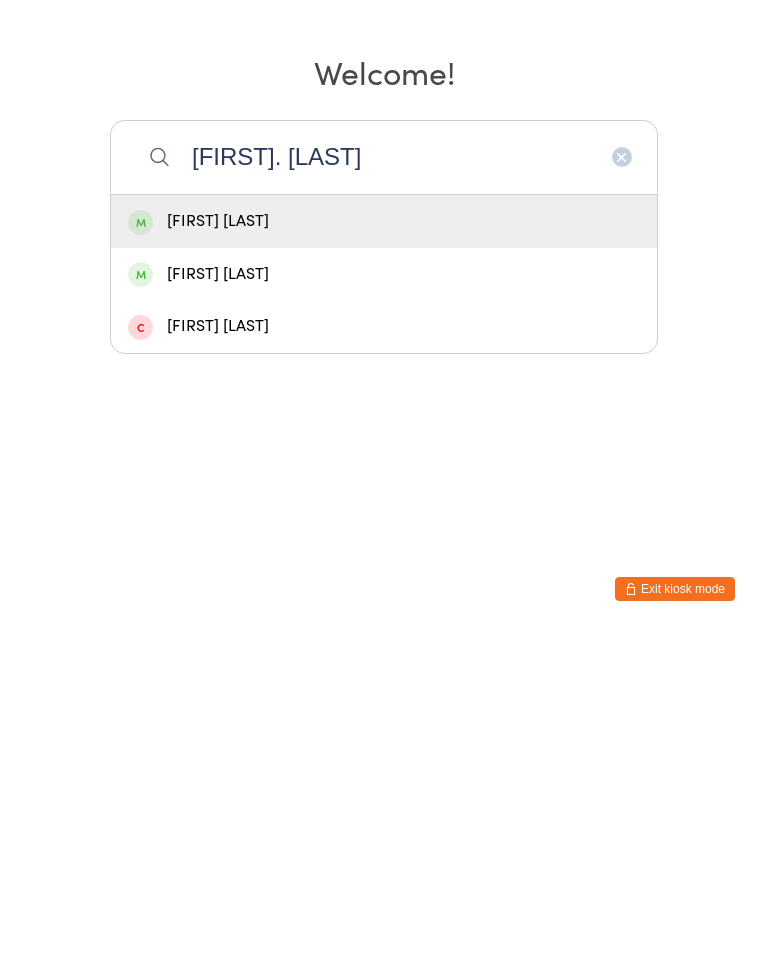 type on "[FIRST]. [LAST]" 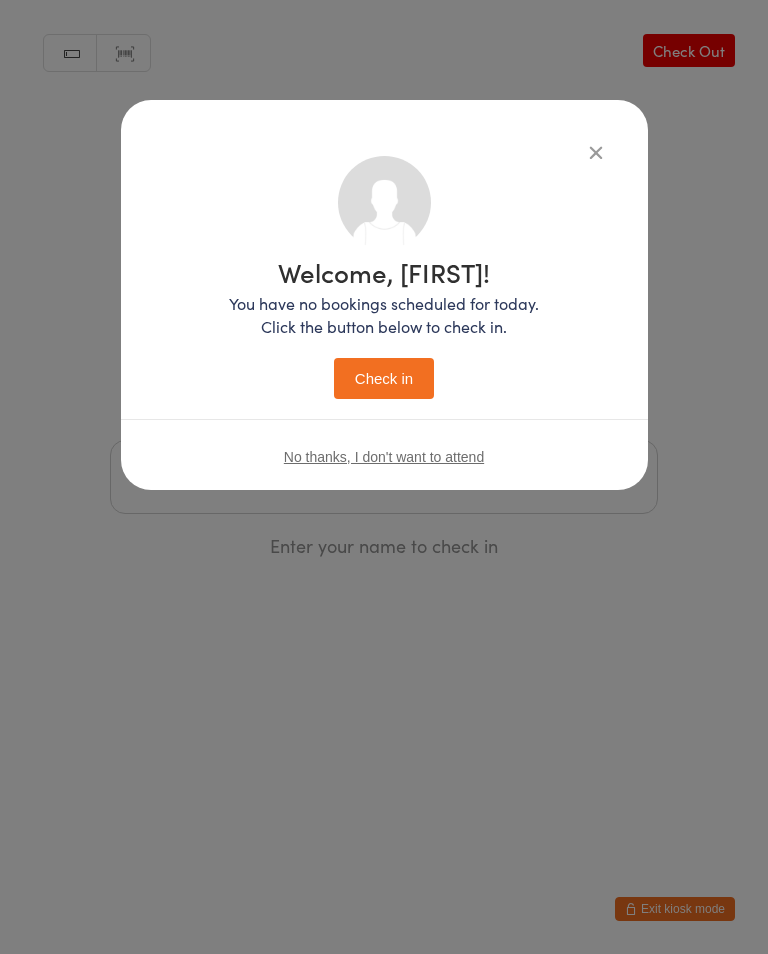 click on "Check in" at bounding box center [384, 378] 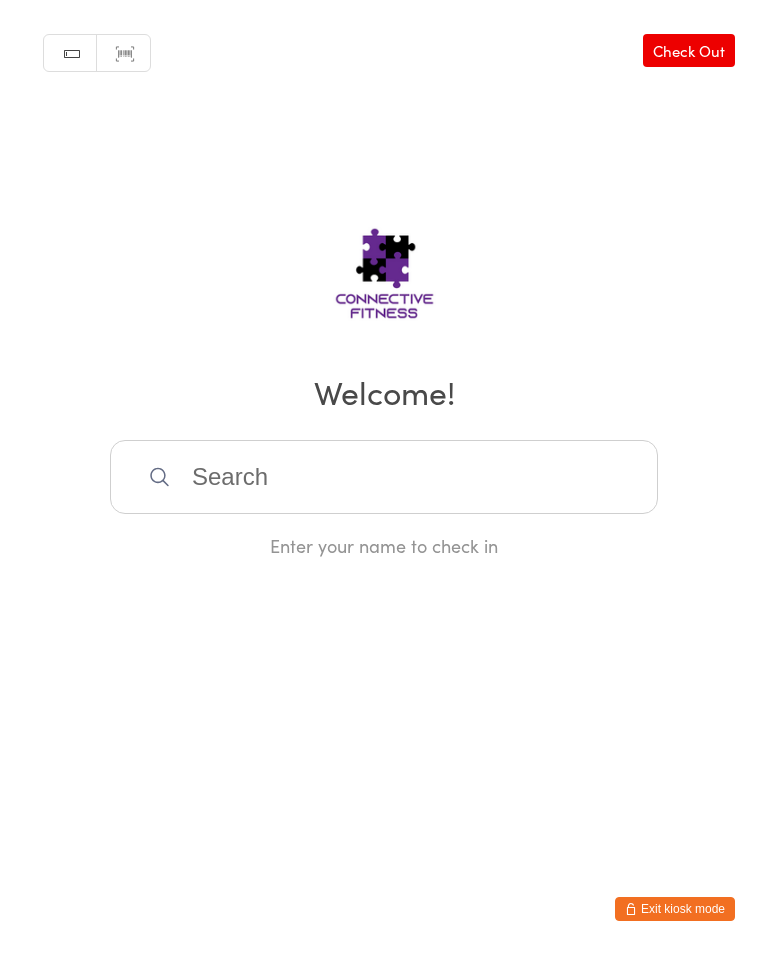 click at bounding box center (384, 477) 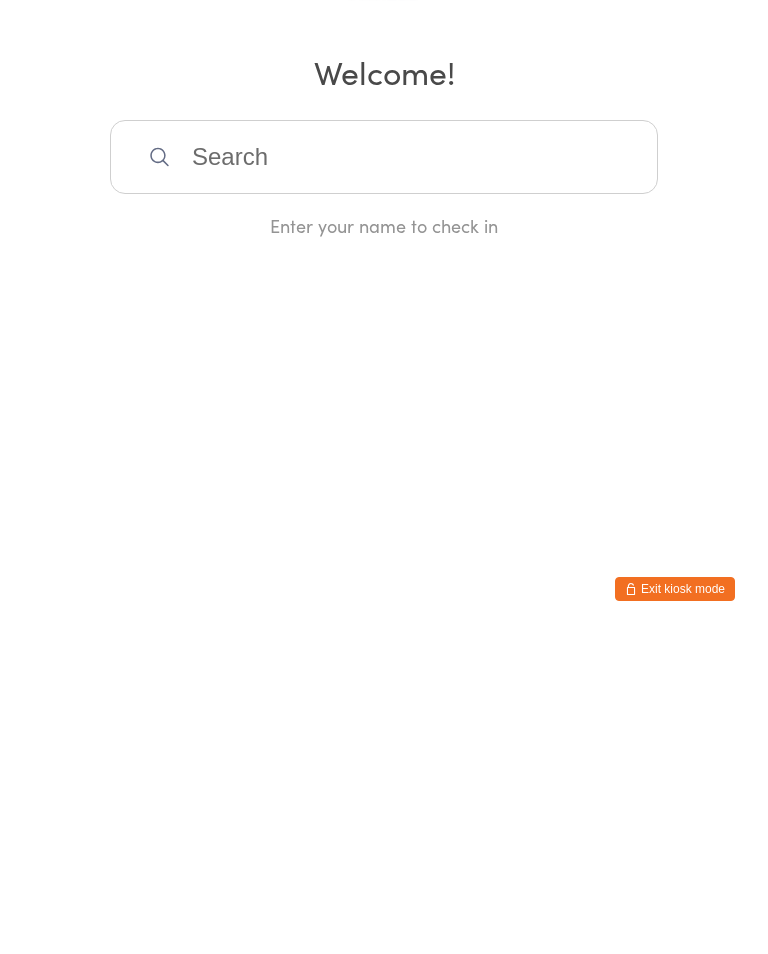 scroll, scrollTop: 0, scrollLeft: 0, axis: both 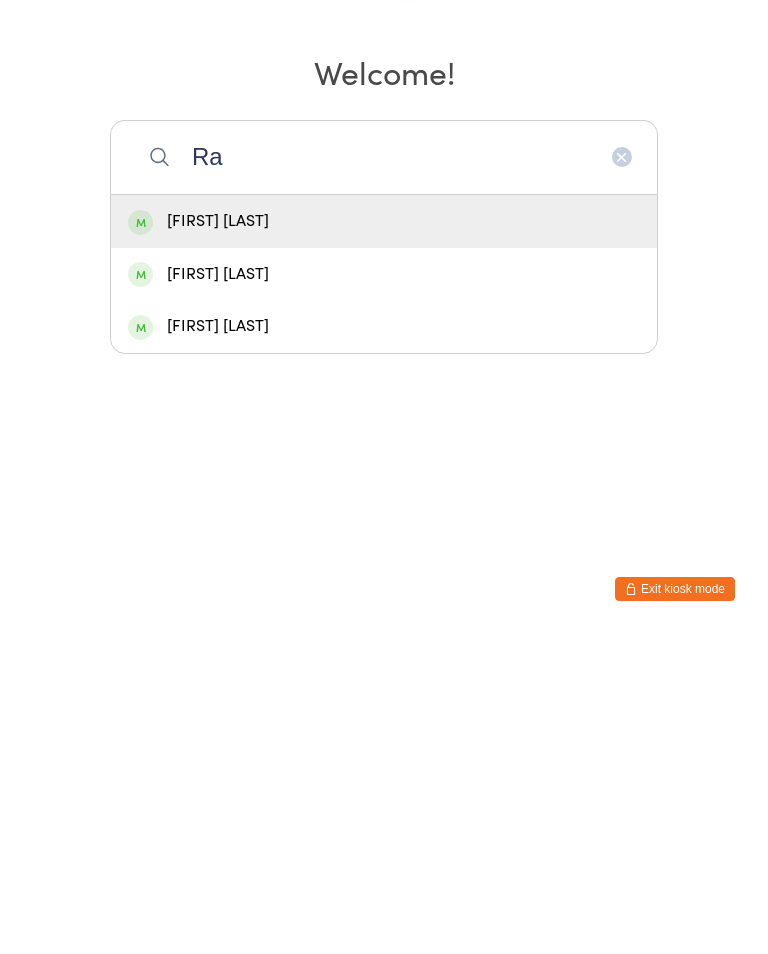 type on "R" 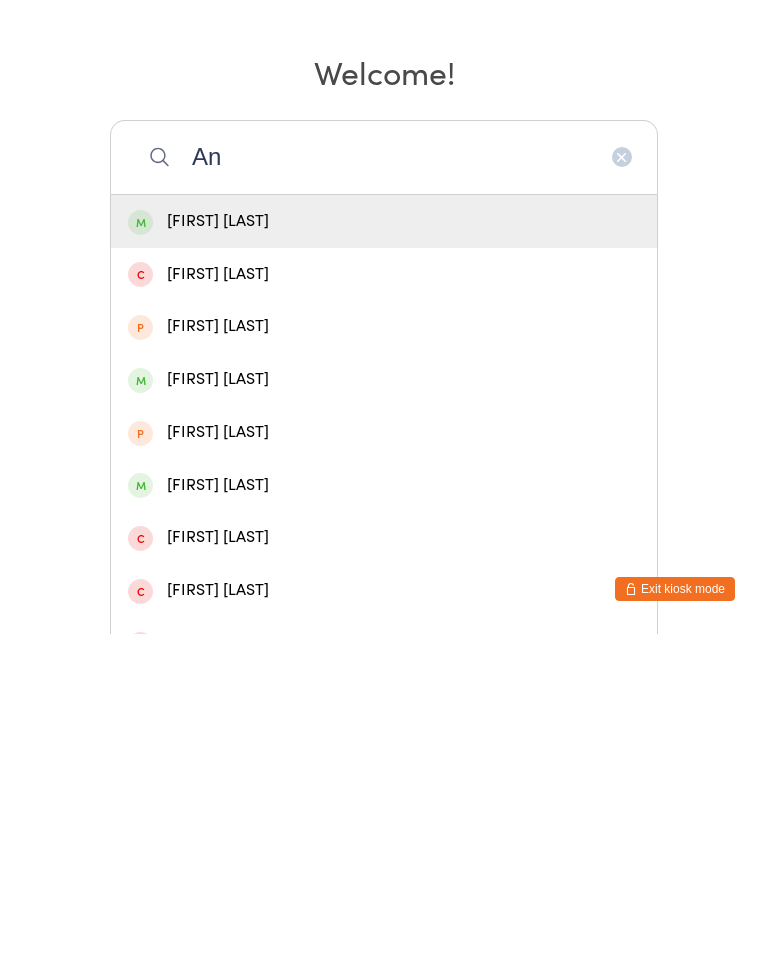 type on "A" 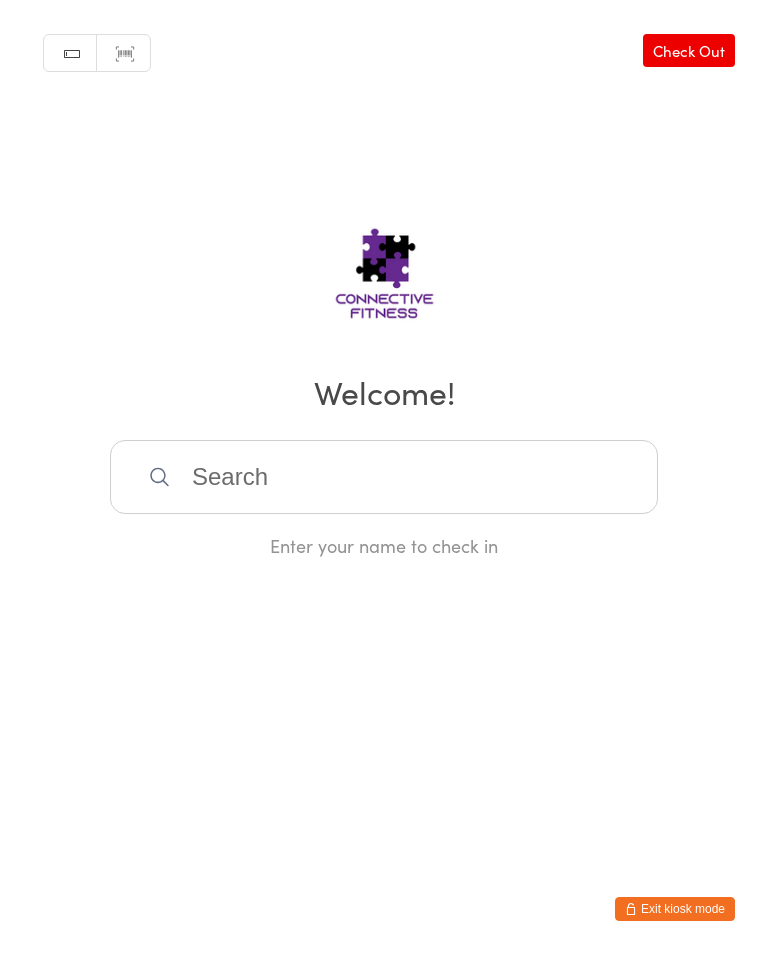 click at bounding box center [384, 477] 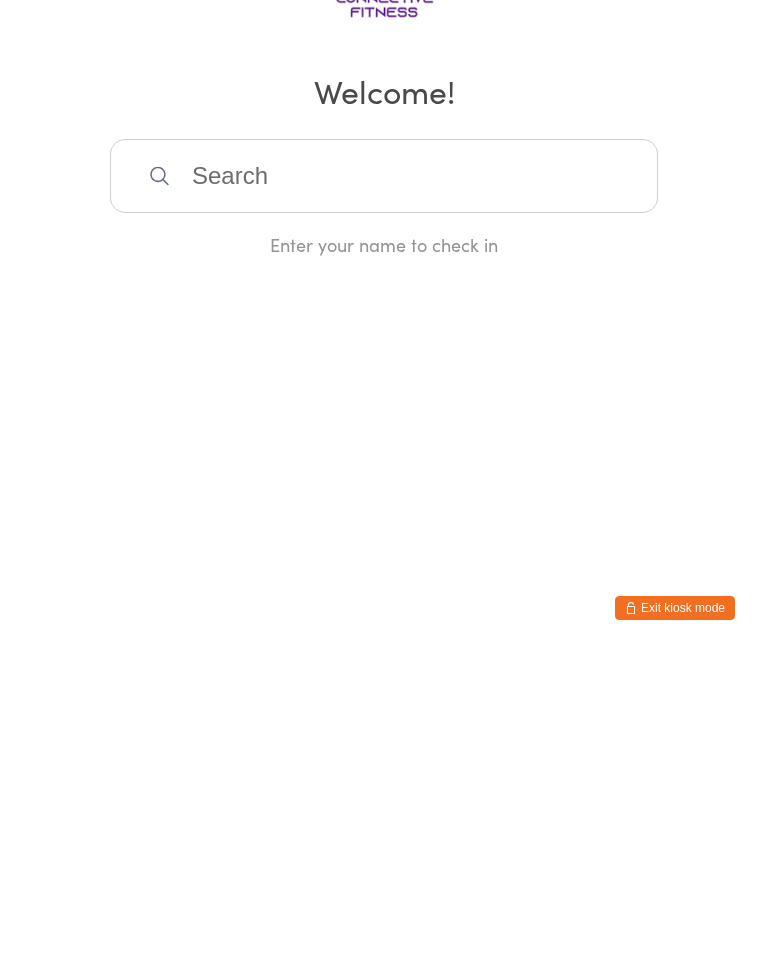 scroll, scrollTop: 0, scrollLeft: 0, axis: both 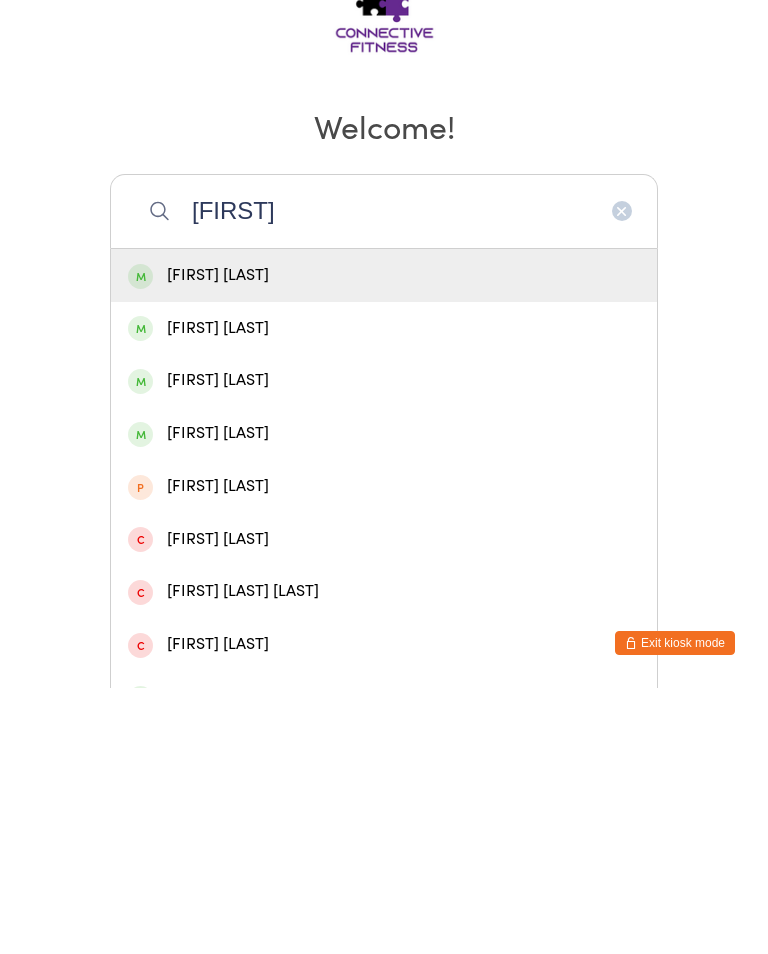 type on "[FIRST]" 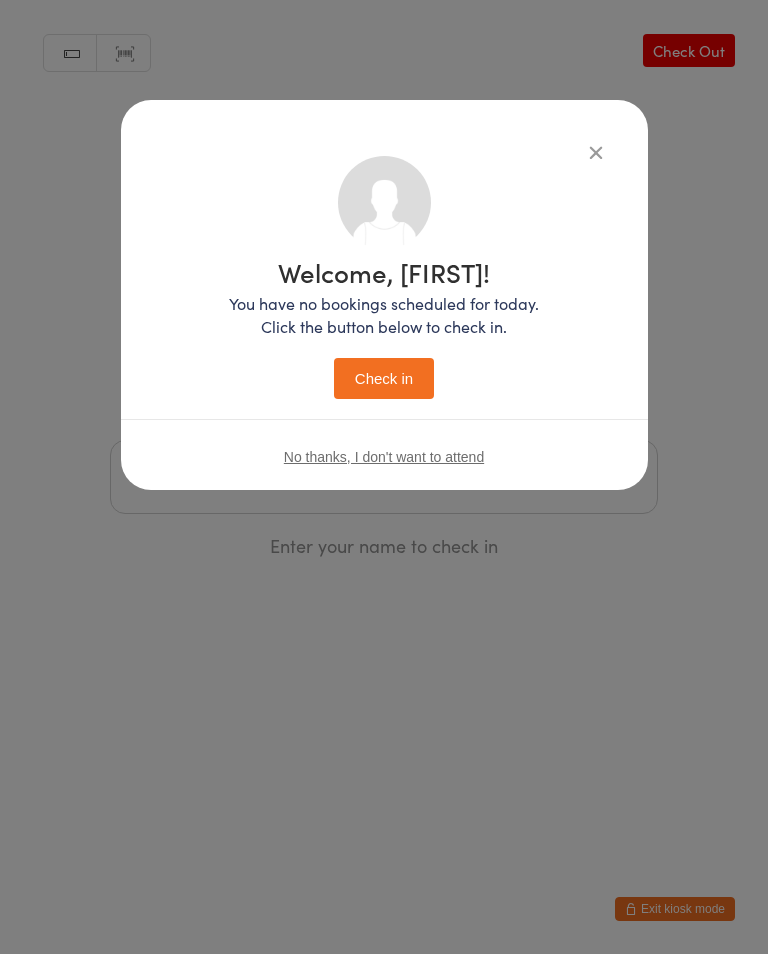 click on "Check in" at bounding box center [384, 378] 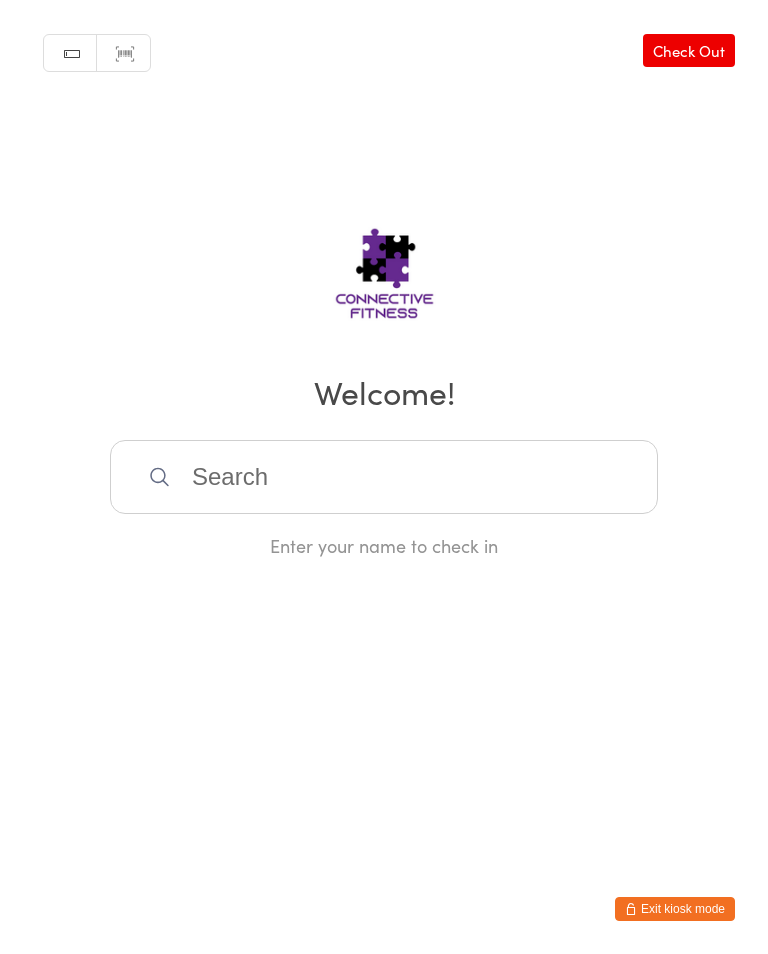 click at bounding box center [384, 477] 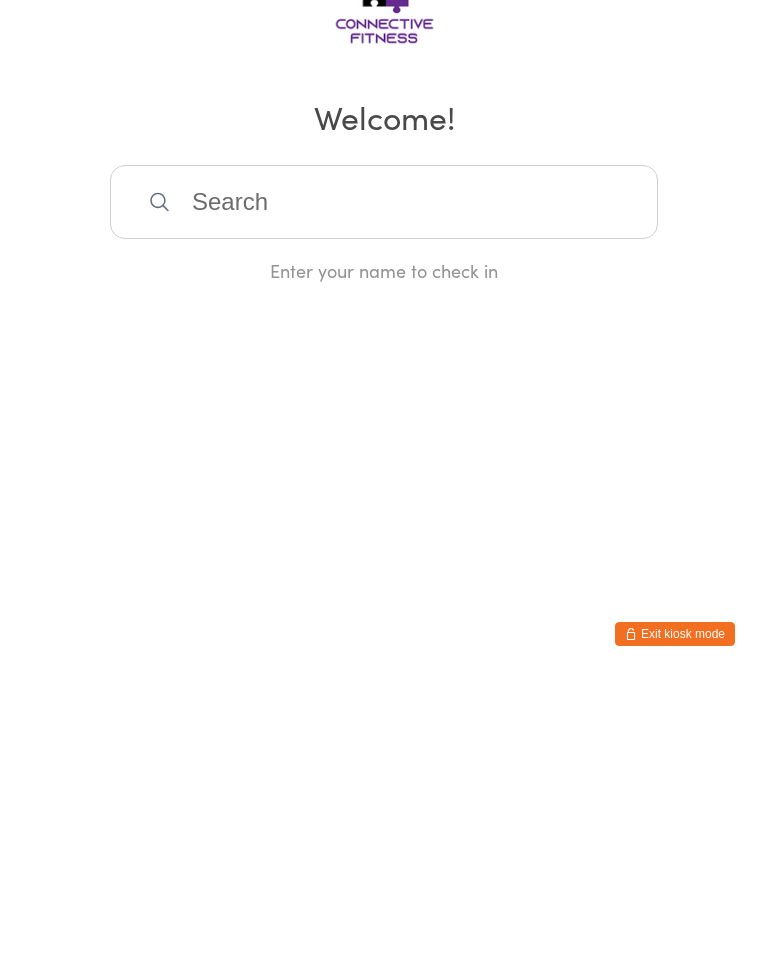 scroll, scrollTop: 0, scrollLeft: 0, axis: both 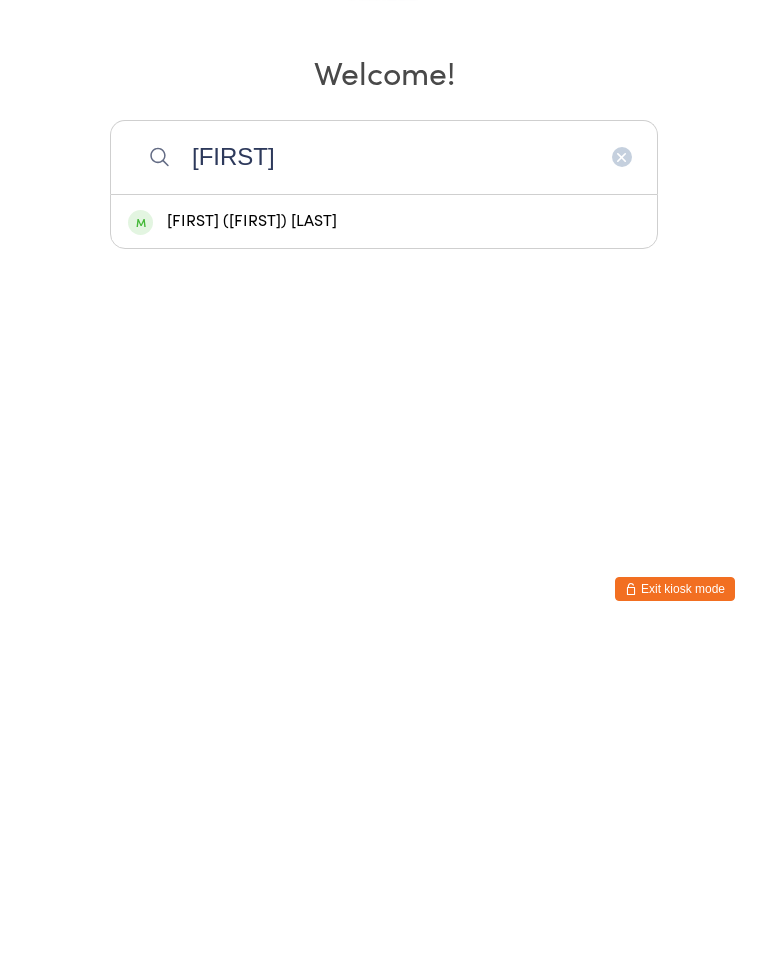 type on "[FIRST]" 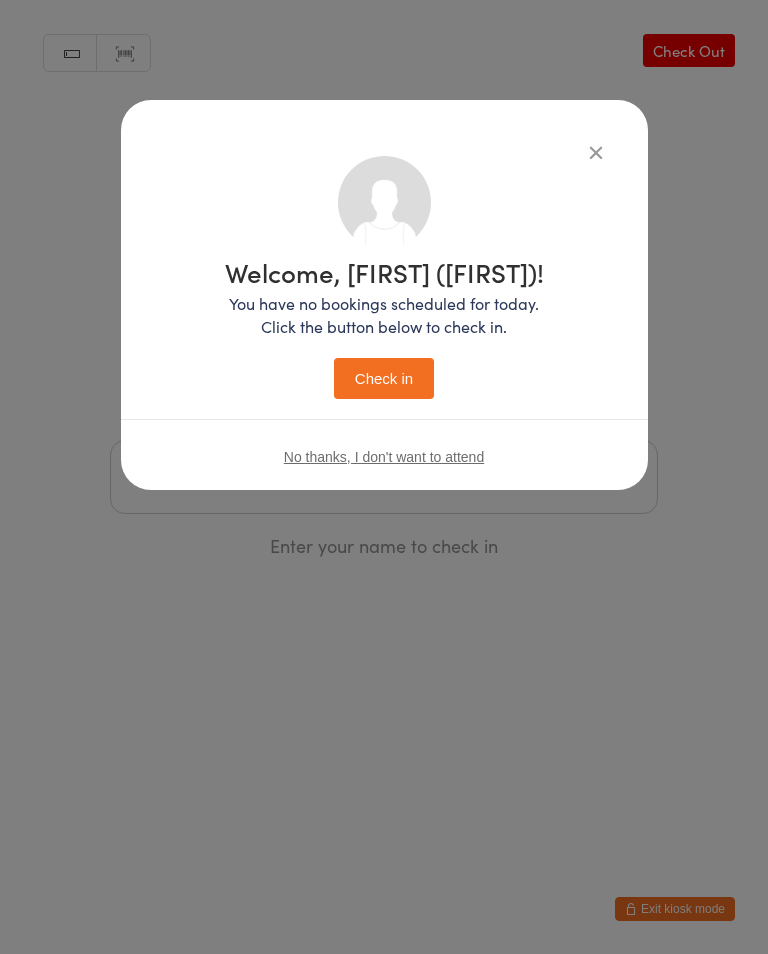 click on "Check in" at bounding box center [384, 378] 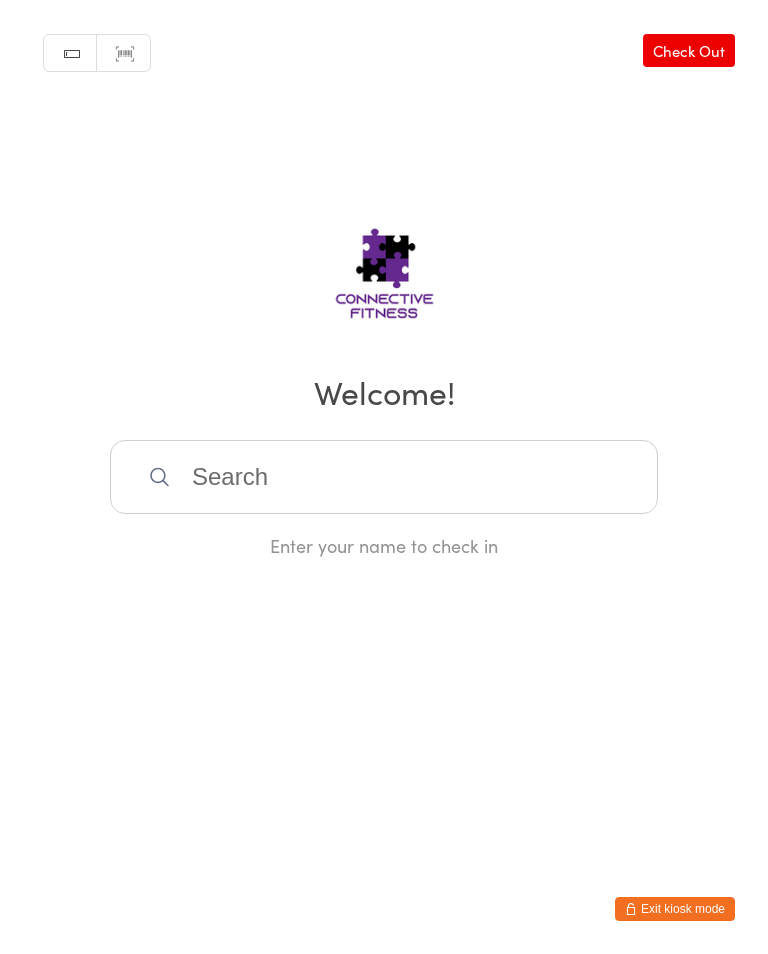 click at bounding box center [384, 477] 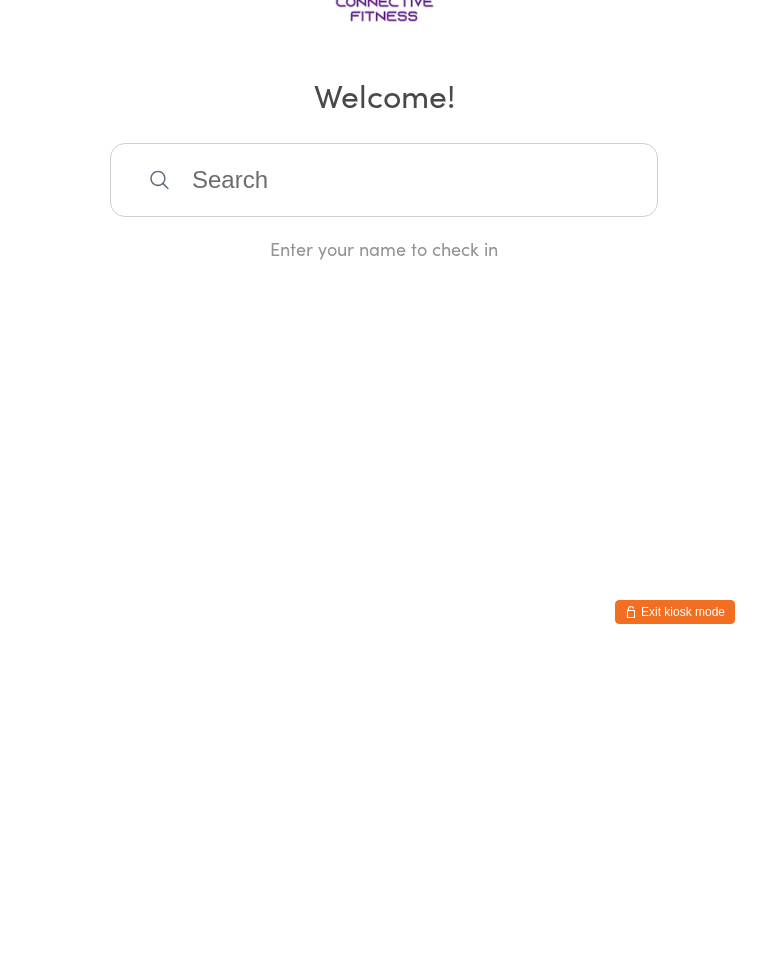 scroll, scrollTop: 0, scrollLeft: 0, axis: both 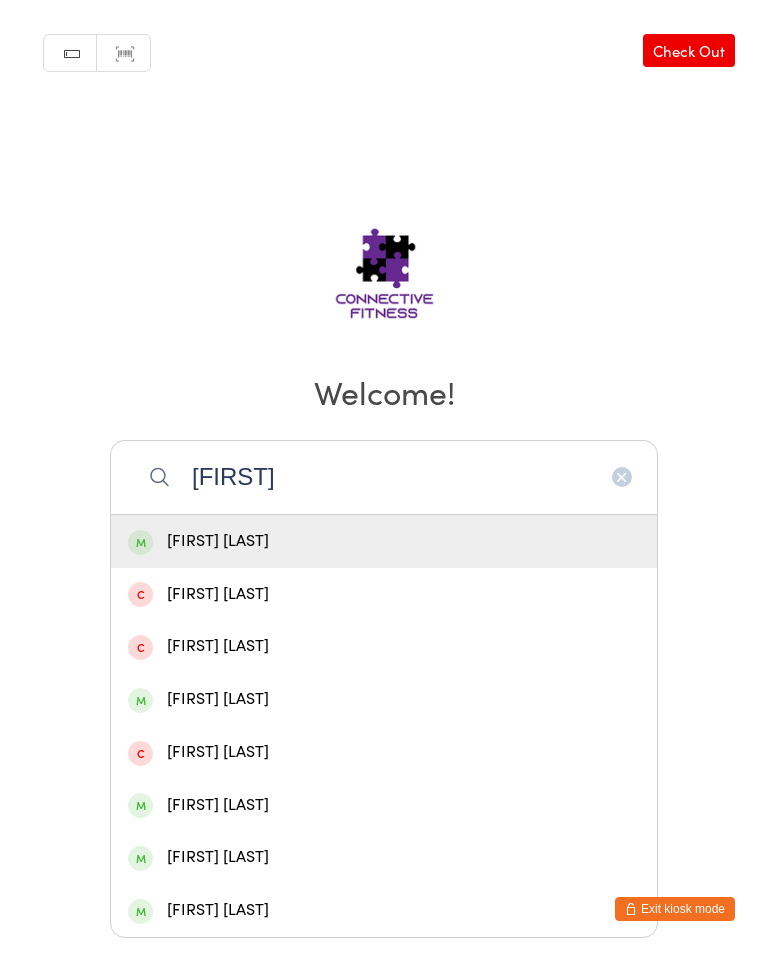 type on "[FIRST]" 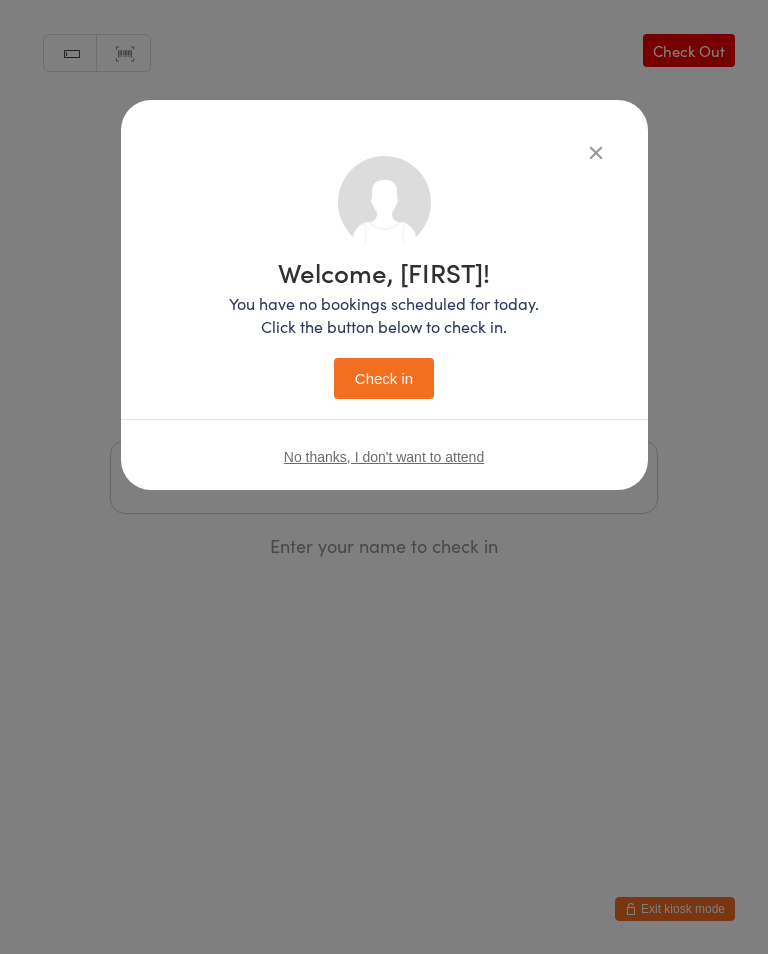 click on "Check in" at bounding box center [384, 378] 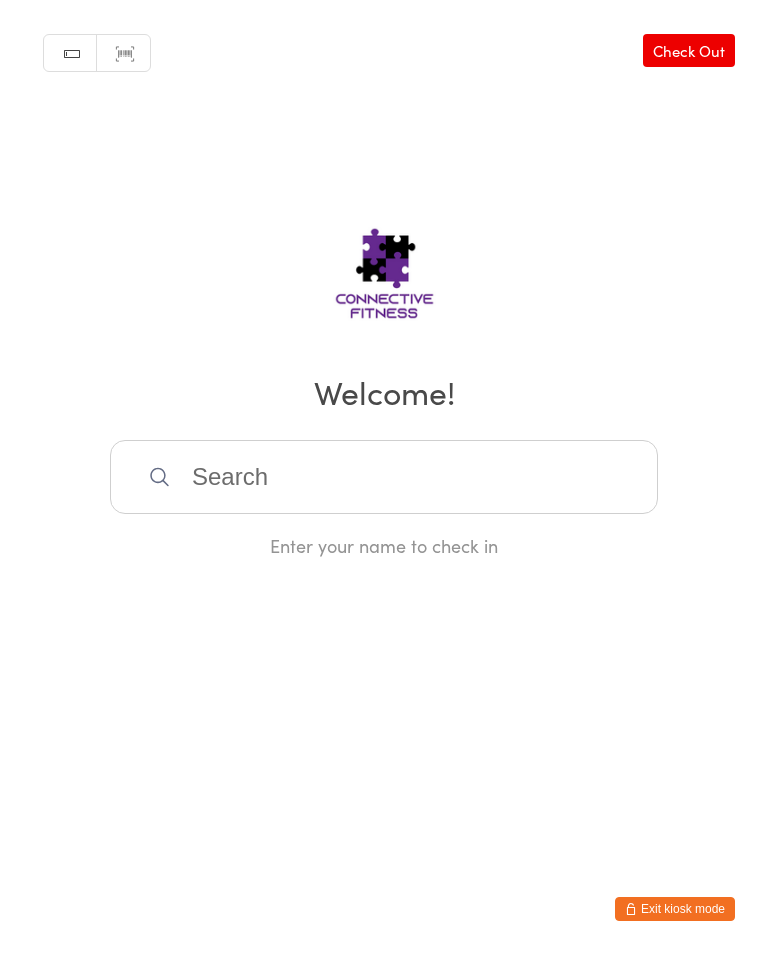 click at bounding box center [384, 477] 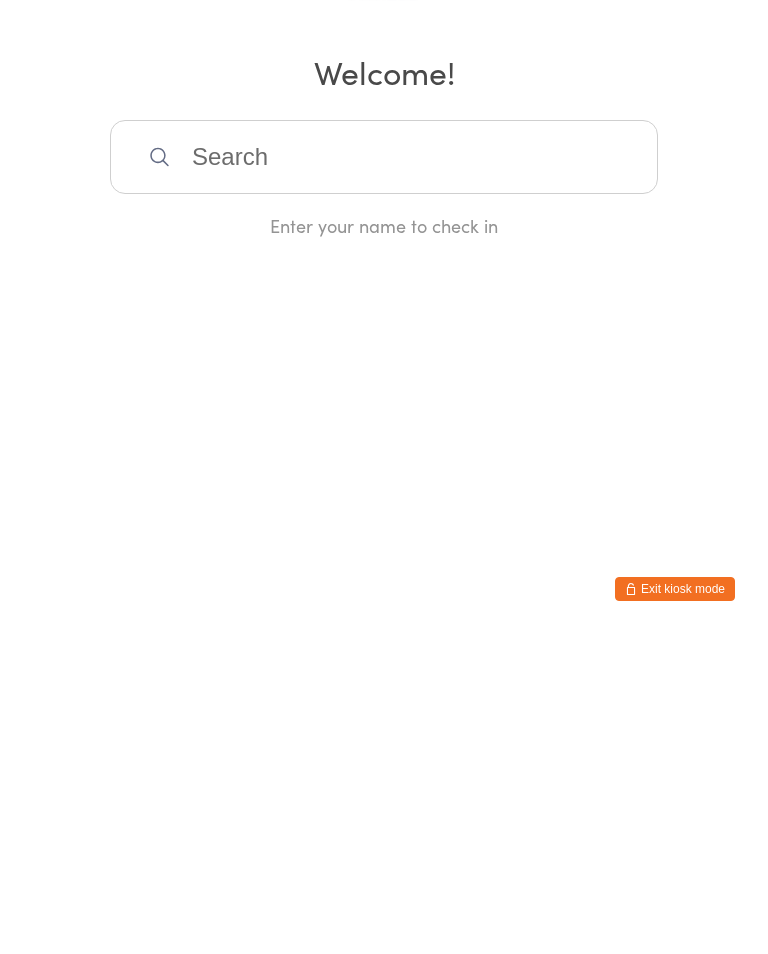 scroll, scrollTop: 0, scrollLeft: 0, axis: both 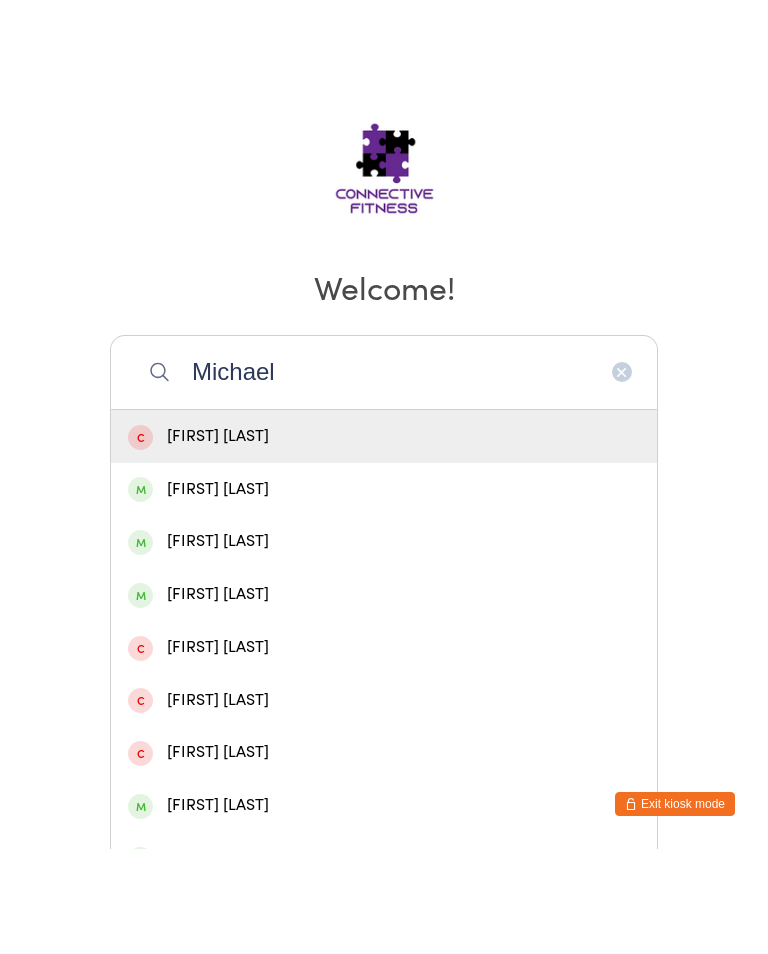 type on "Michael" 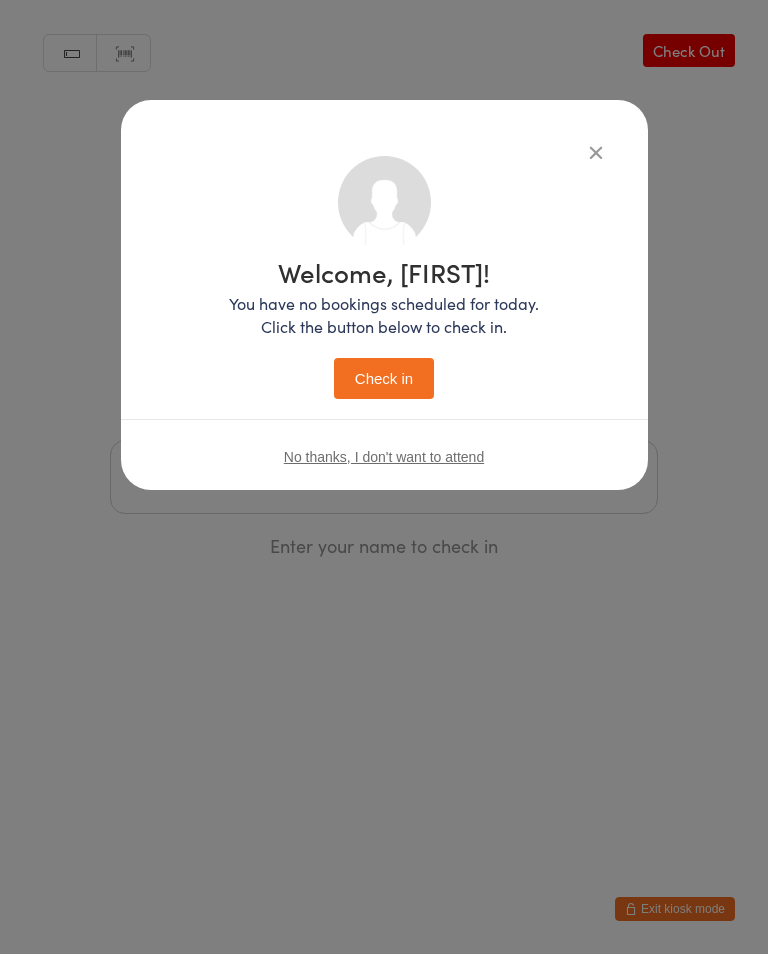 click on "Check in" at bounding box center (384, 378) 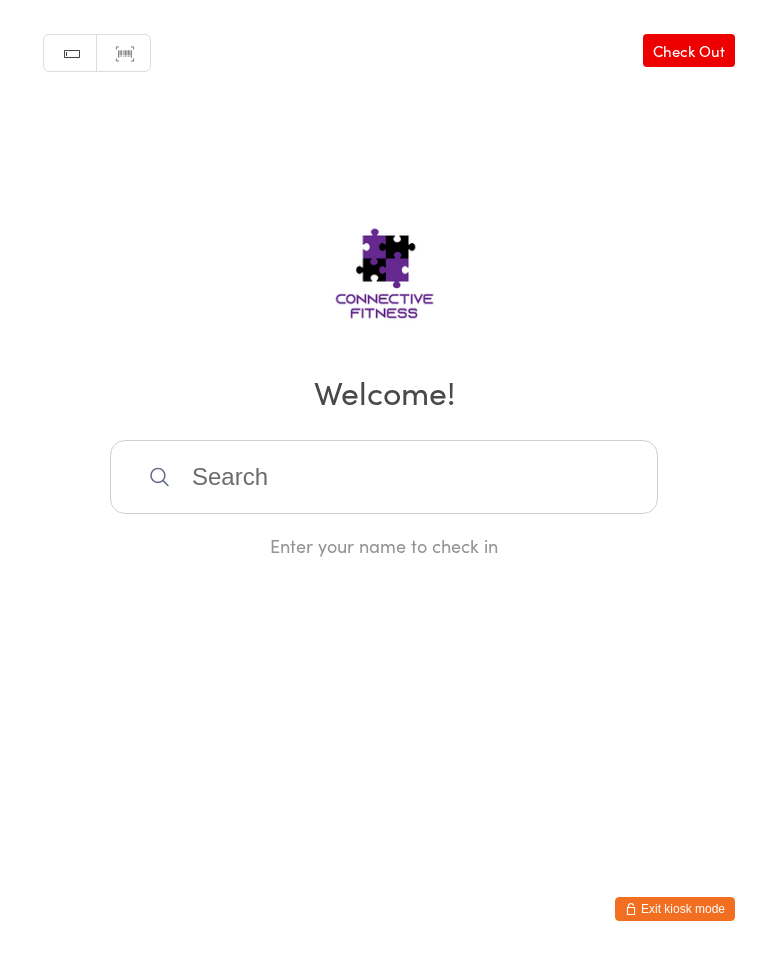 click at bounding box center (384, 477) 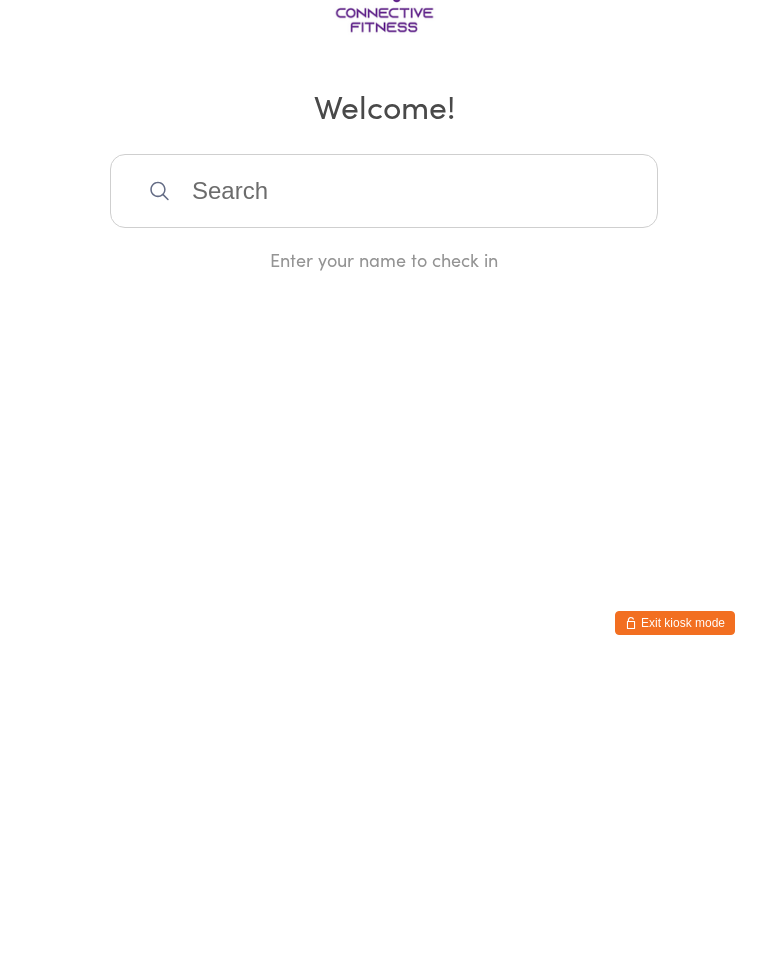 scroll, scrollTop: 0, scrollLeft: 0, axis: both 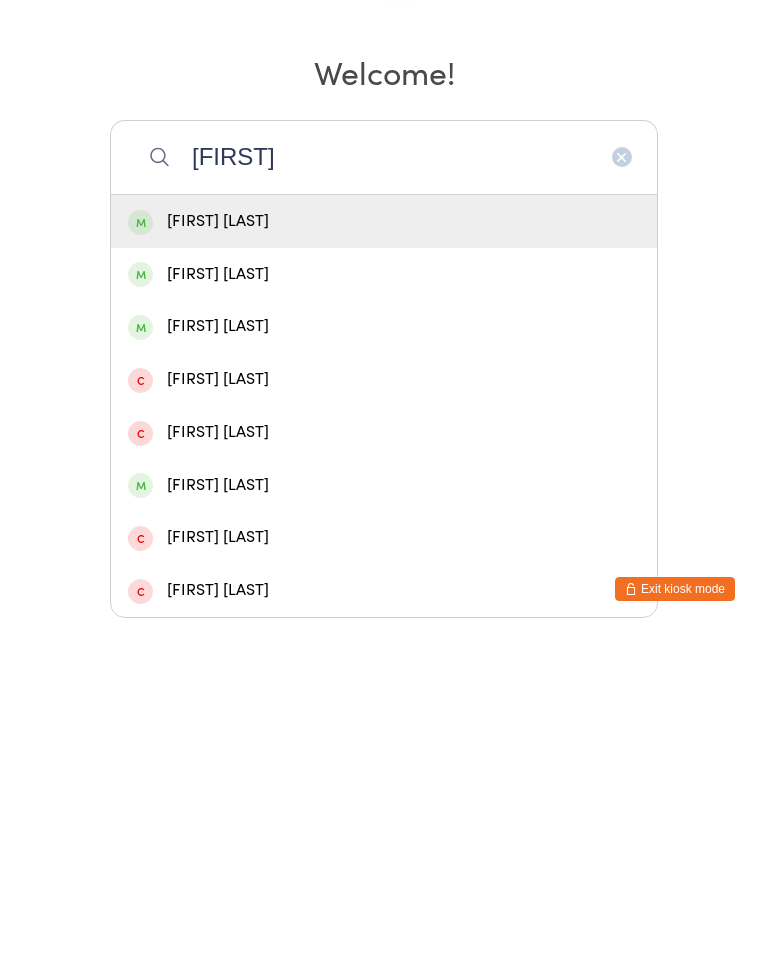 type on "[FIRST]" 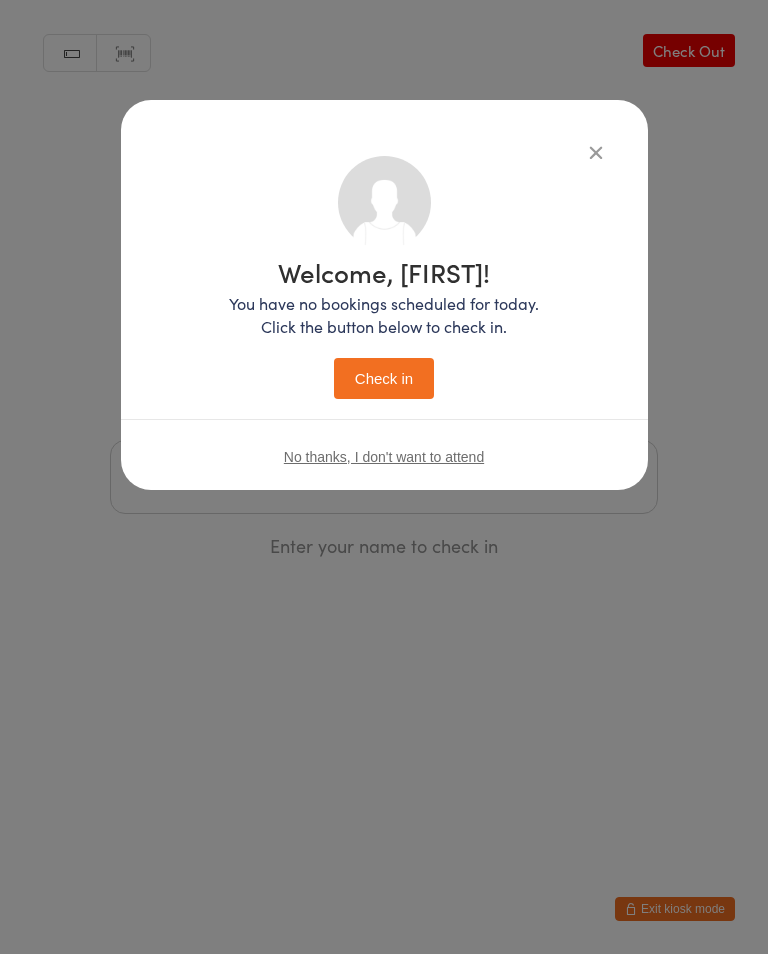 click on "Check in" at bounding box center [384, 378] 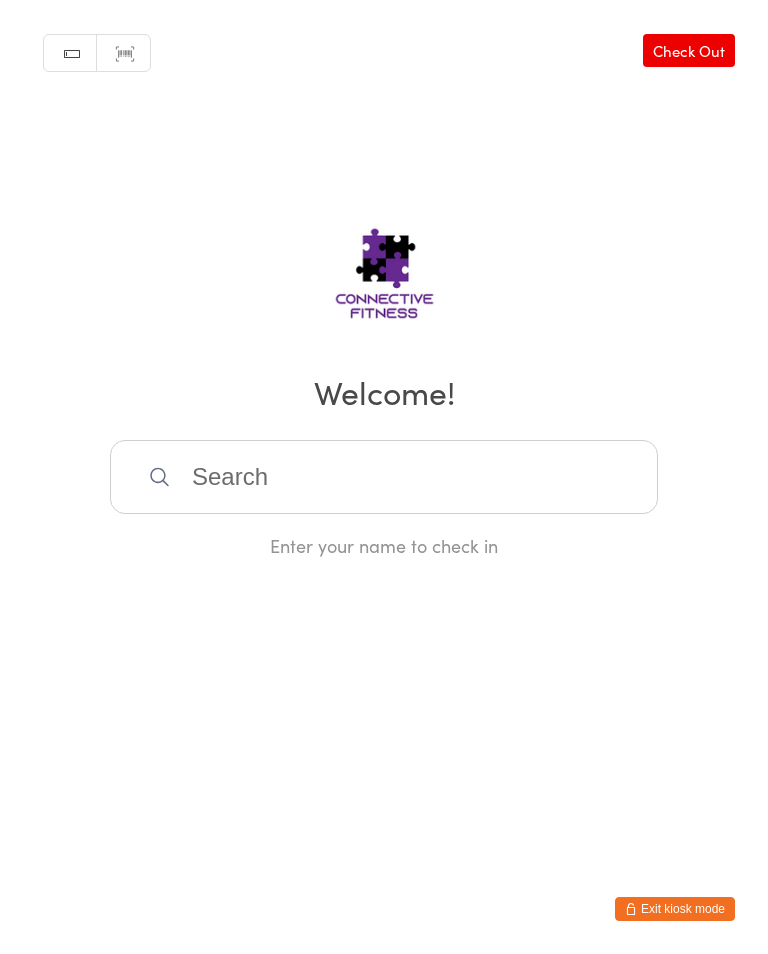 click at bounding box center [384, 477] 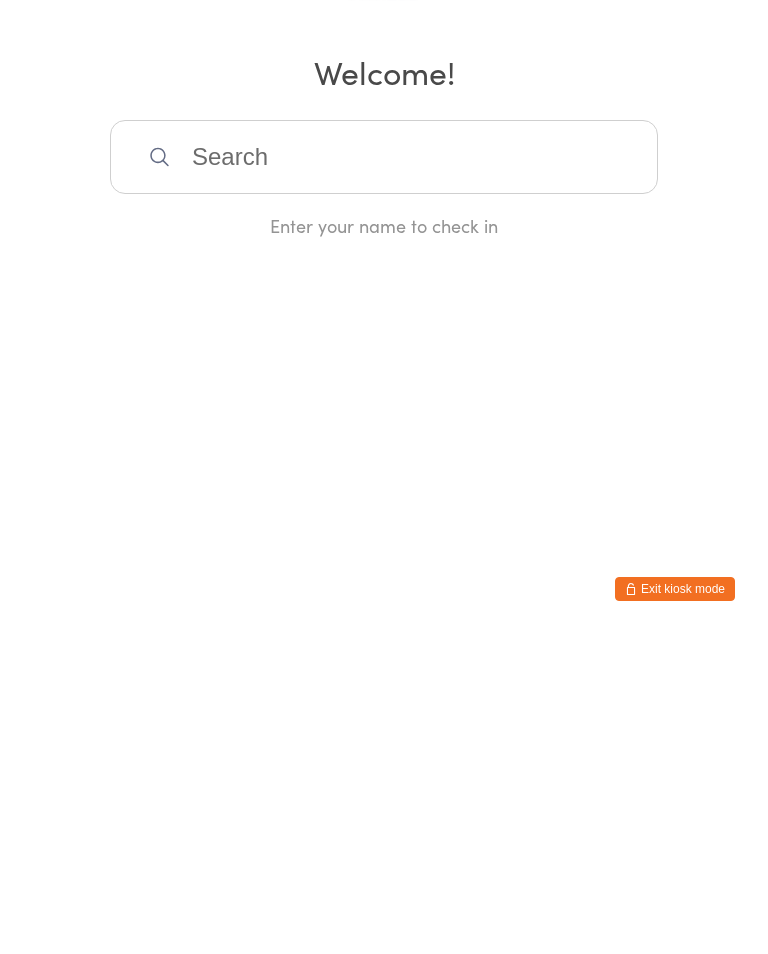 scroll, scrollTop: 0, scrollLeft: 0, axis: both 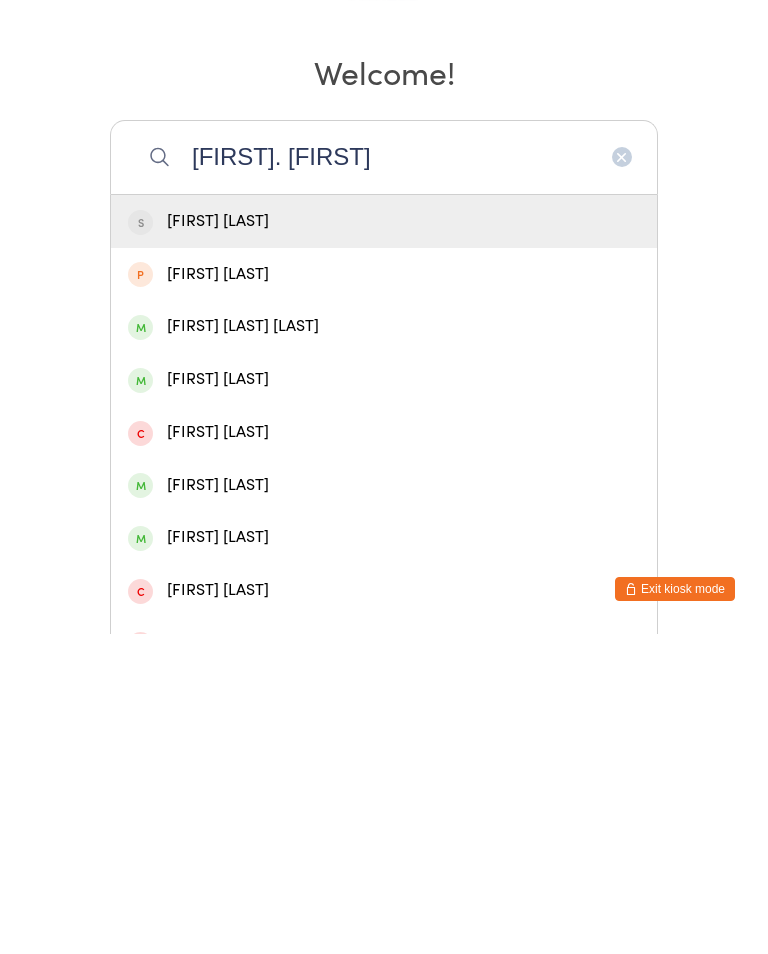 type on "[FIRST]. [FIRST]" 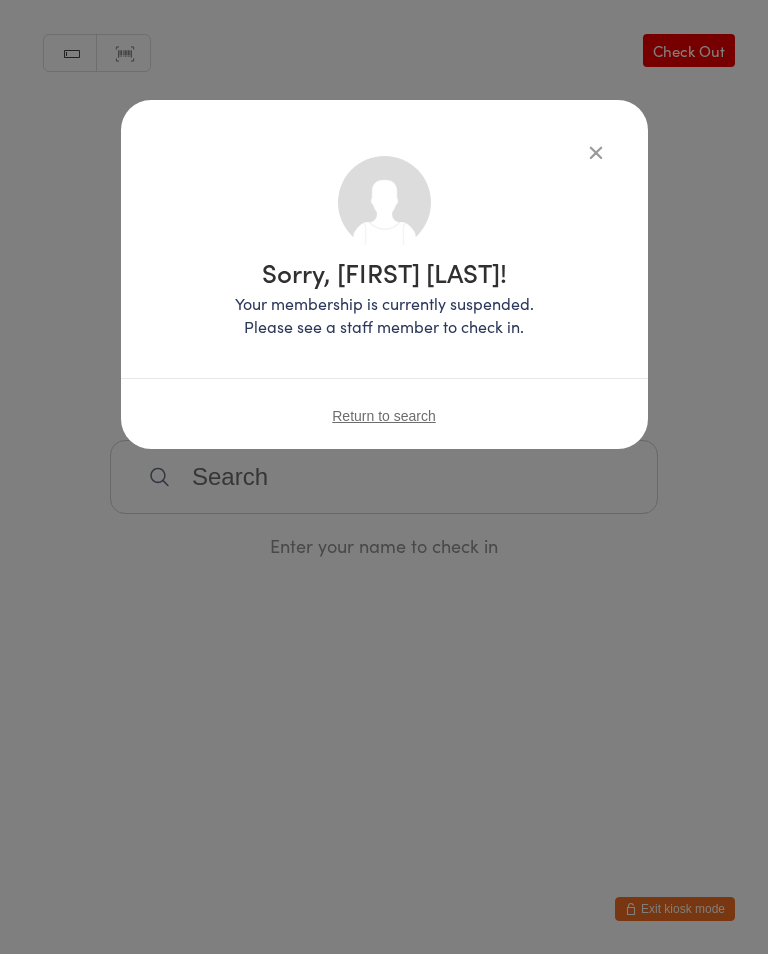 click at bounding box center [596, 152] 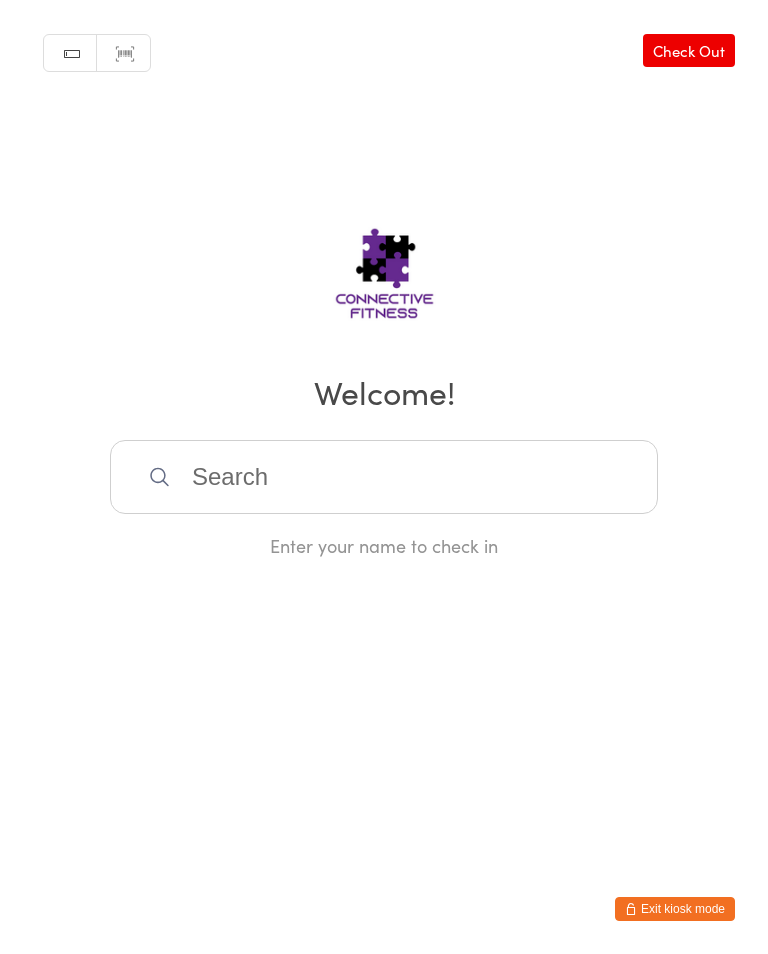 click at bounding box center (384, 477) 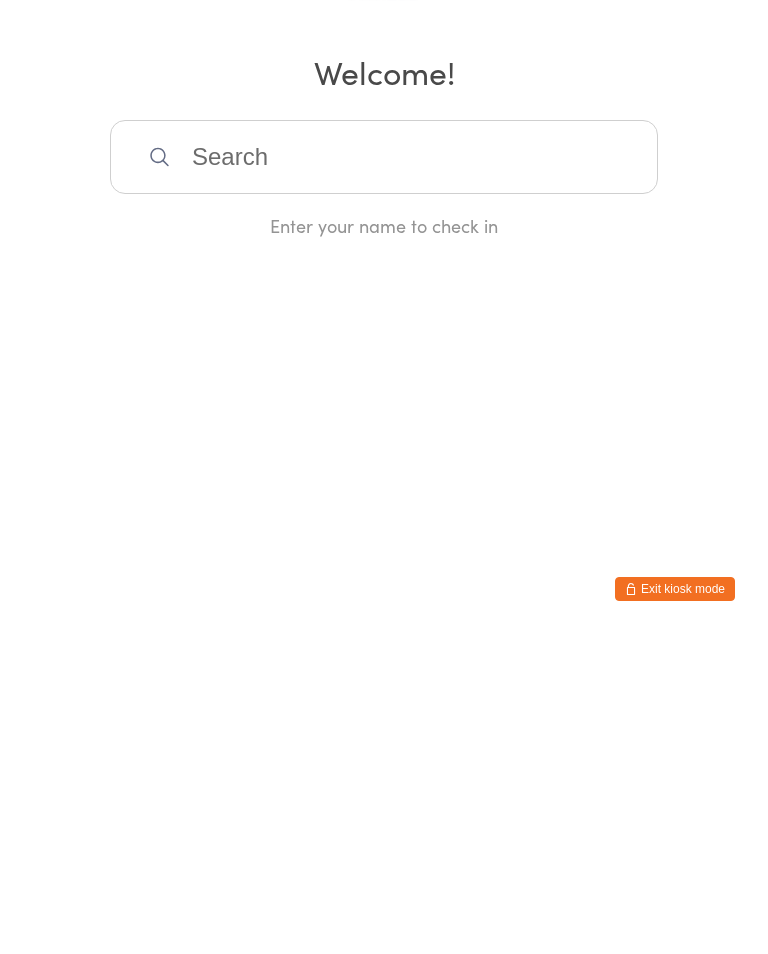 scroll, scrollTop: 0, scrollLeft: 0, axis: both 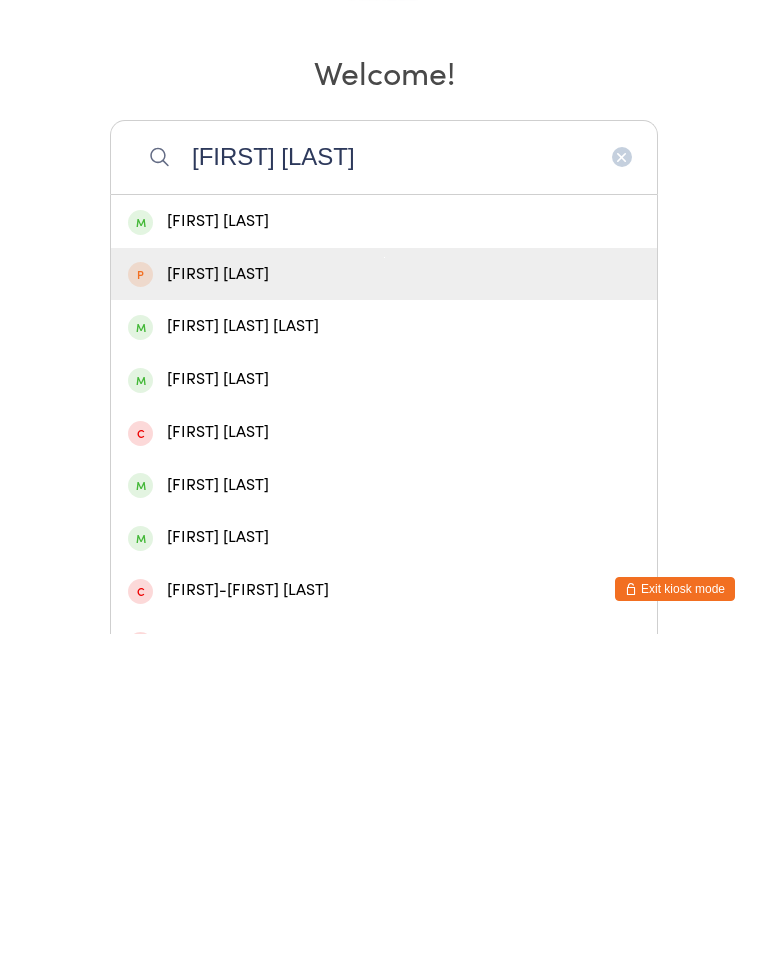 type on "[FIRST] [LAST]" 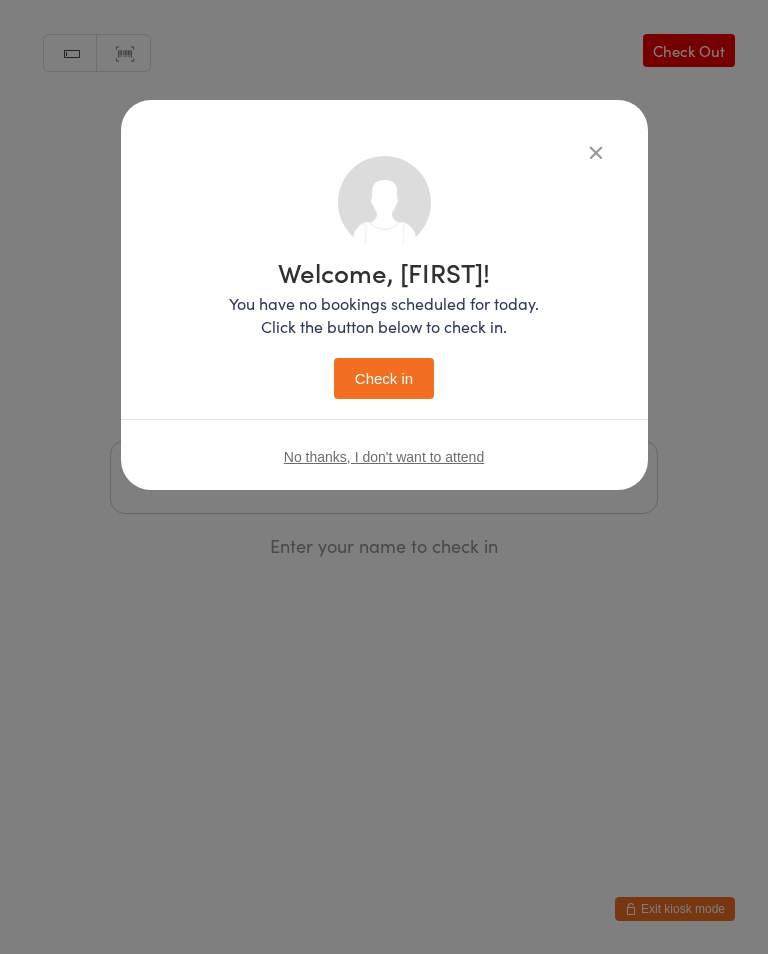 click on "Check in" at bounding box center [384, 378] 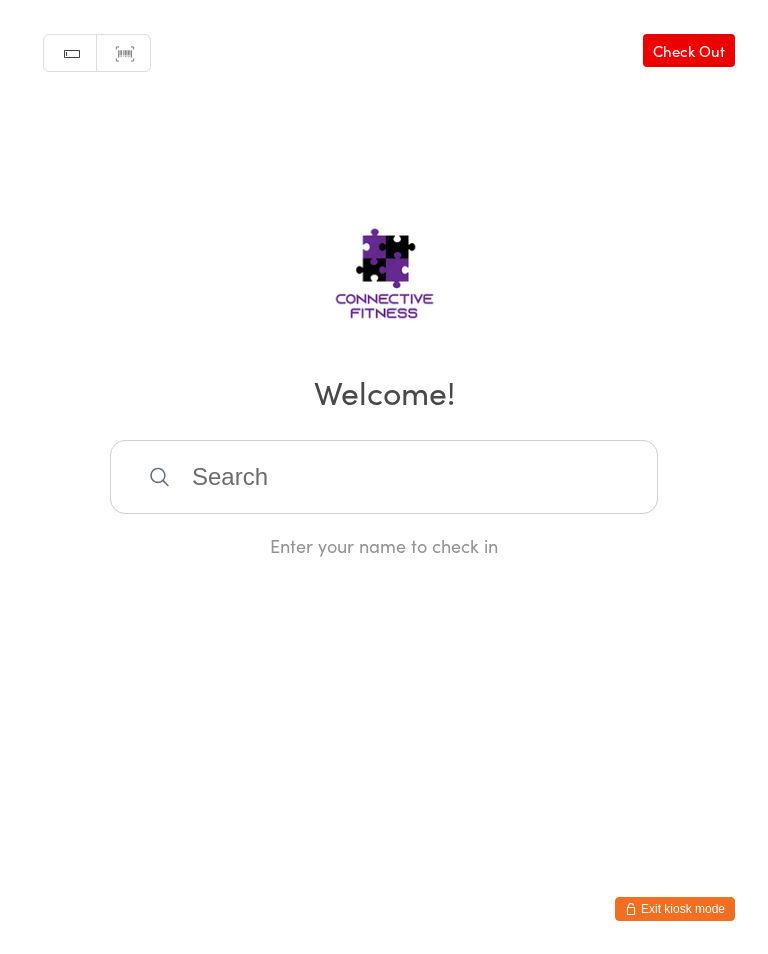 click at bounding box center [384, 477] 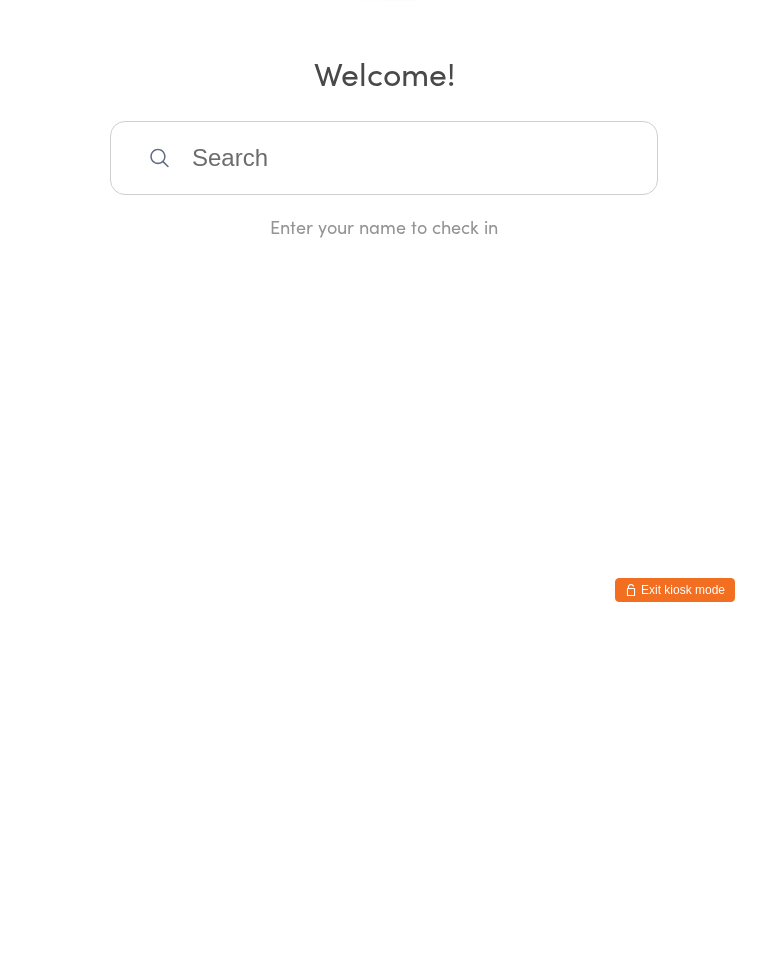 scroll, scrollTop: 0, scrollLeft: 0, axis: both 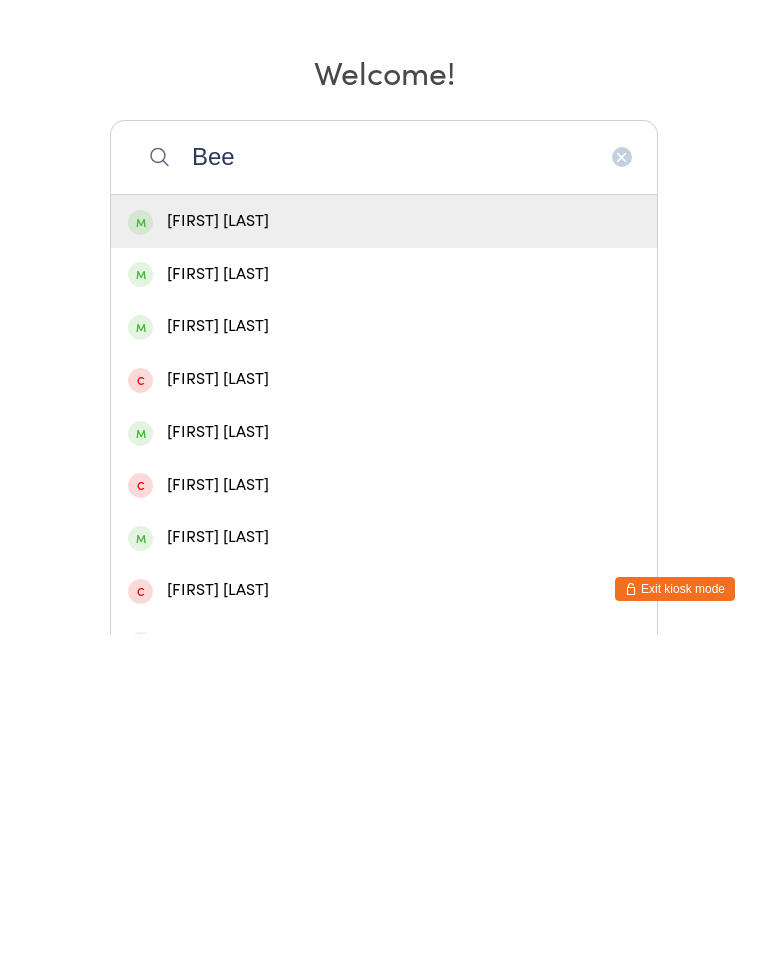 type on "Bee" 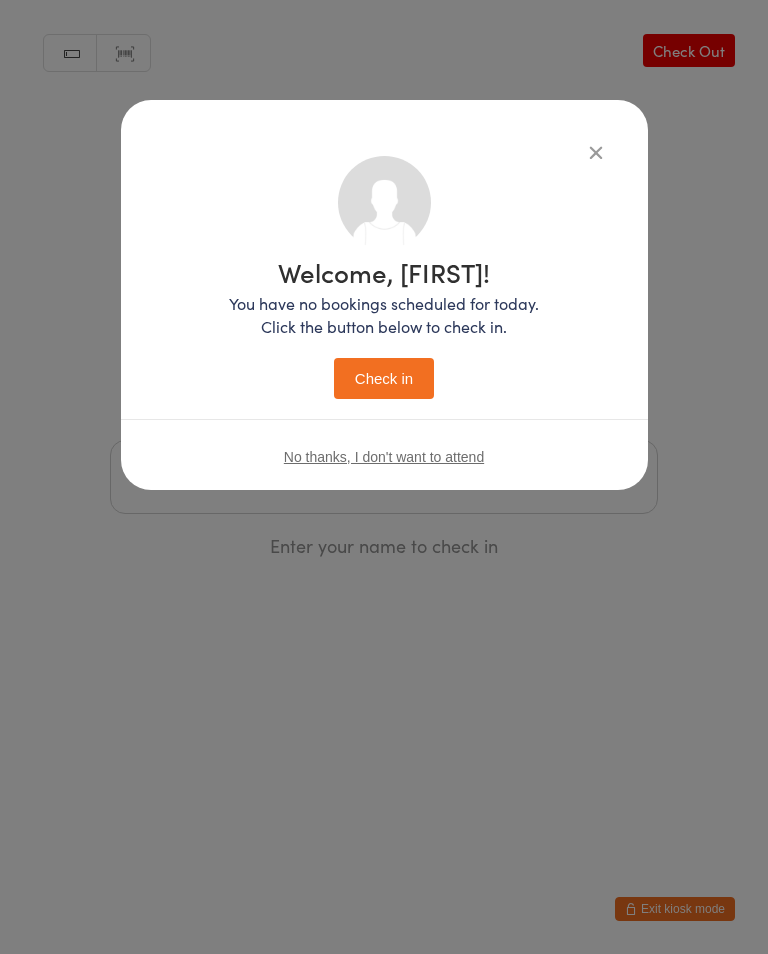 click on "Check in" at bounding box center (384, 378) 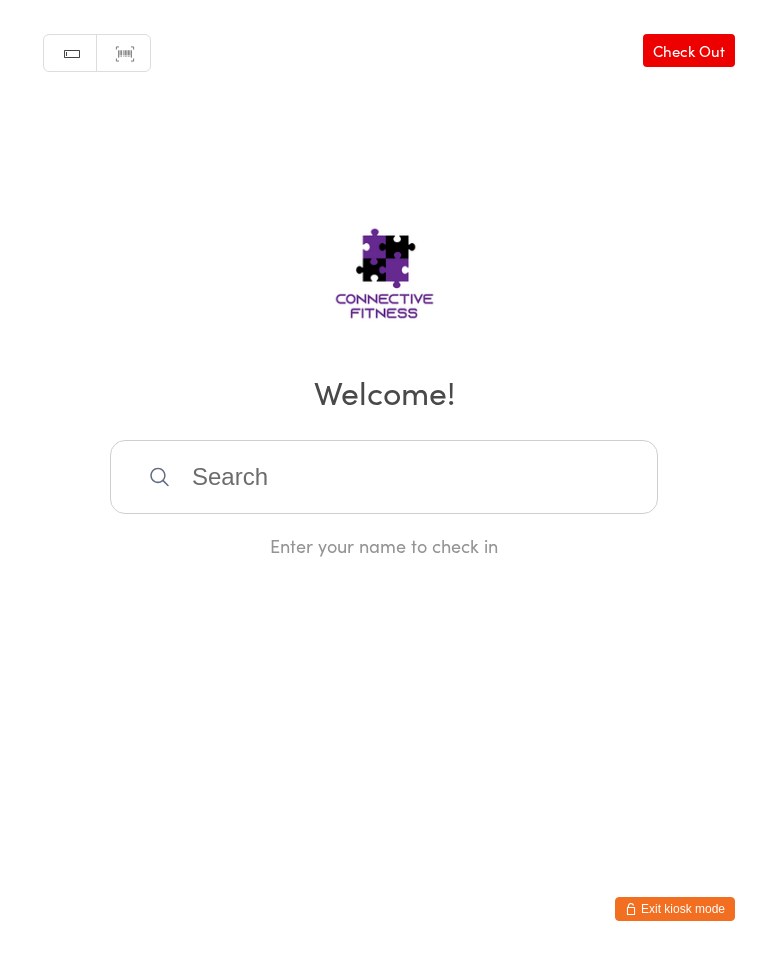 click at bounding box center (384, 477) 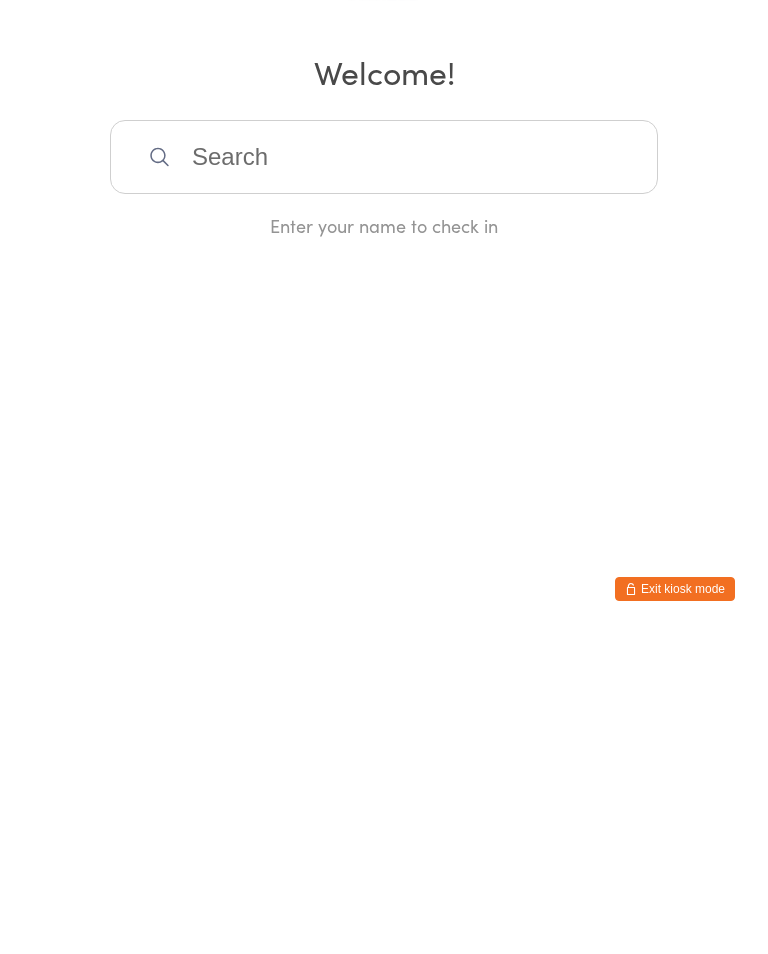 scroll, scrollTop: 0, scrollLeft: 0, axis: both 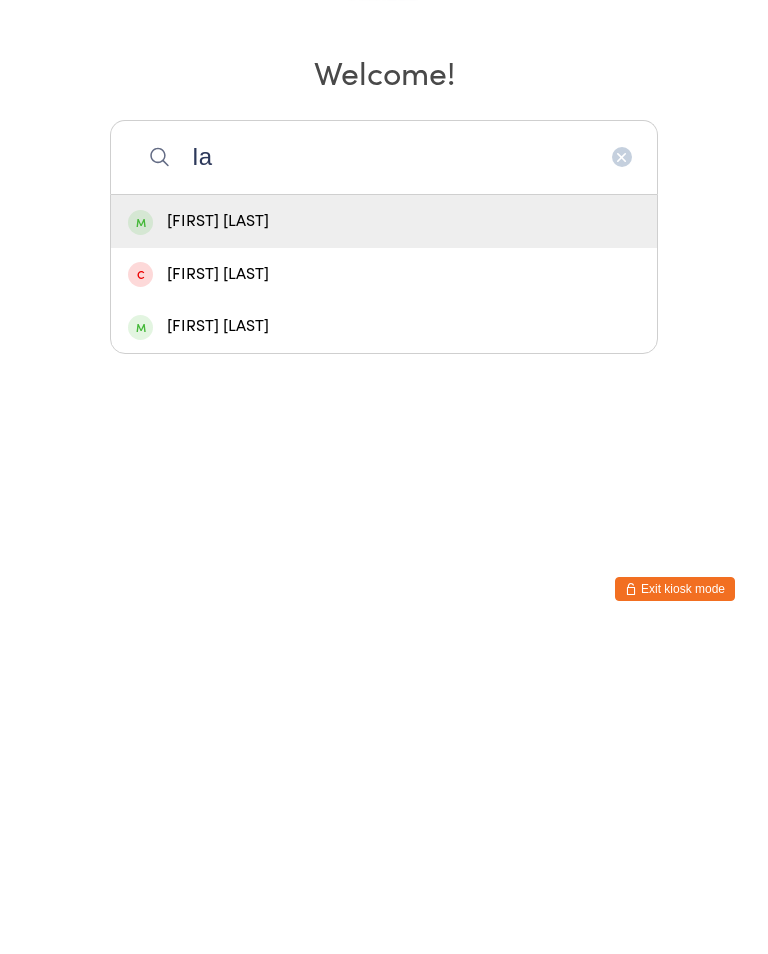 type on "Ia" 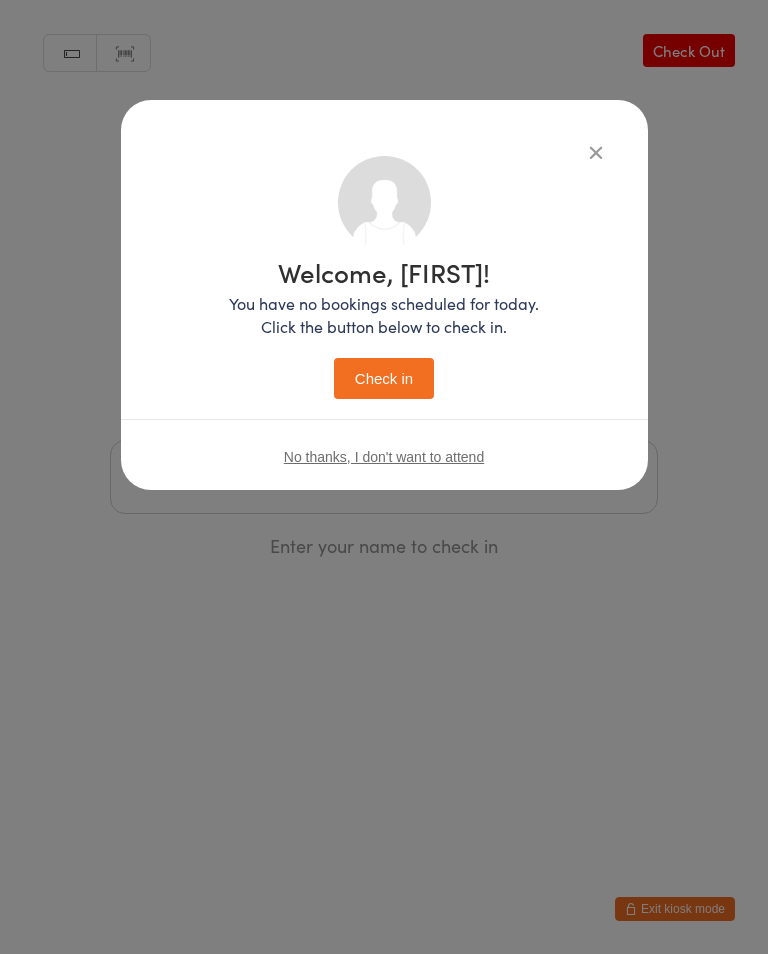 click on "Check in" at bounding box center (384, 378) 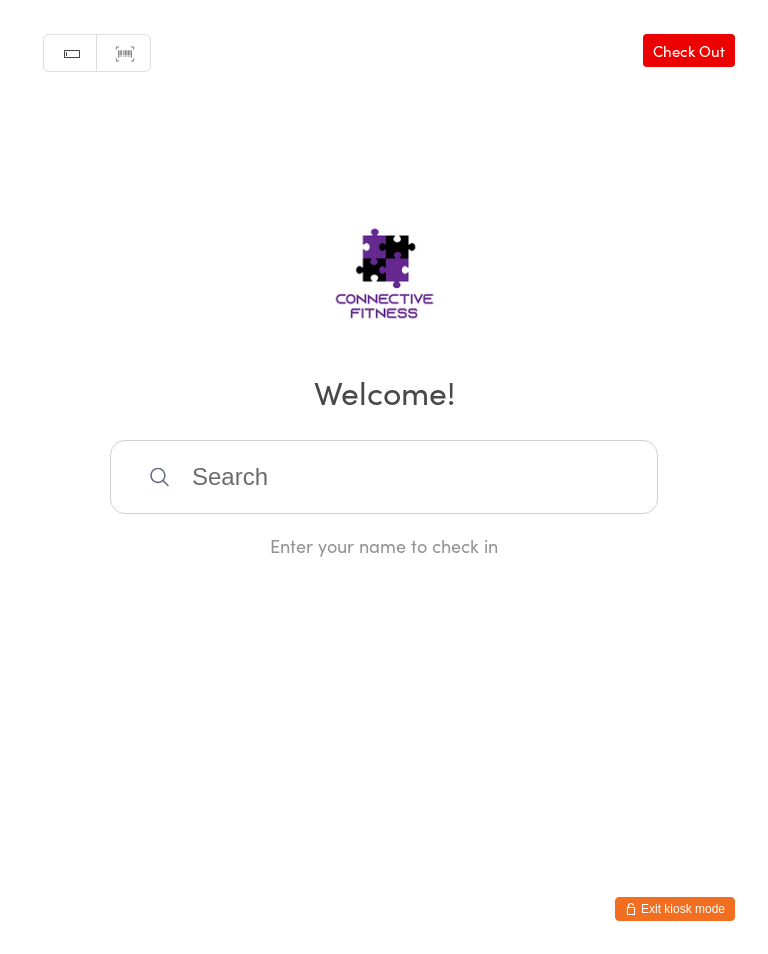 click at bounding box center [384, 477] 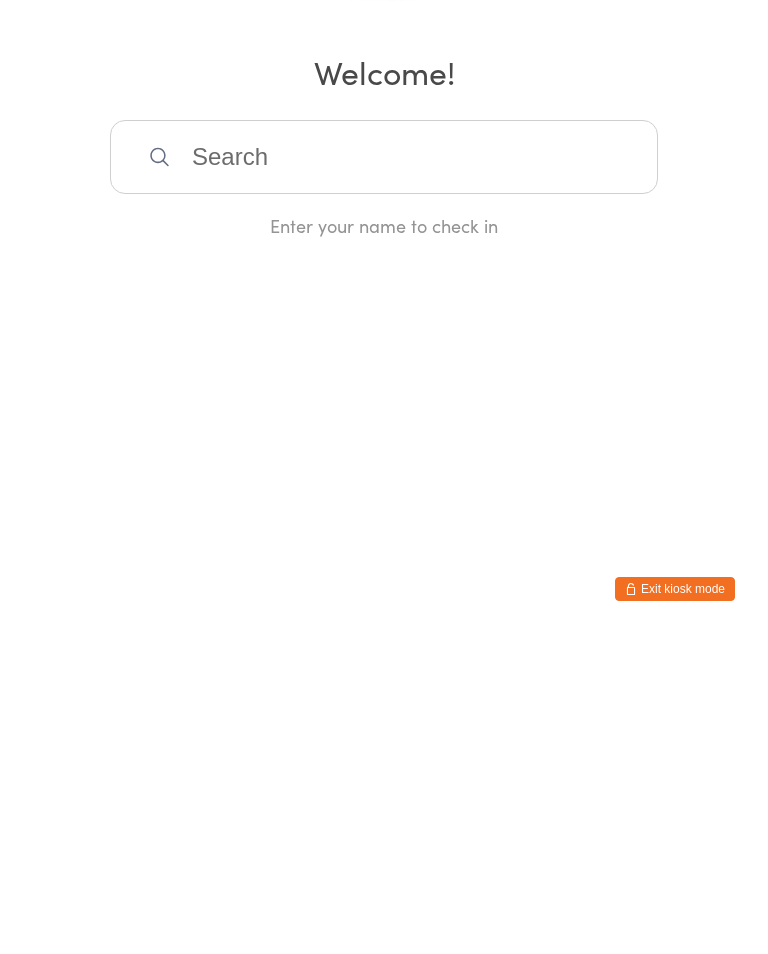 scroll, scrollTop: 0, scrollLeft: 0, axis: both 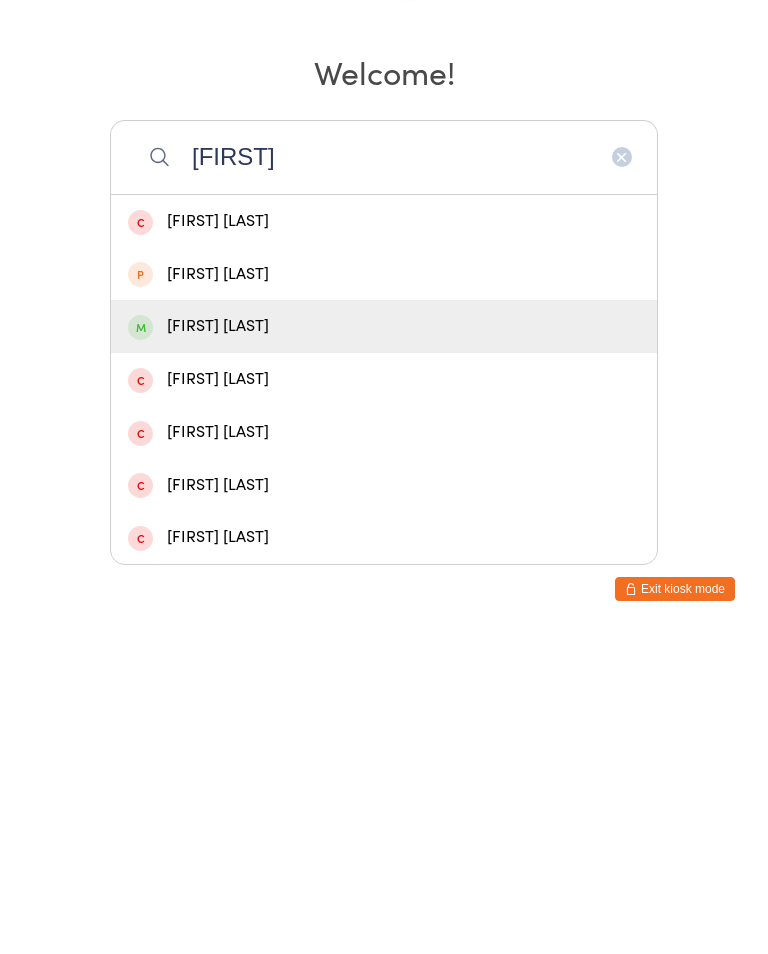 type on "[FIRST]" 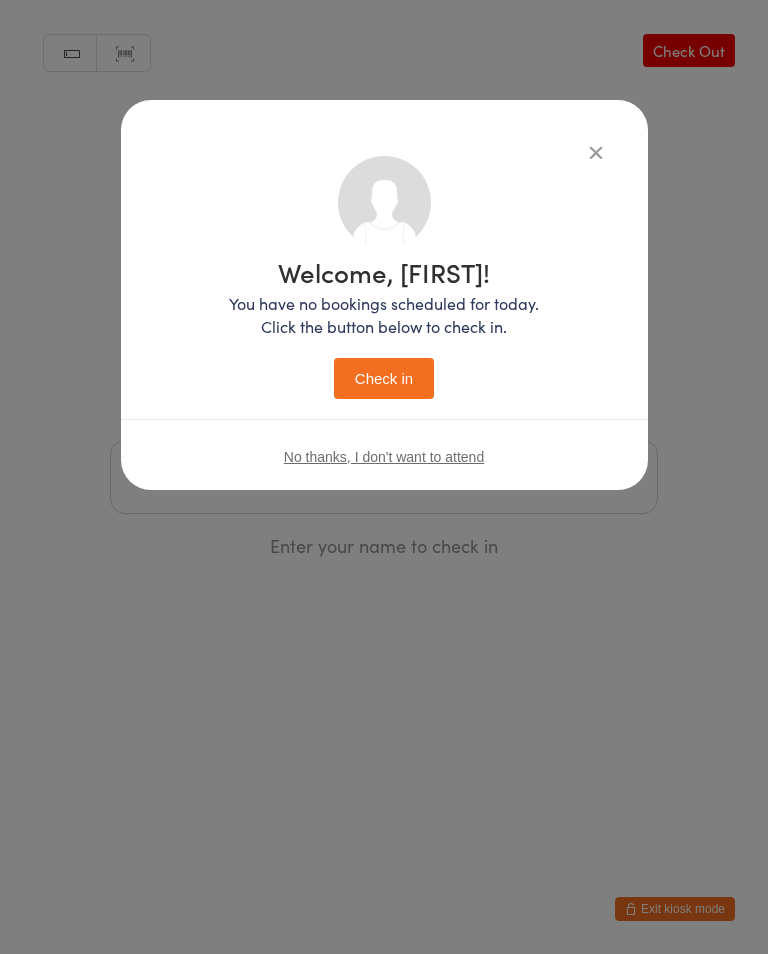 click on "Check in" at bounding box center (384, 378) 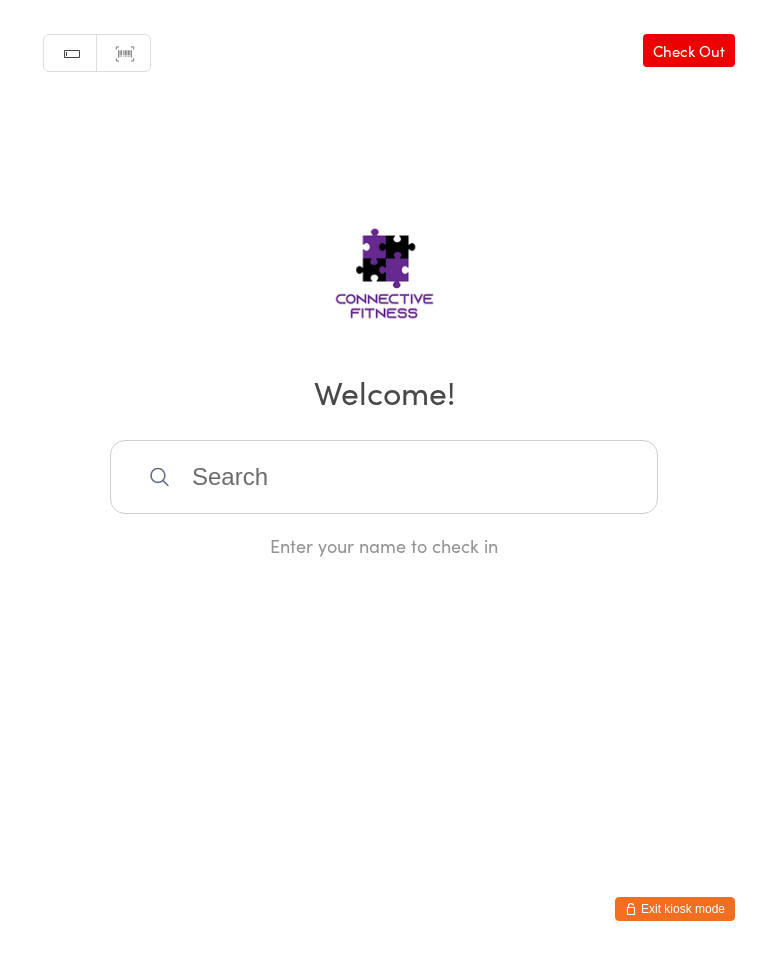 click at bounding box center [384, 477] 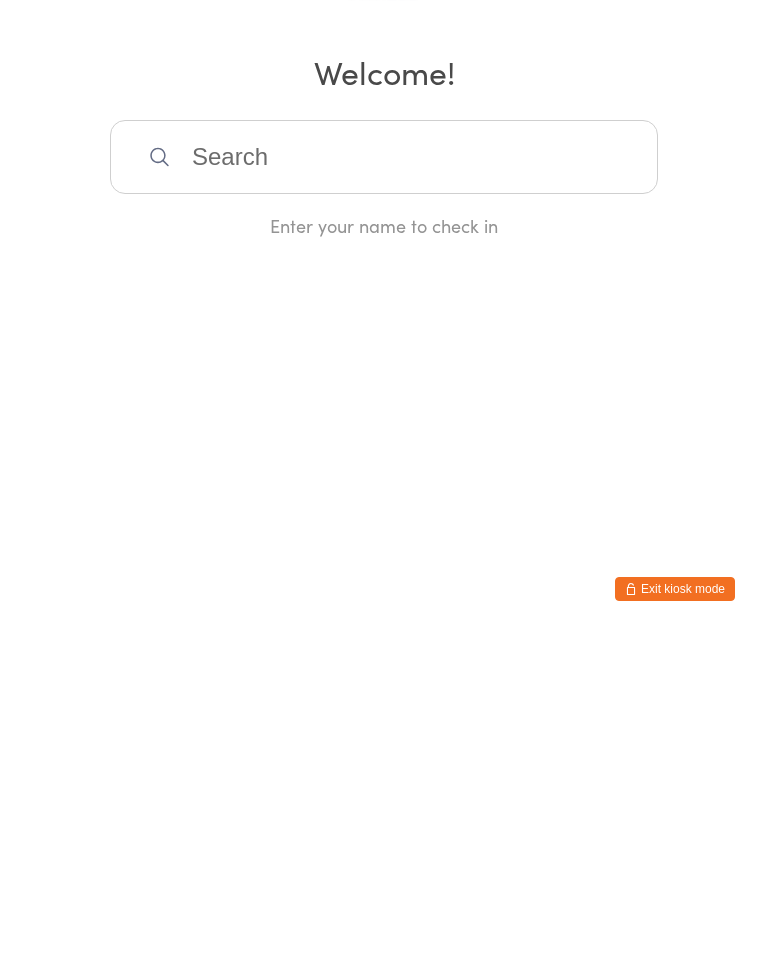 scroll, scrollTop: 0, scrollLeft: 0, axis: both 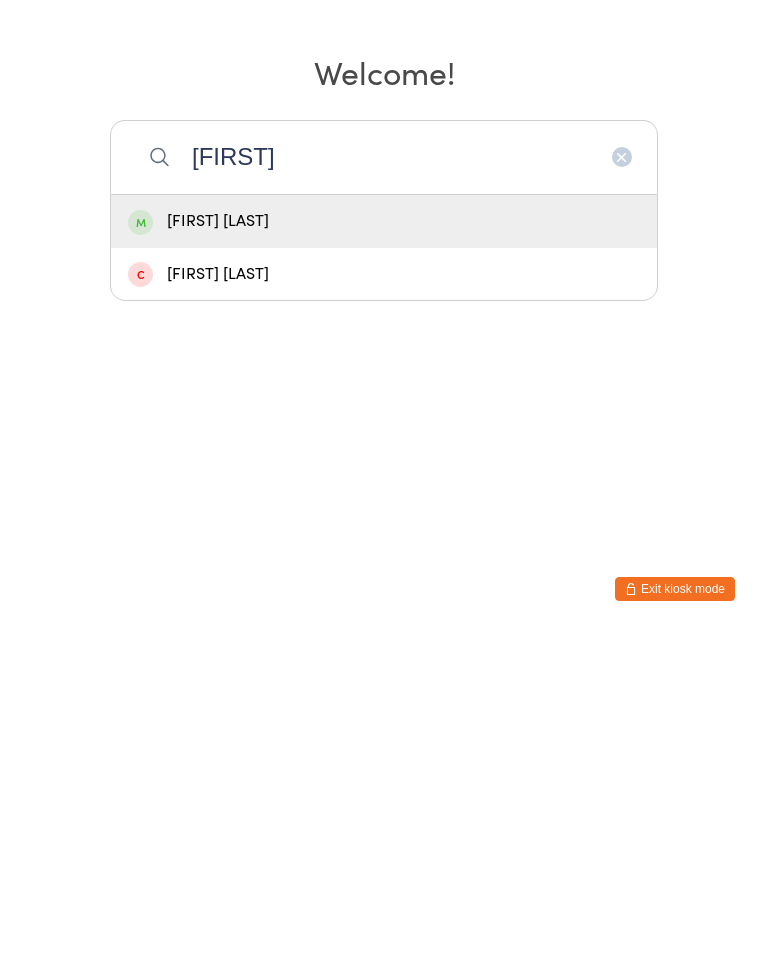 type on "[FIRST]" 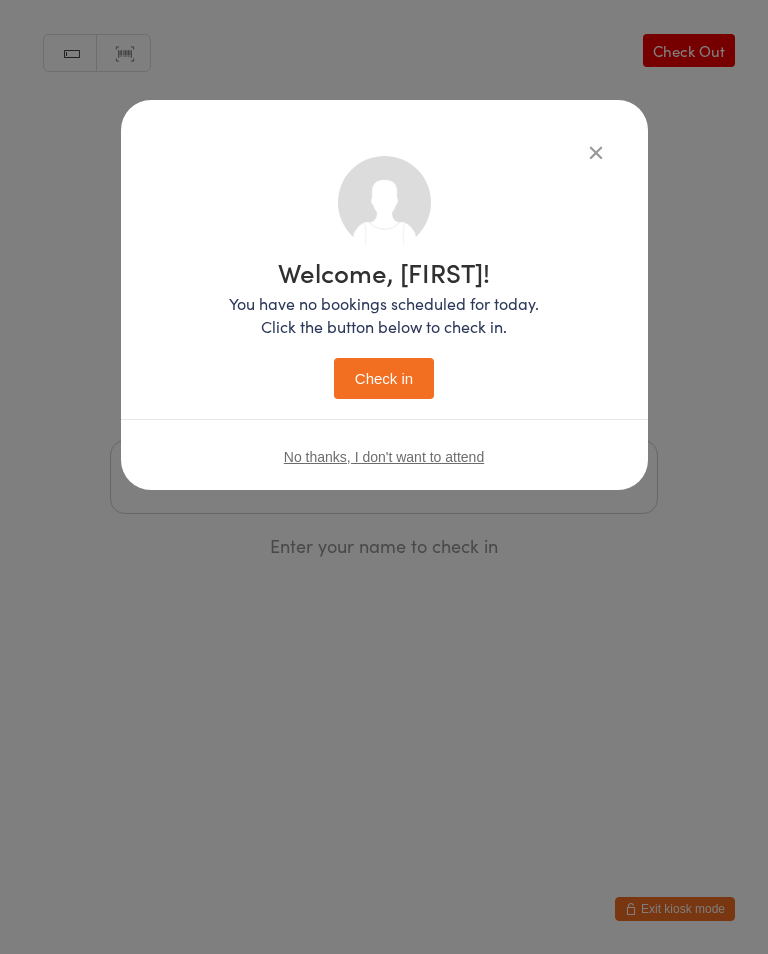 click on "Check in" at bounding box center [384, 378] 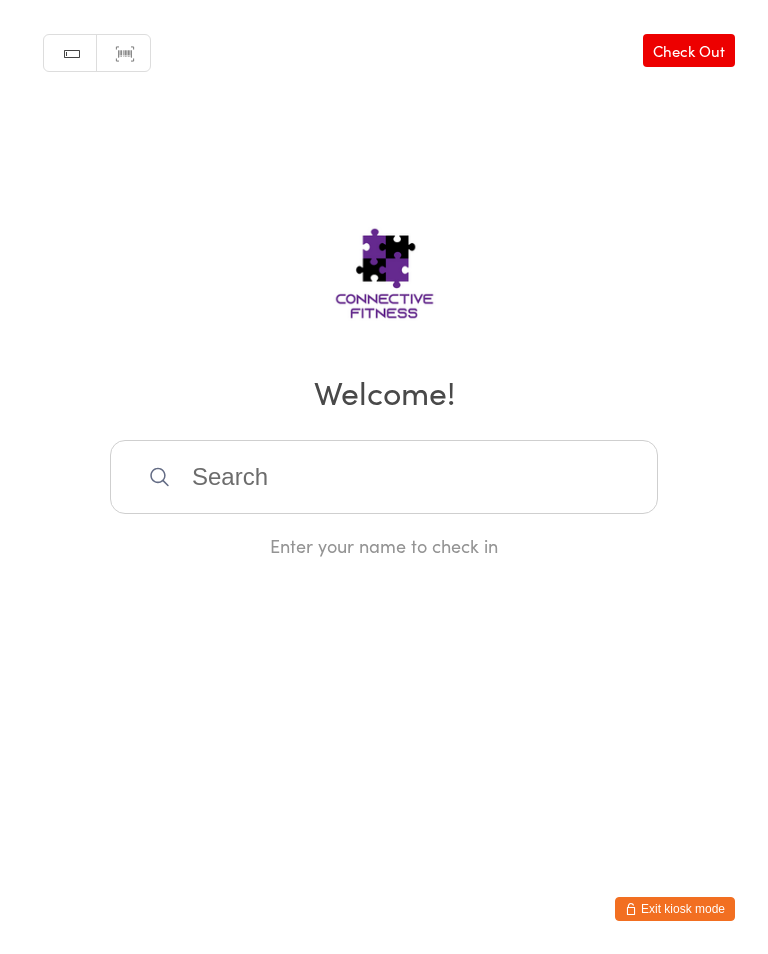click at bounding box center (384, 477) 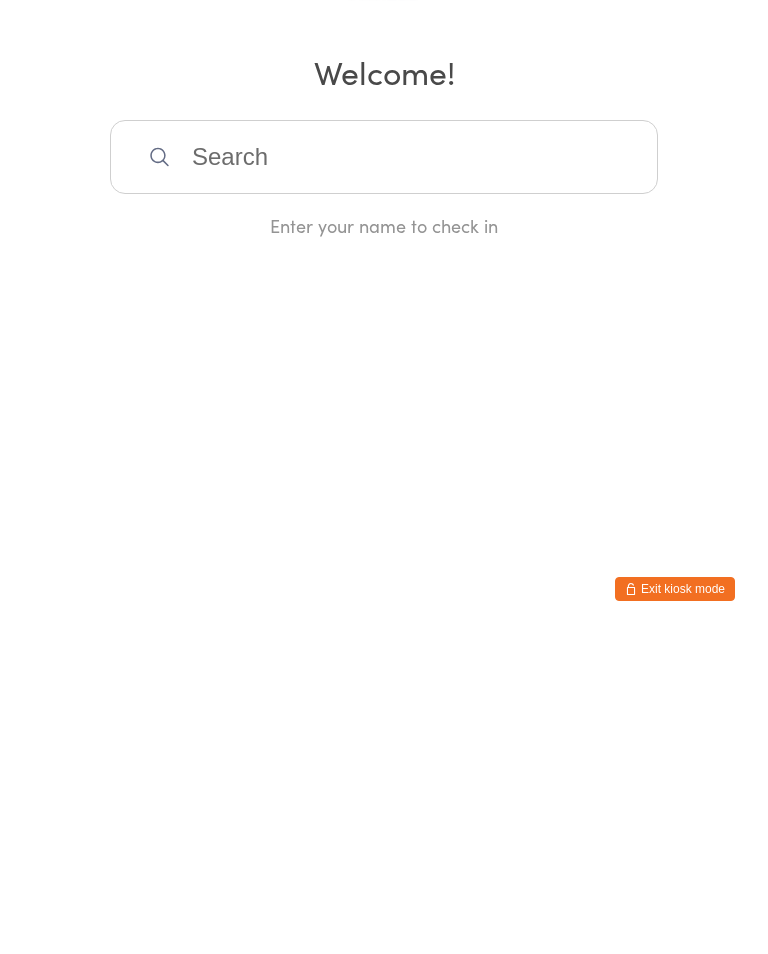 scroll, scrollTop: 0, scrollLeft: 0, axis: both 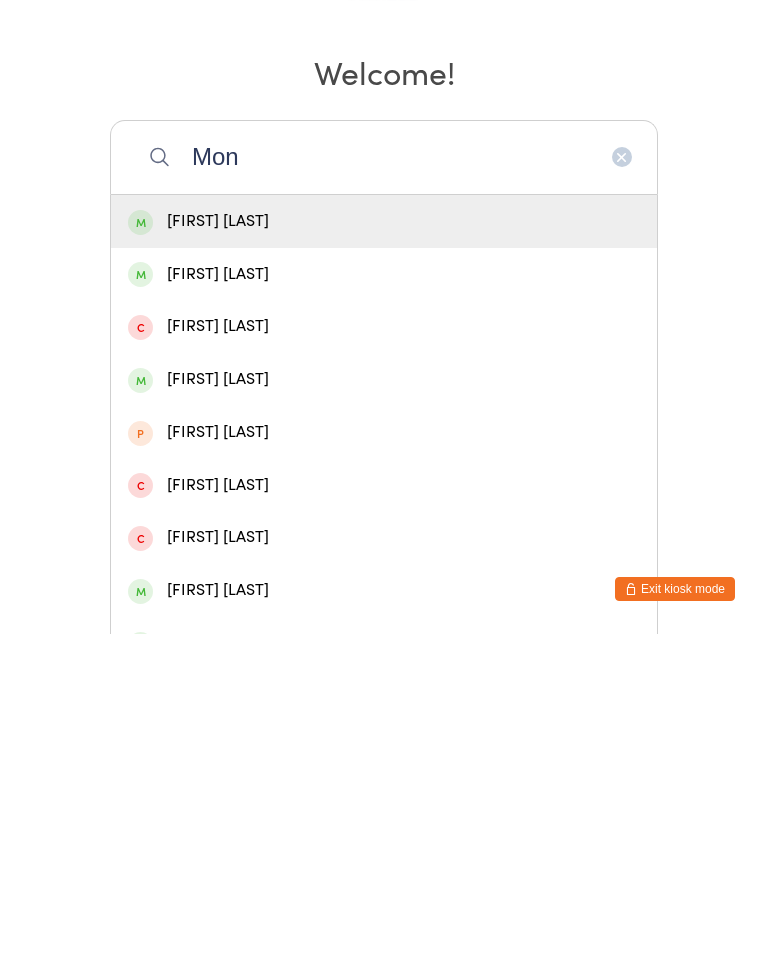 type on "Mon" 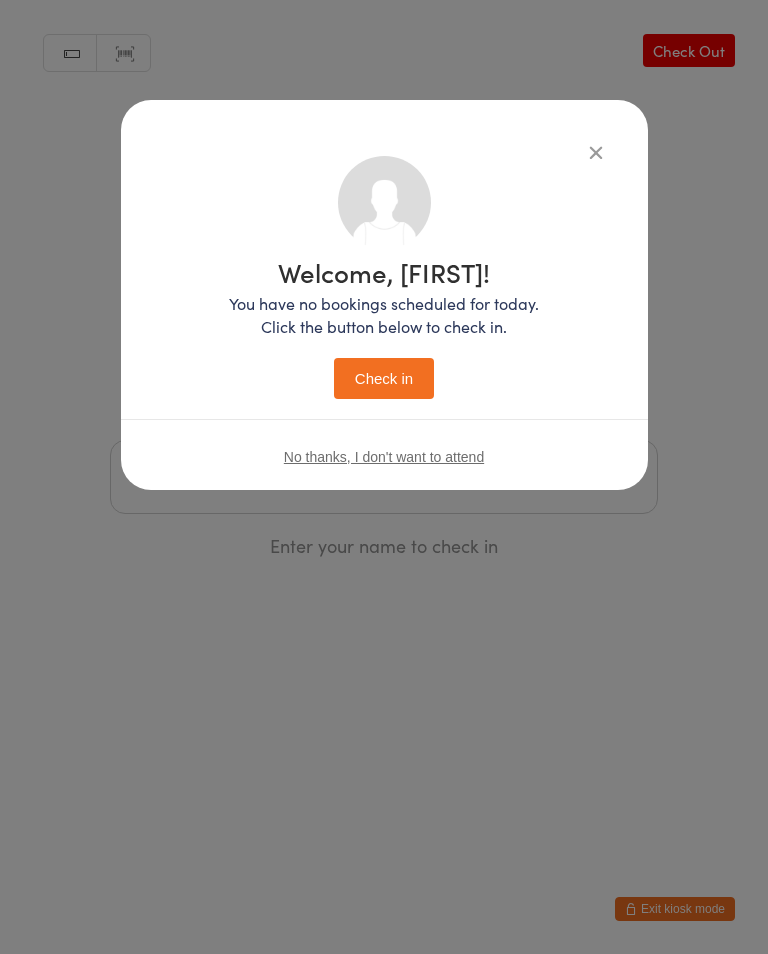 click on "Check in" at bounding box center (384, 378) 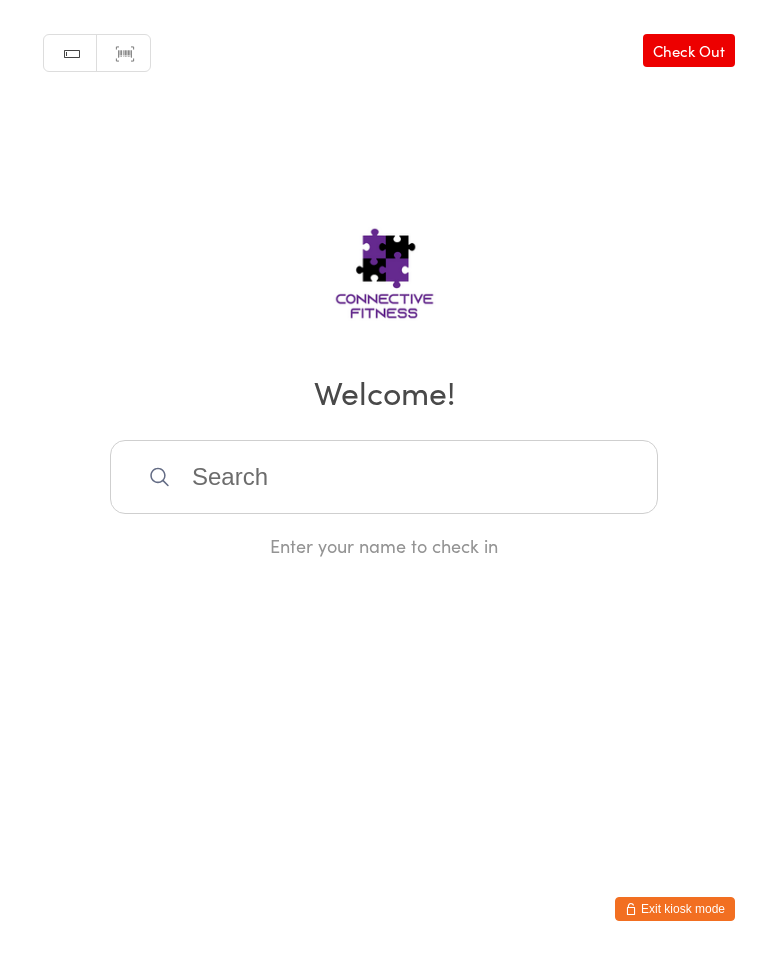 click at bounding box center [384, 477] 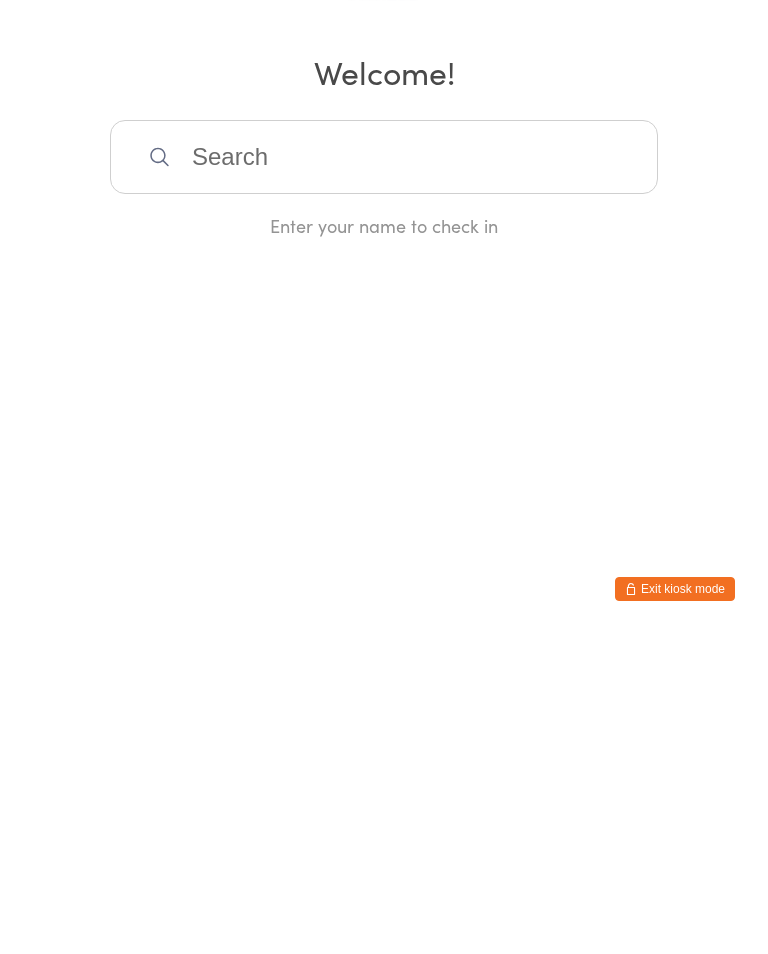 scroll, scrollTop: 0, scrollLeft: 0, axis: both 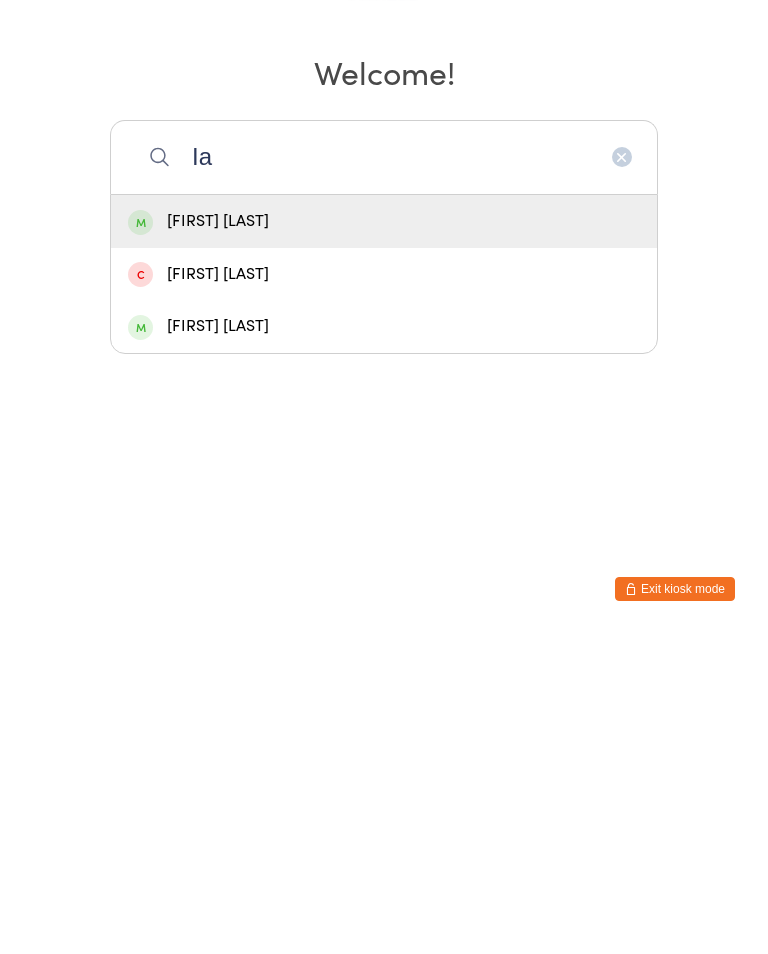 type on "I" 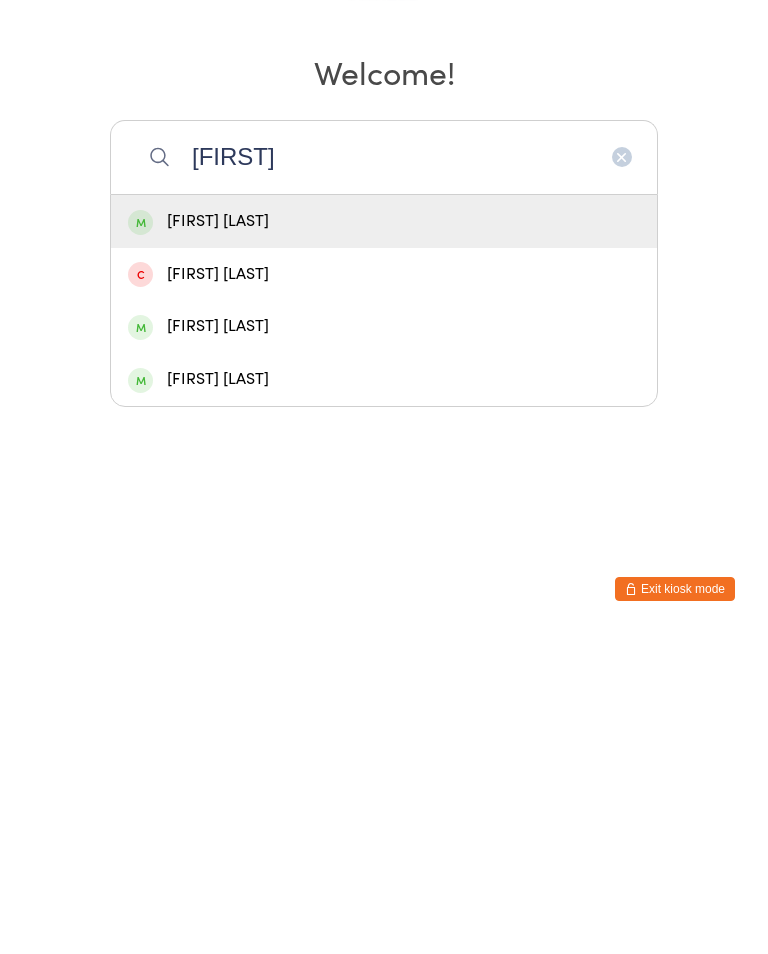 type on "[FIRST]" 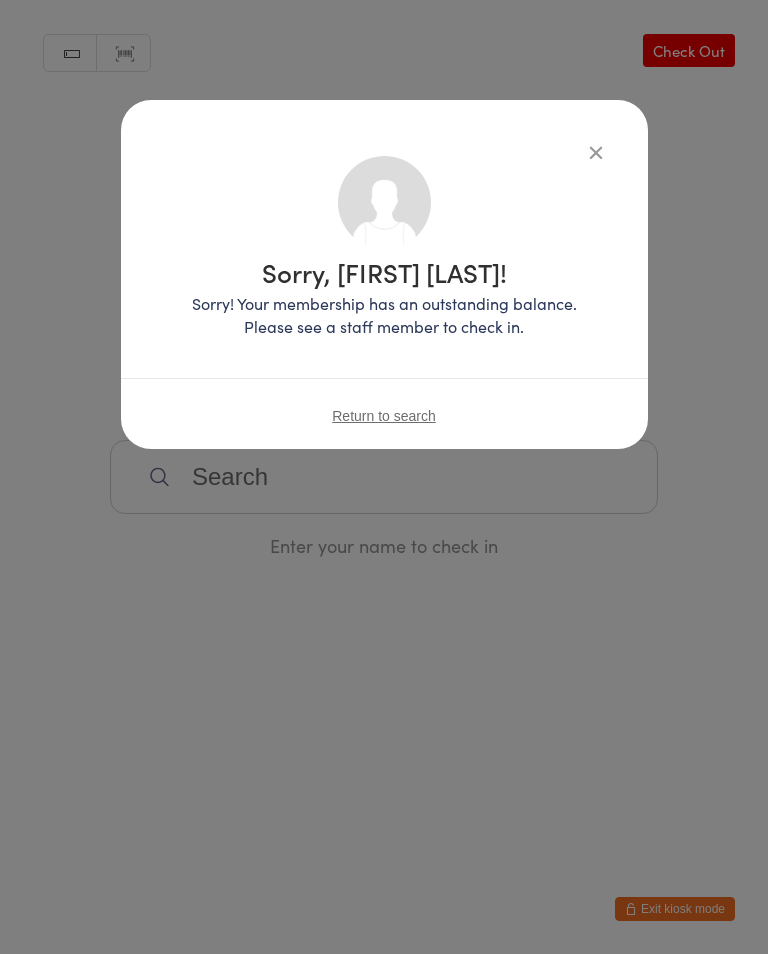 click at bounding box center (596, 152) 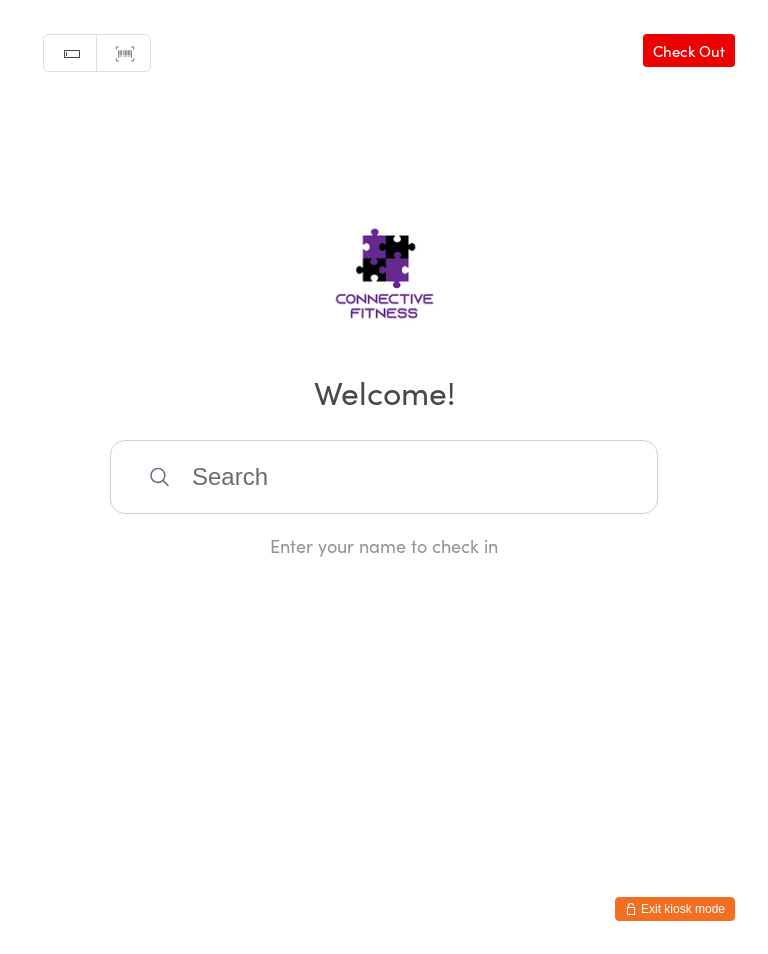 click on "Manual search Scanner input Check Out Welcome! Enter your name to check in" at bounding box center (384, 279) 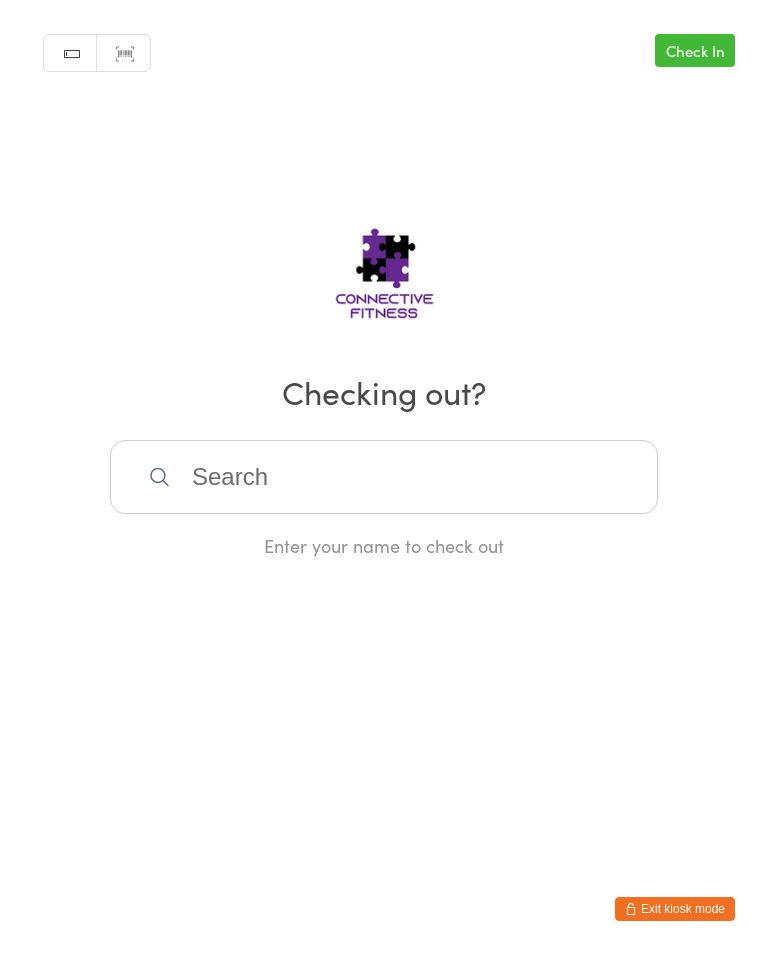 click on "Check In" at bounding box center [695, 50] 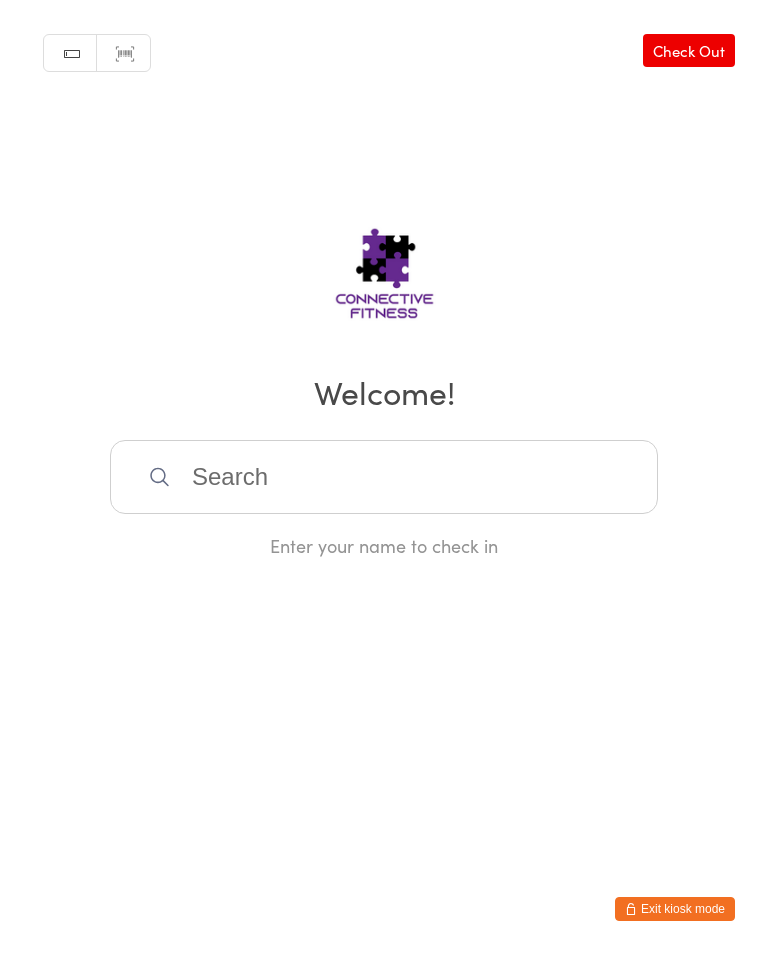 click on "Check Out" at bounding box center (689, 50) 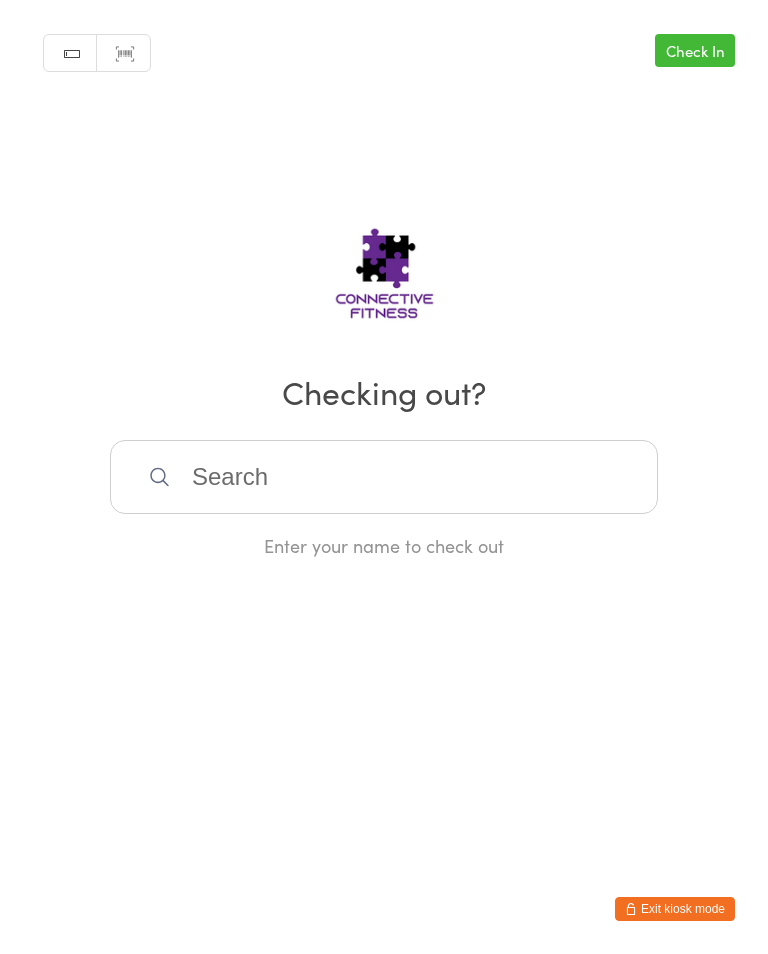 click on "Check In" at bounding box center [695, 50] 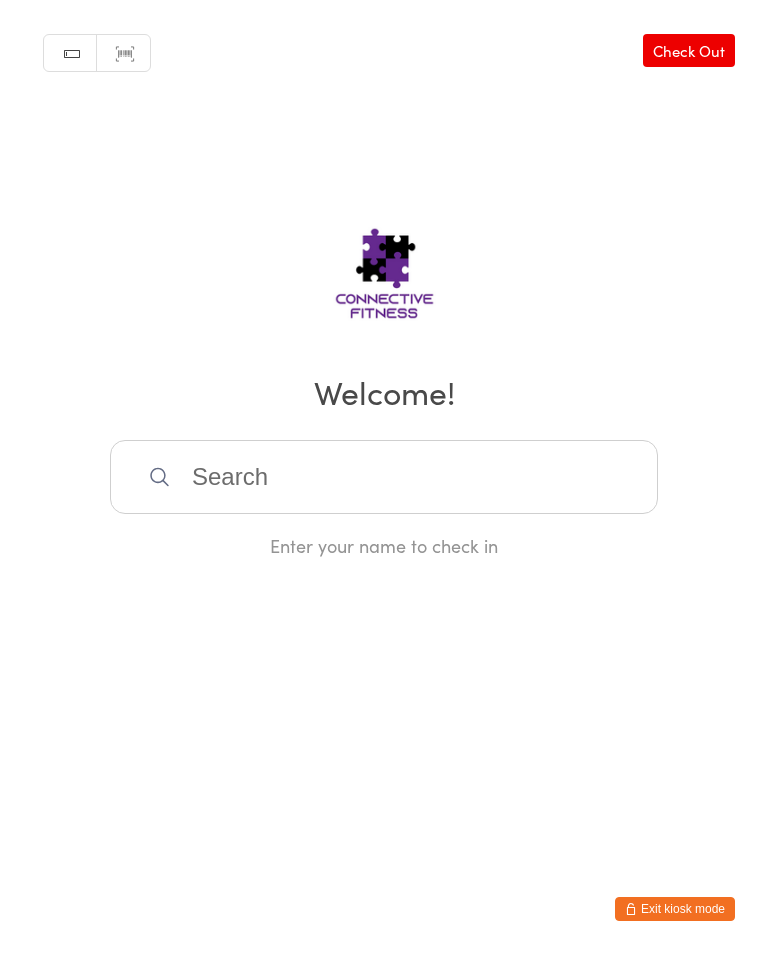 click at bounding box center [384, 477] 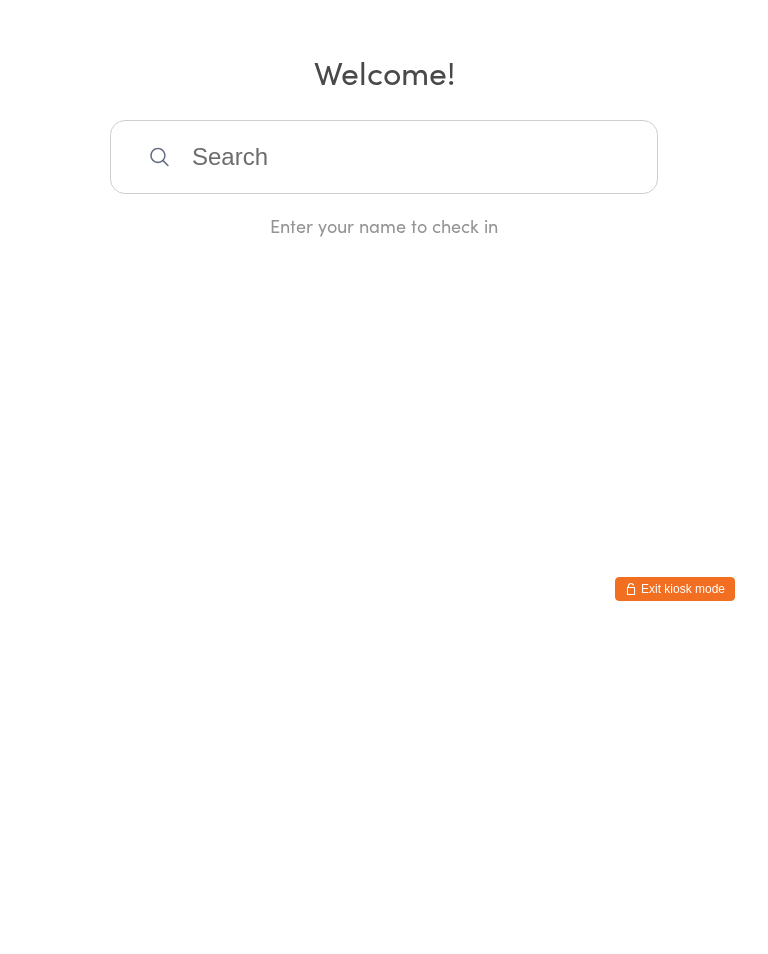 scroll, scrollTop: 0, scrollLeft: 0, axis: both 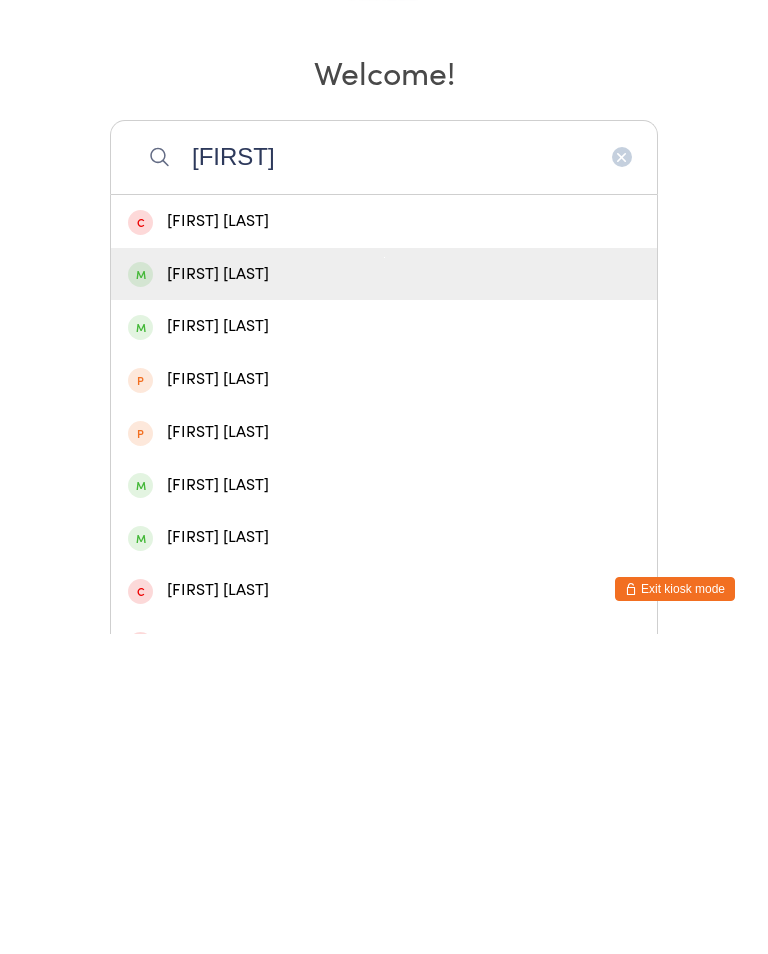 type on "[FIRST]" 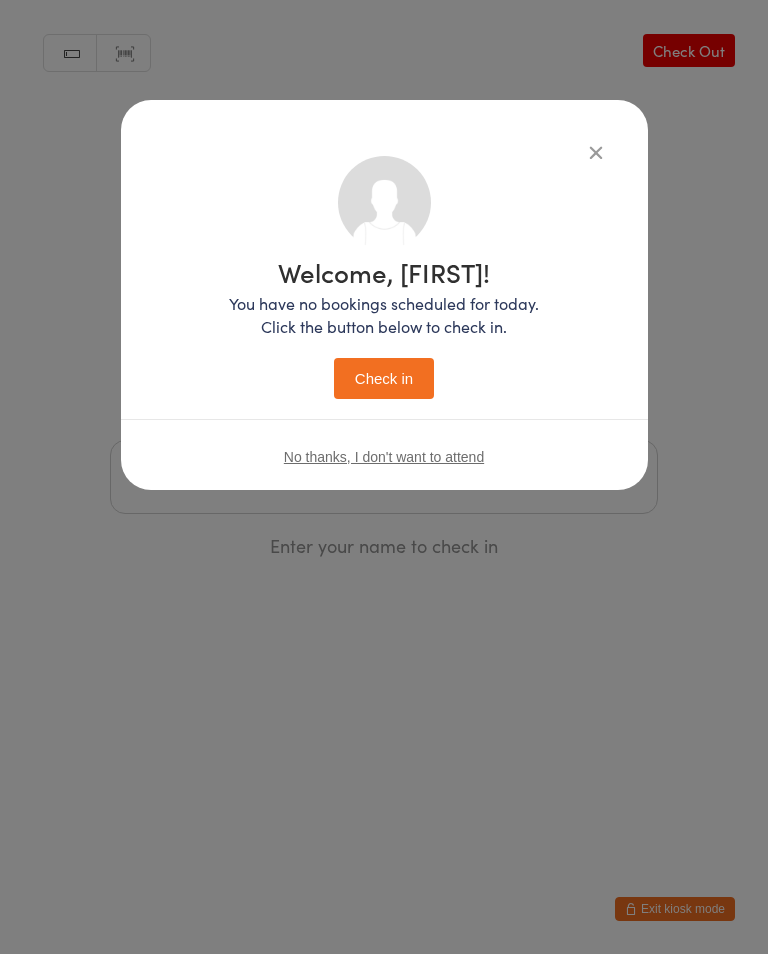 click on "Check in" at bounding box center [384, 378] 